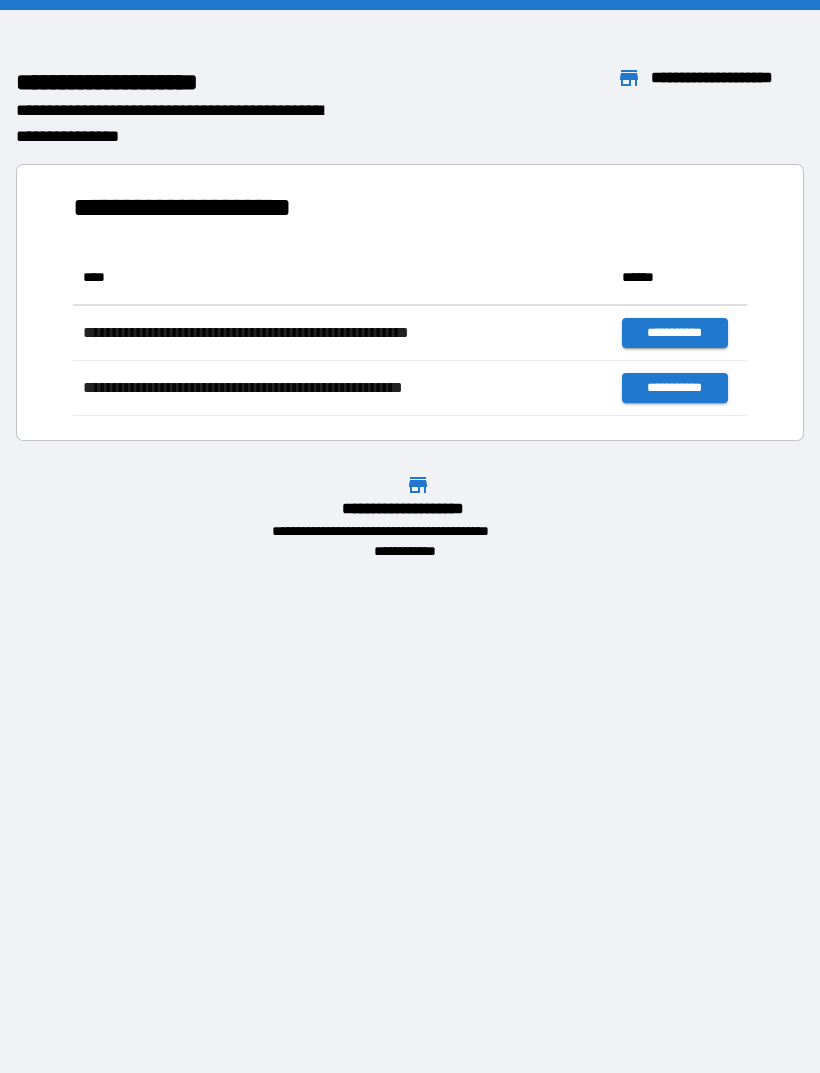 scroll, scrollTop: 0, scrollLeft: 0, axis: both 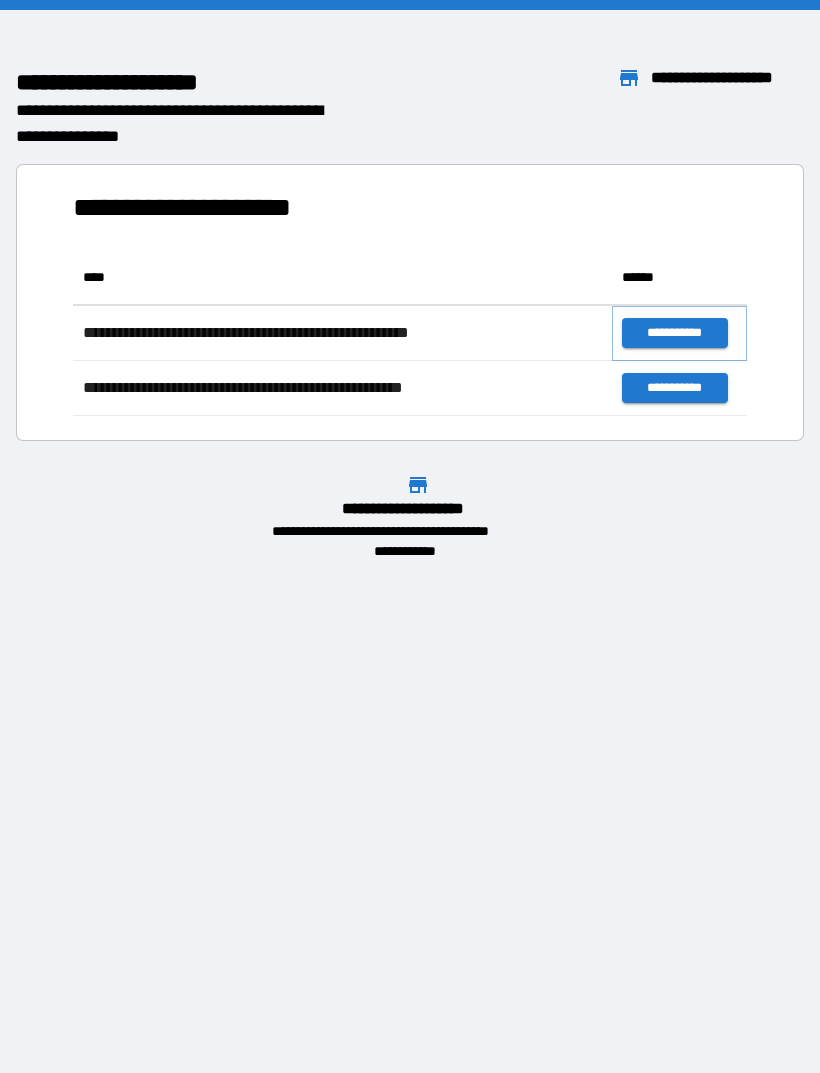 click on "**********" at bounding box center [674, 333] 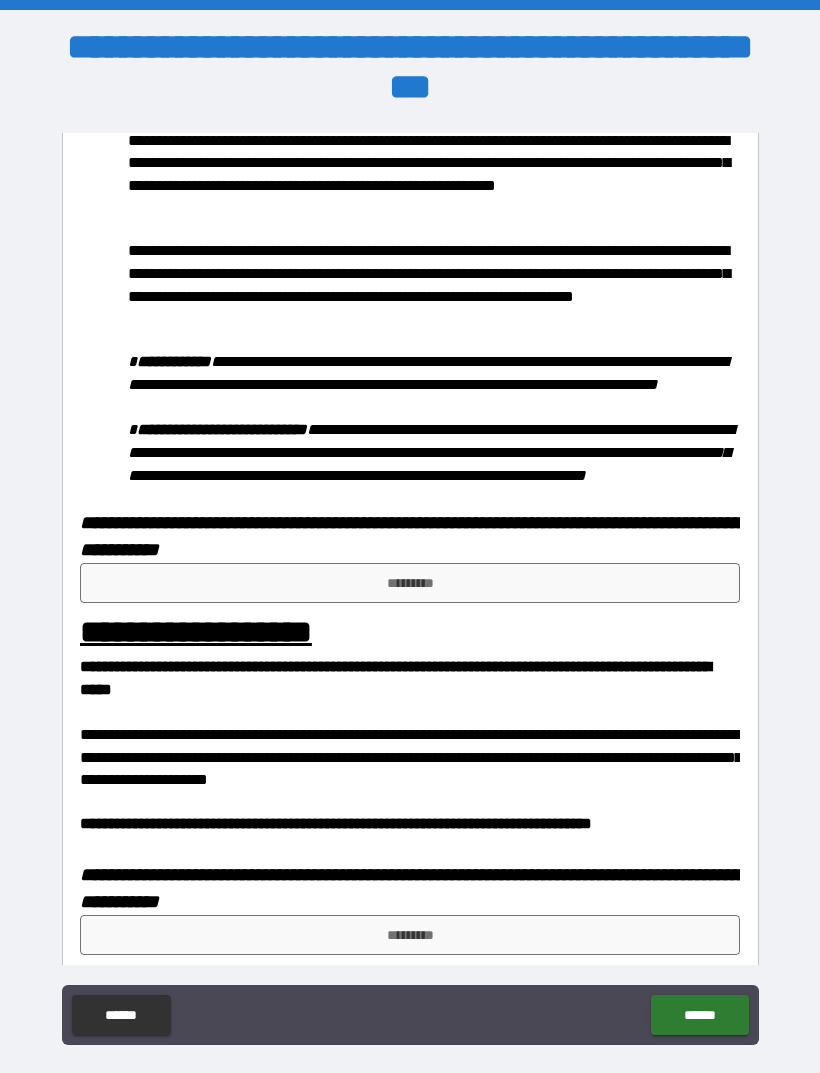 scroll, scrollTop: 964, scrollLeft: 0, axis: vertical 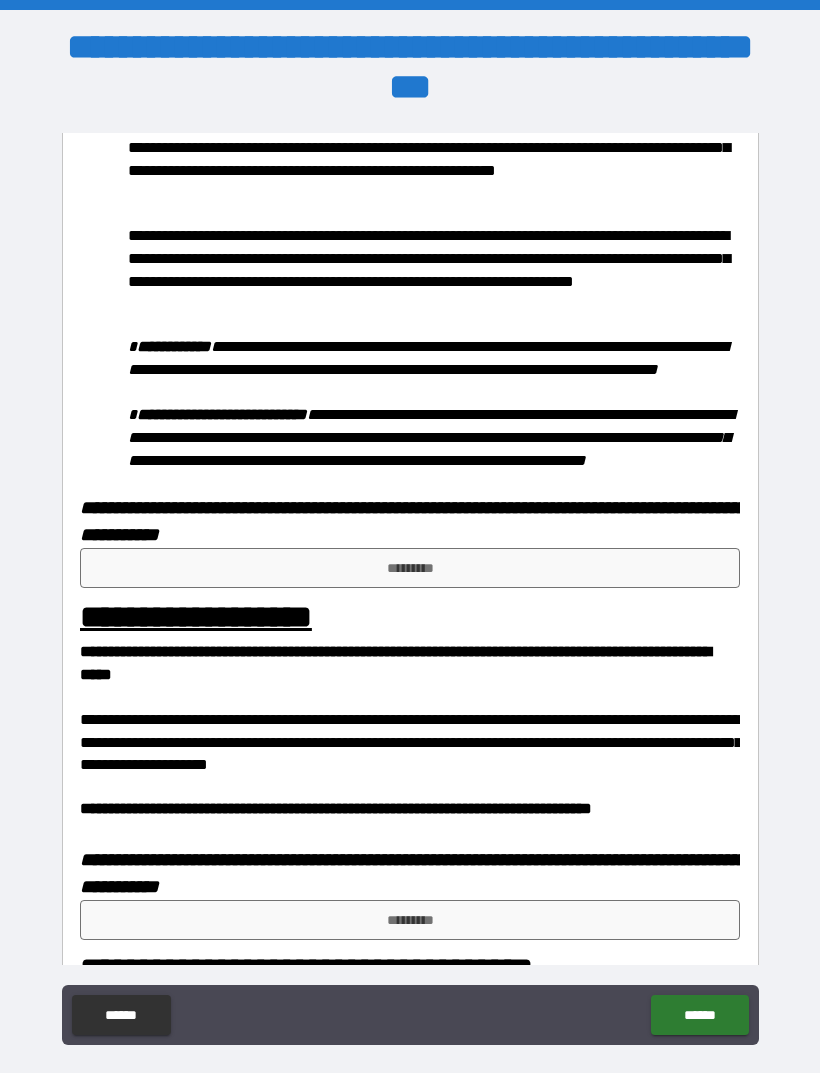 click on "*********" at bounding box center [410, 568] 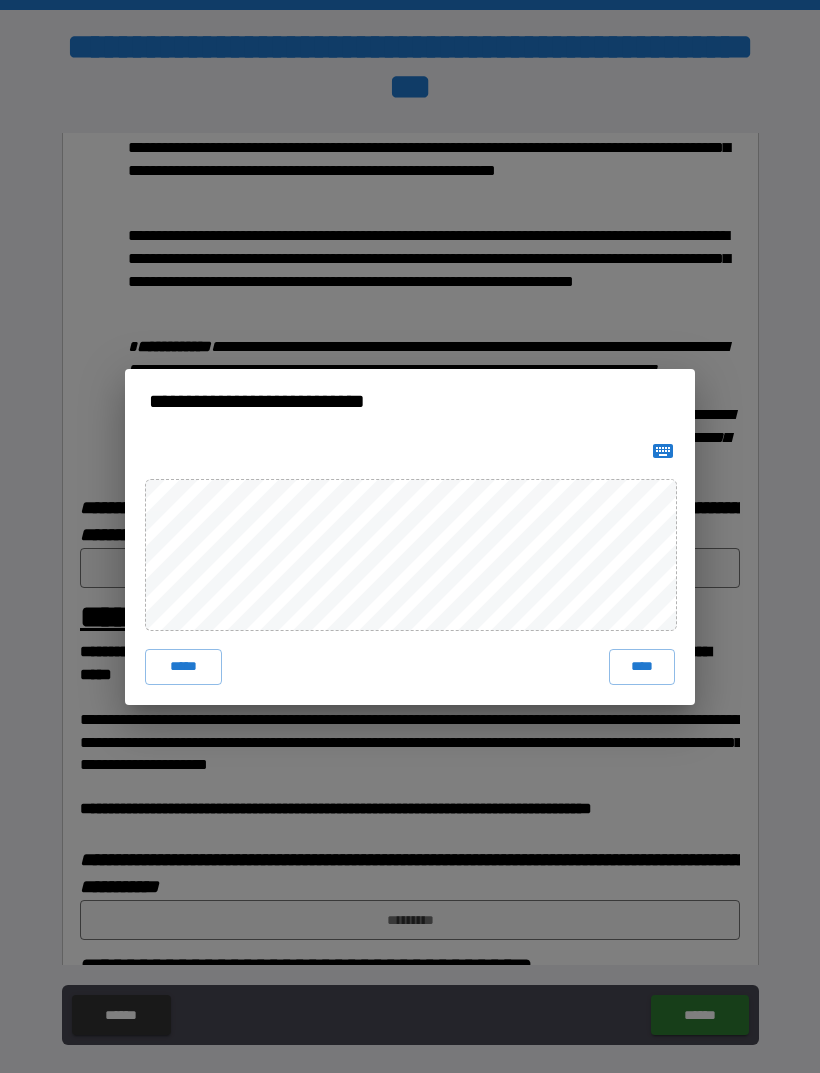 click on "****" at bounding box center (642, 667) 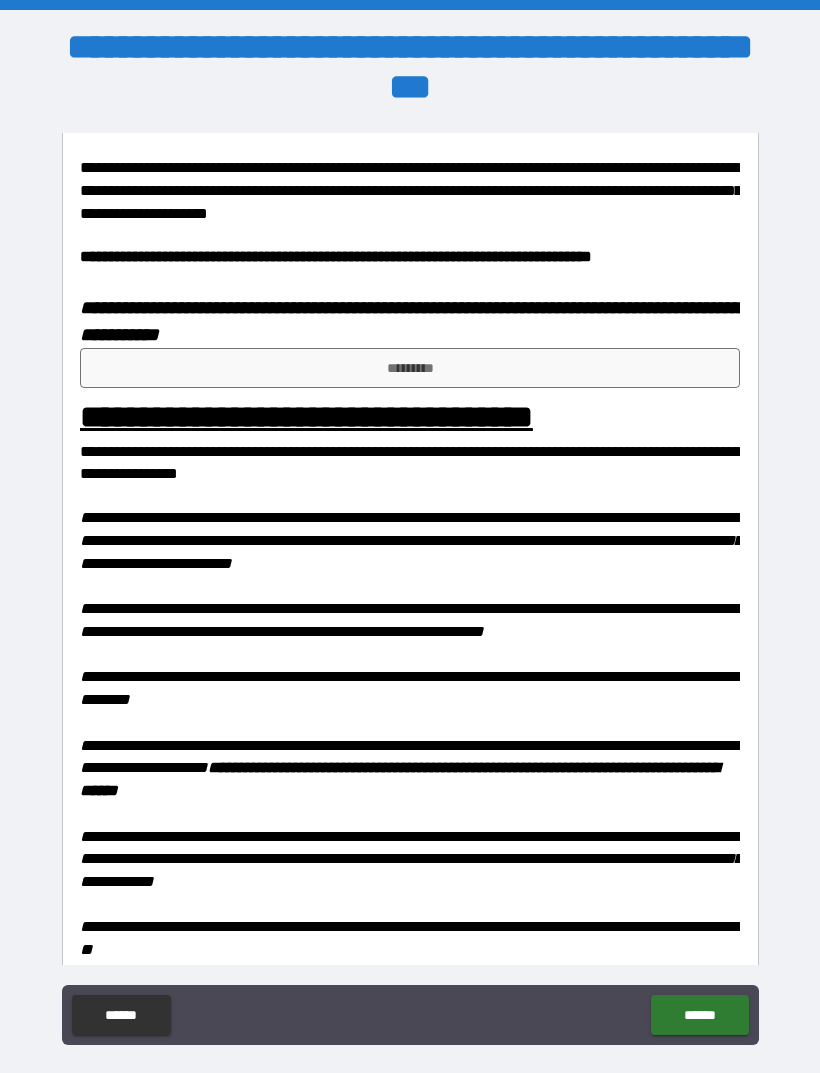 scroll, scrollTop: 1555, scrollLeft: 0, axis: vertical 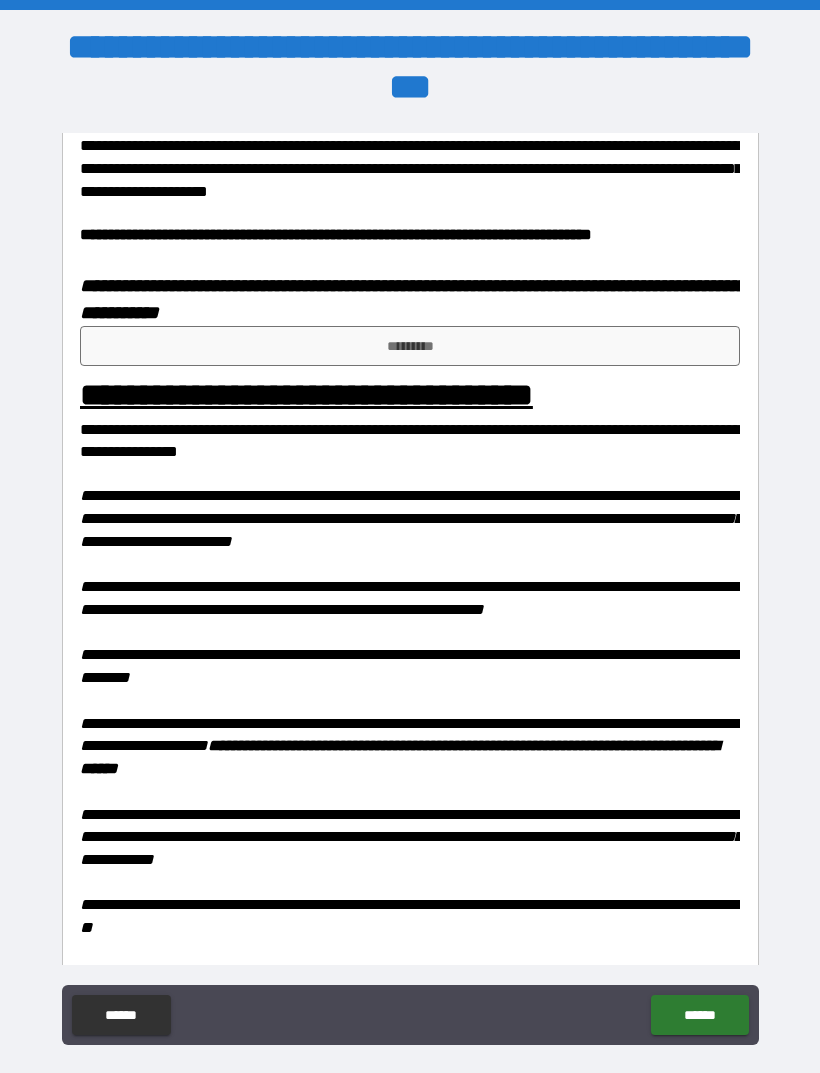 click on "*********" at bounding box center (410, 346) 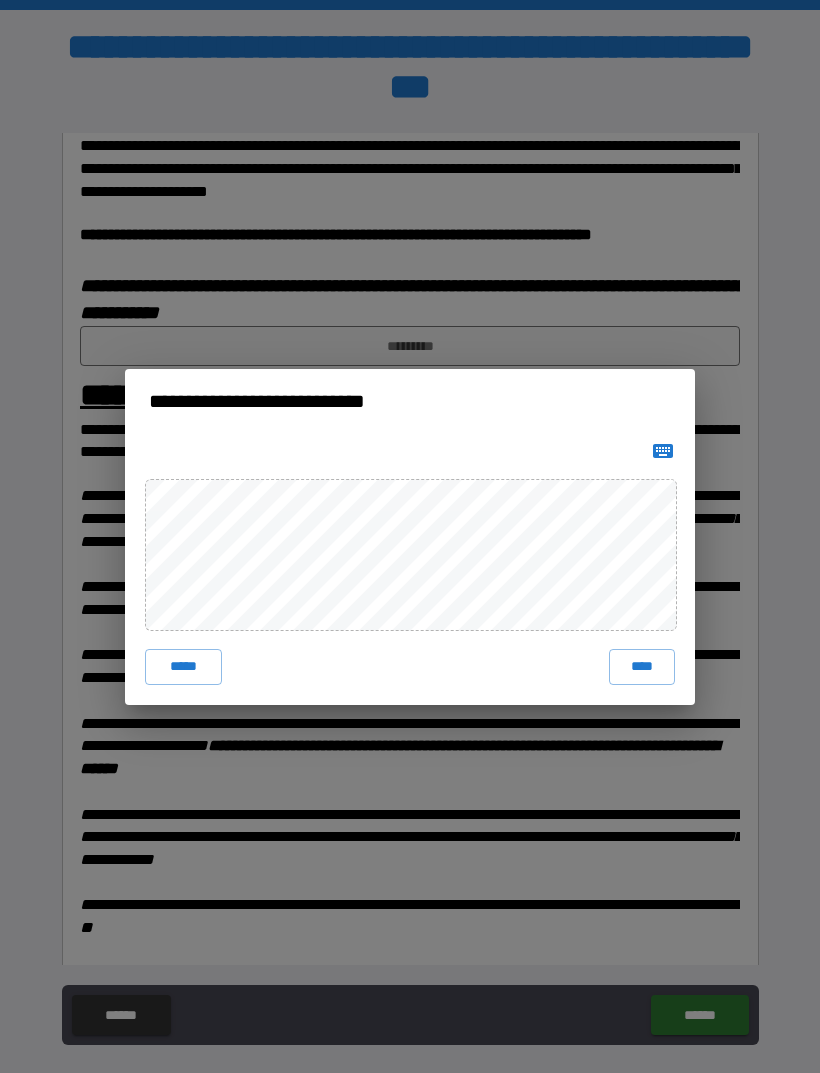 click on "****" at bounding box center (642, 667) 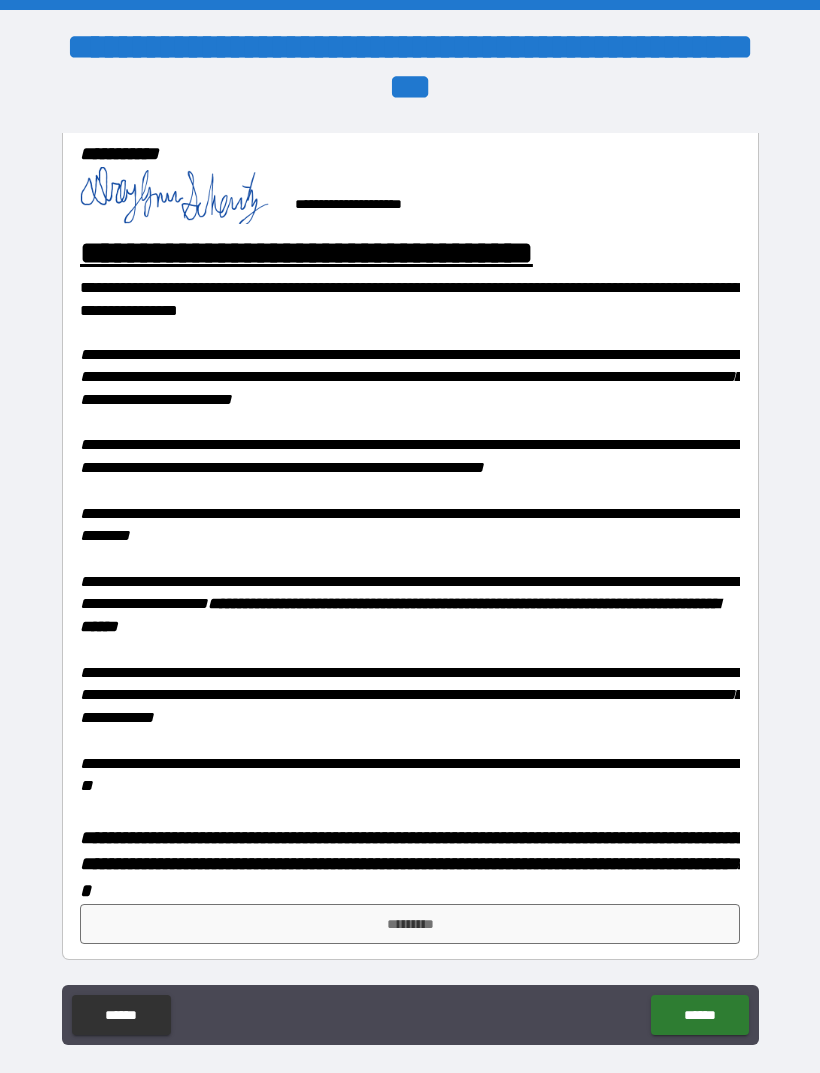 scroll, scrollTop: 1722, scrollLeft: 0, axis: vertical 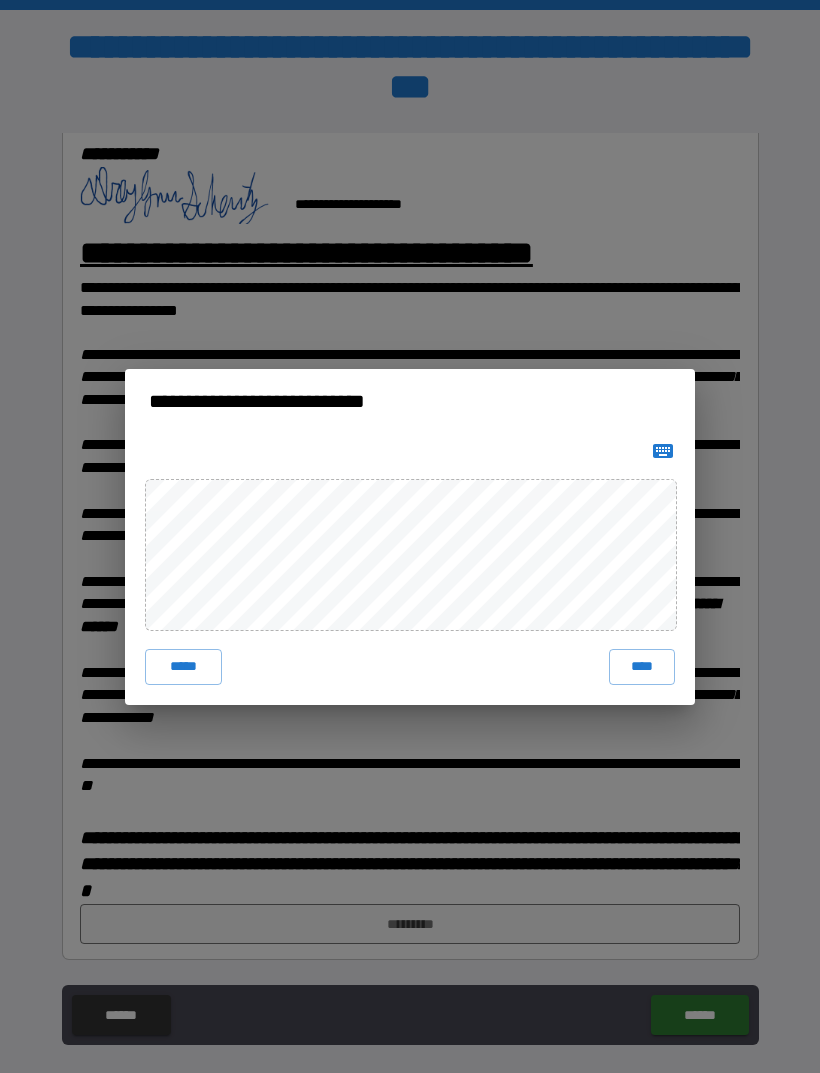 click on "****" at bounding box center [642, 667] 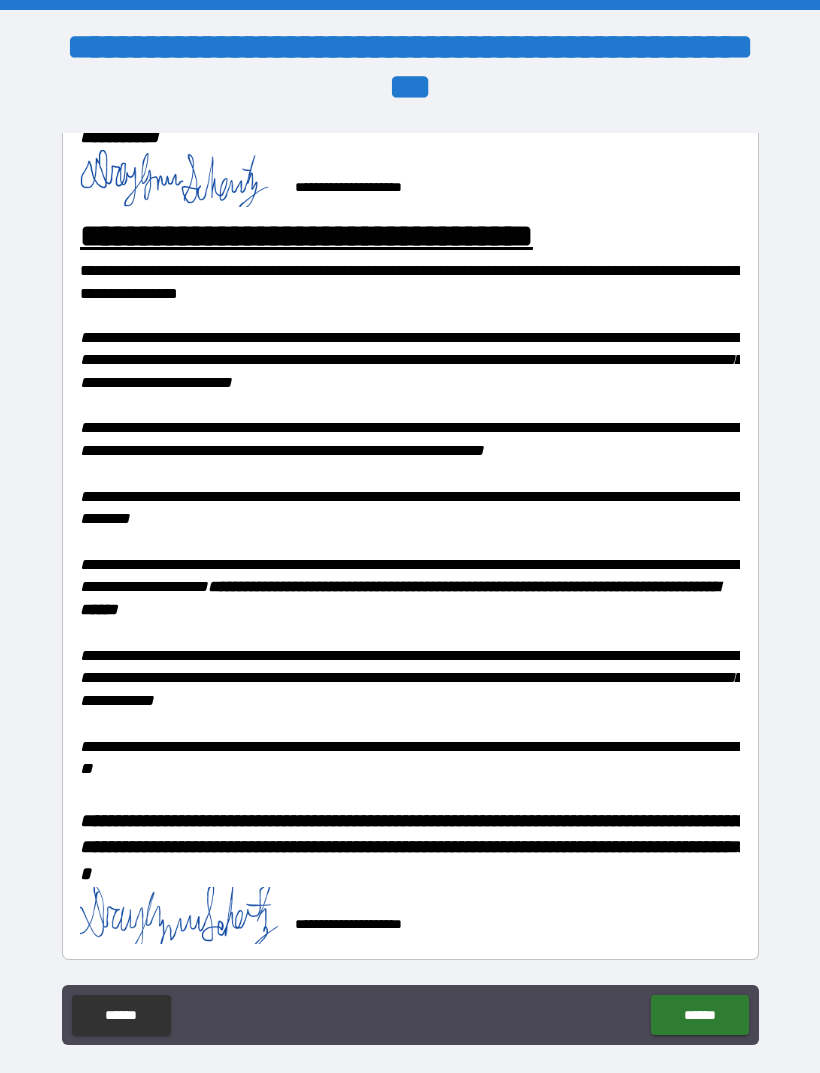 scroll, scrollTop: 1740, scrollLeft: 0, axis: vertical 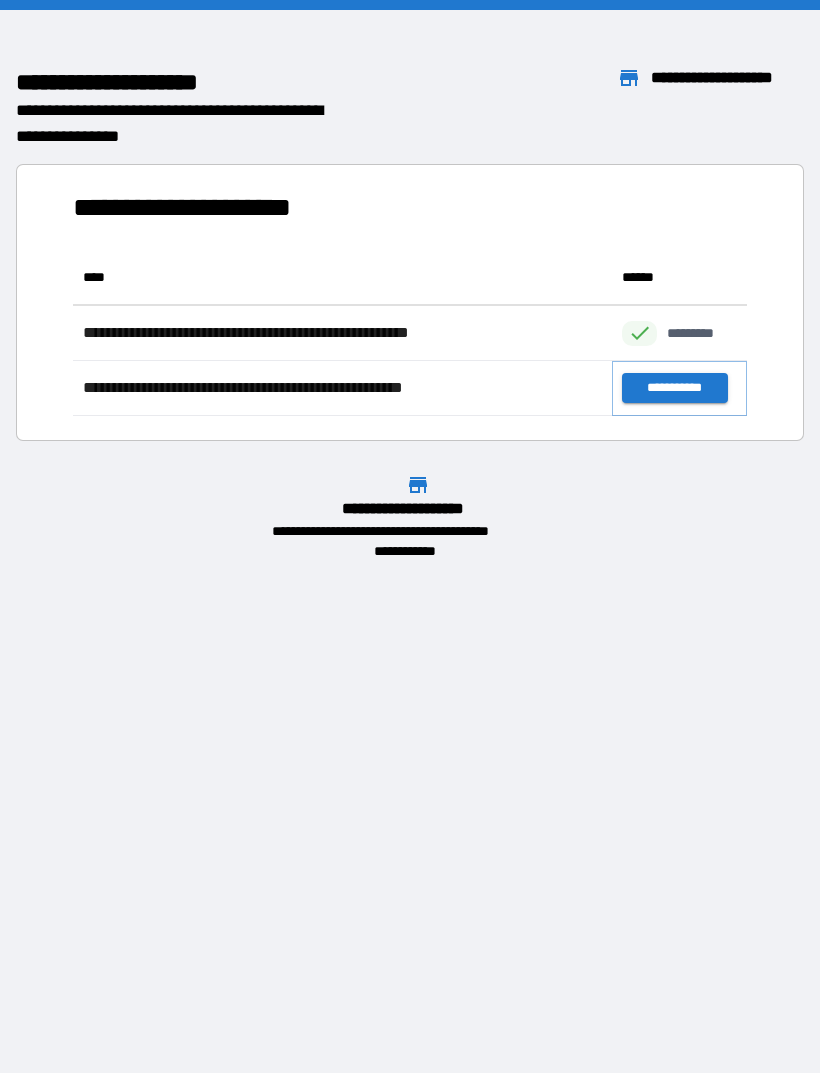 click on "**********" at bounding box center [674, 388] 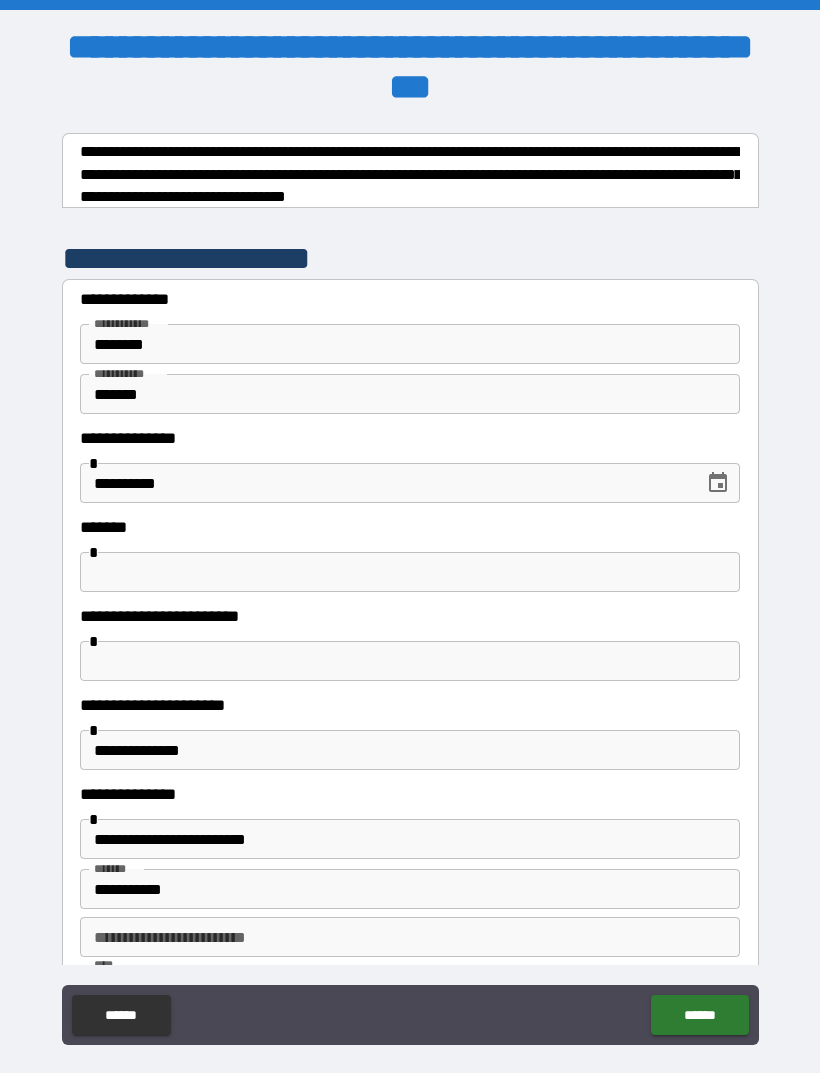 click at bounding box center [410, 572] 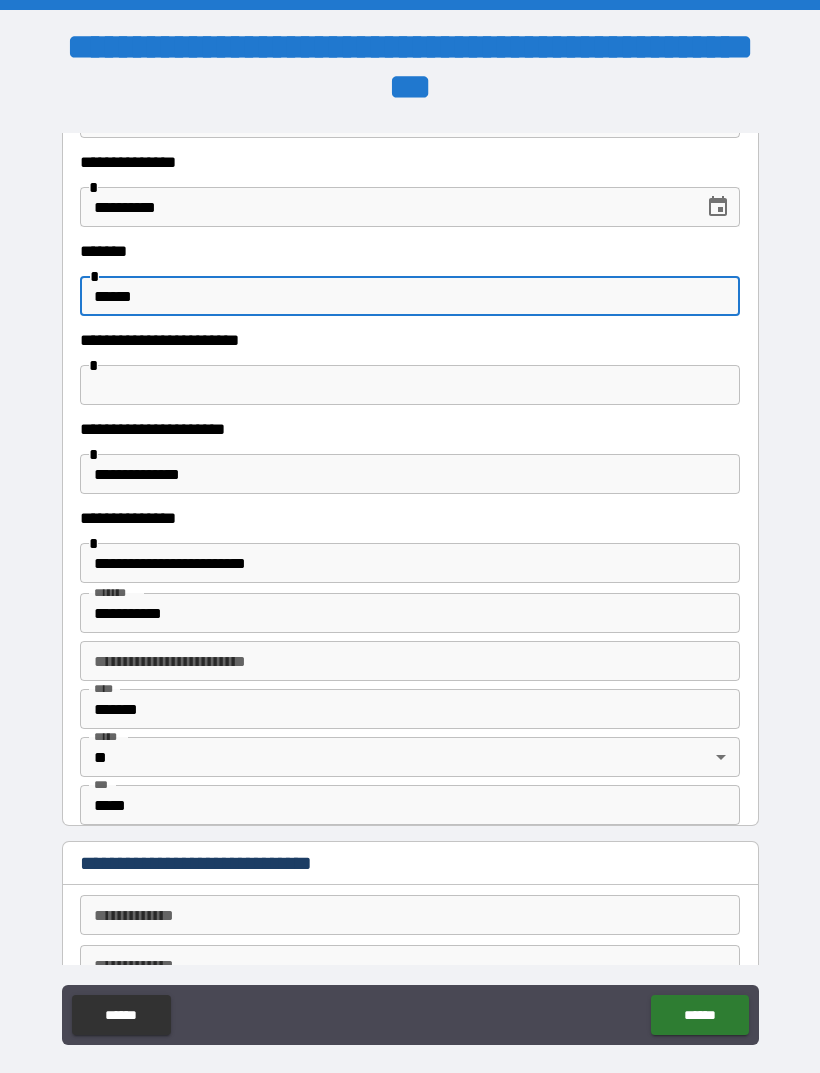scroll, scrollTop: 278, scrollLeft: 0, axis: vertical 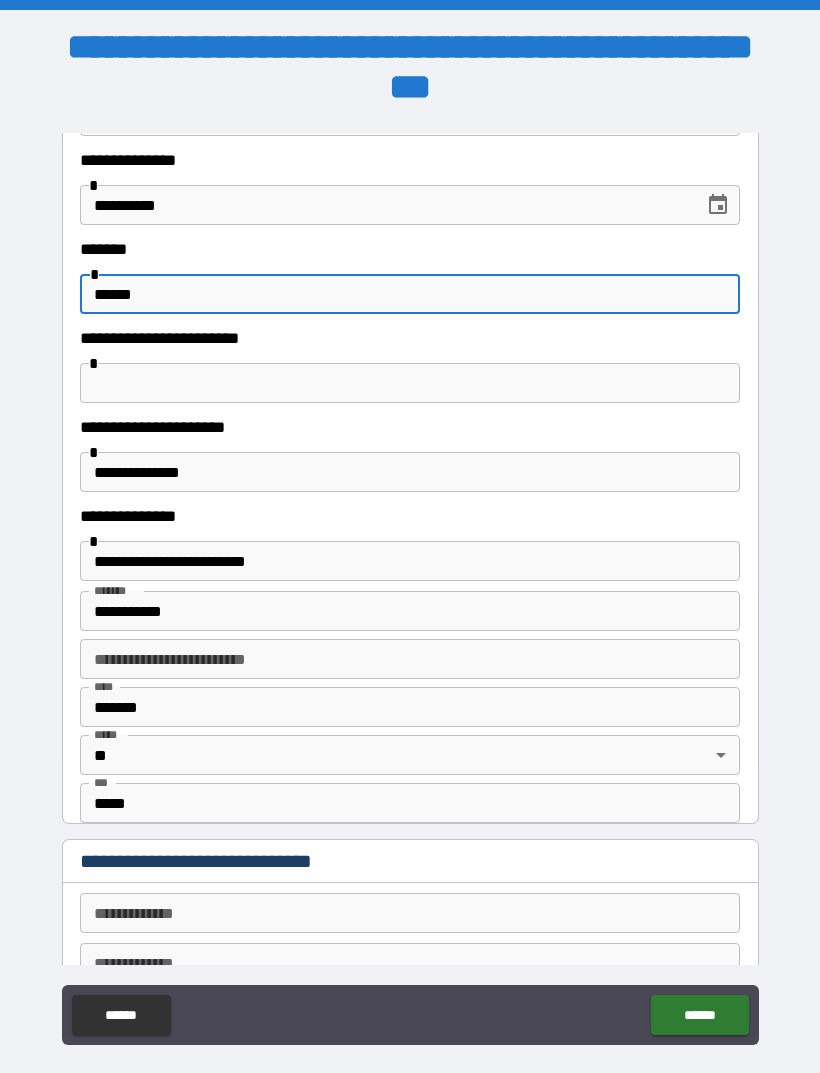 type on "******" 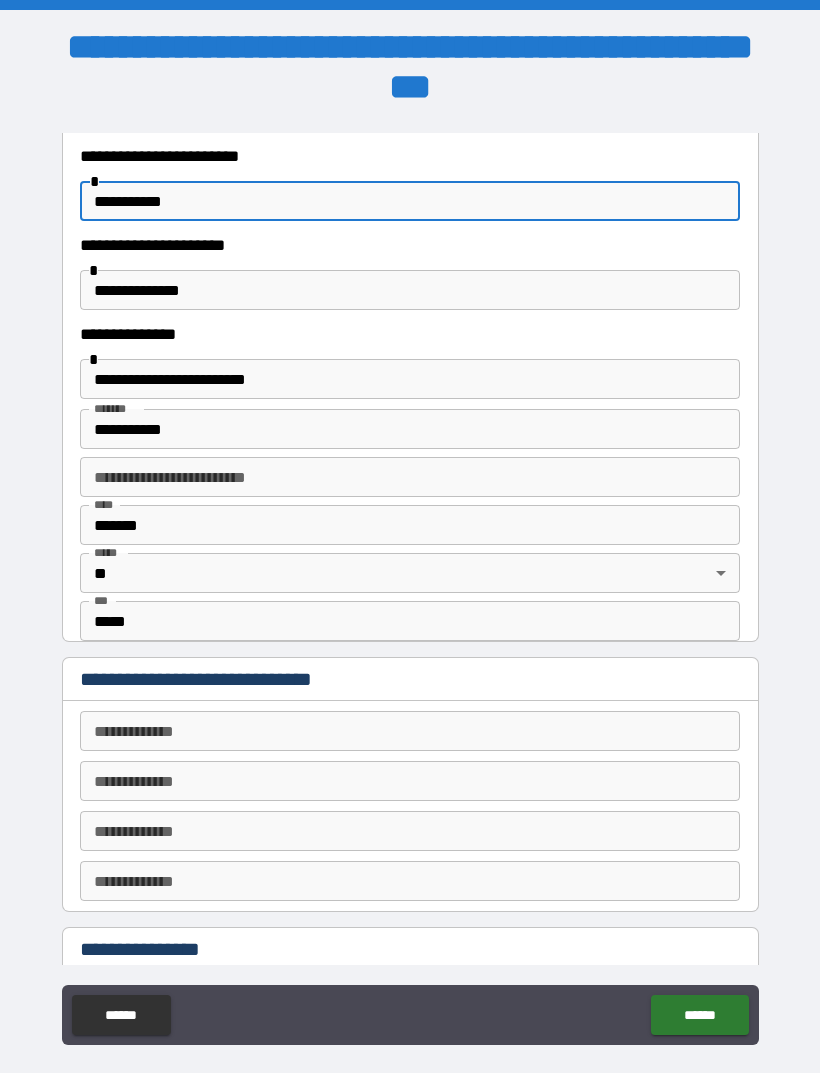 scroll, scrollTop: 459, scrollLeft: 0, axis: vertical 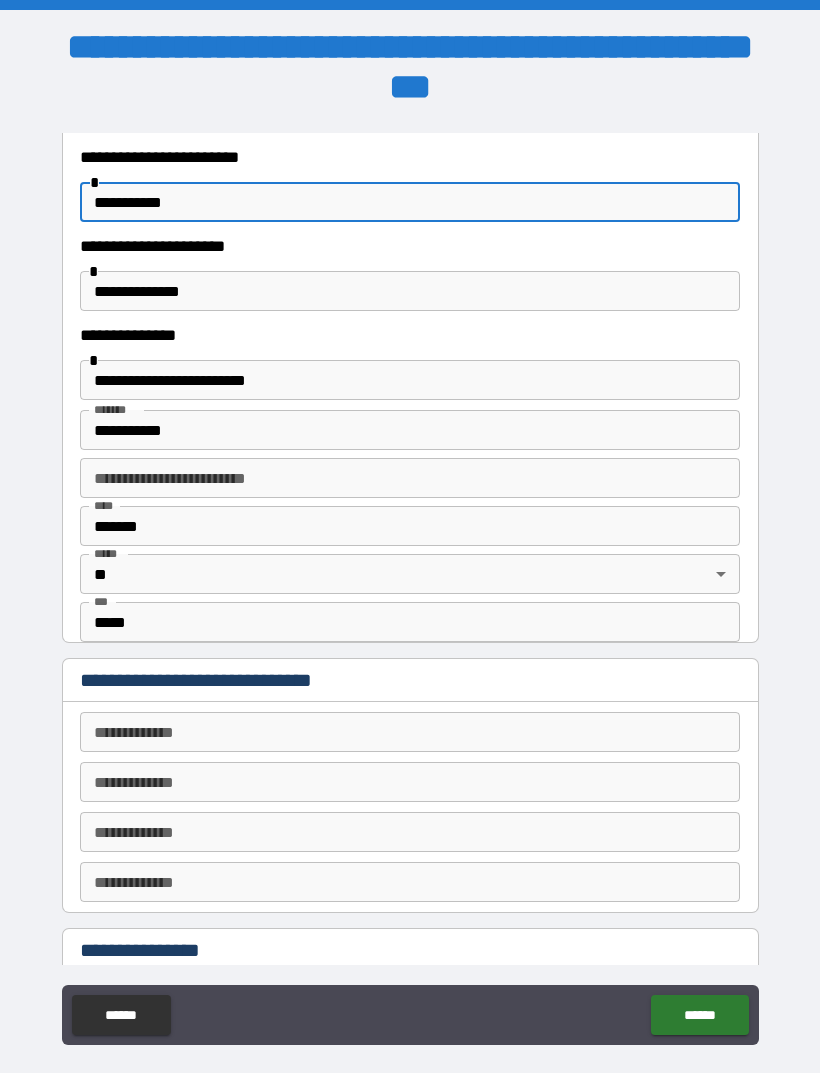 type on "**********" 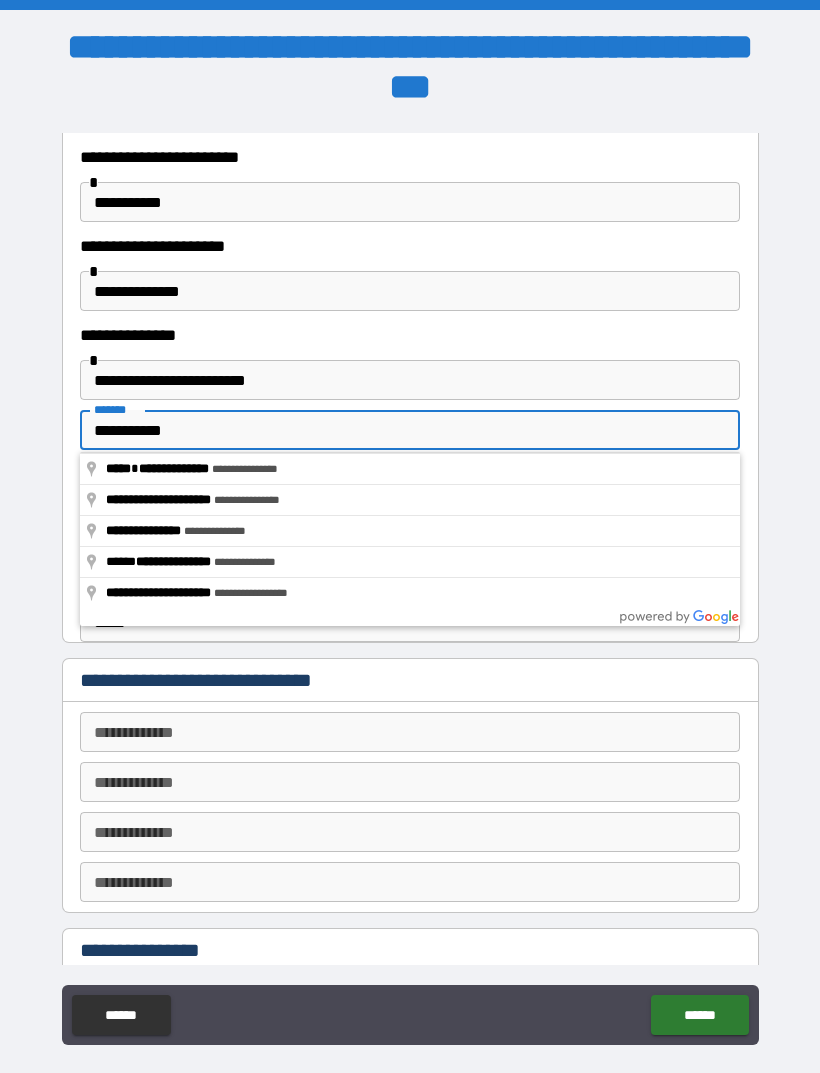 click on "**********" at bounding box center (410, 430) 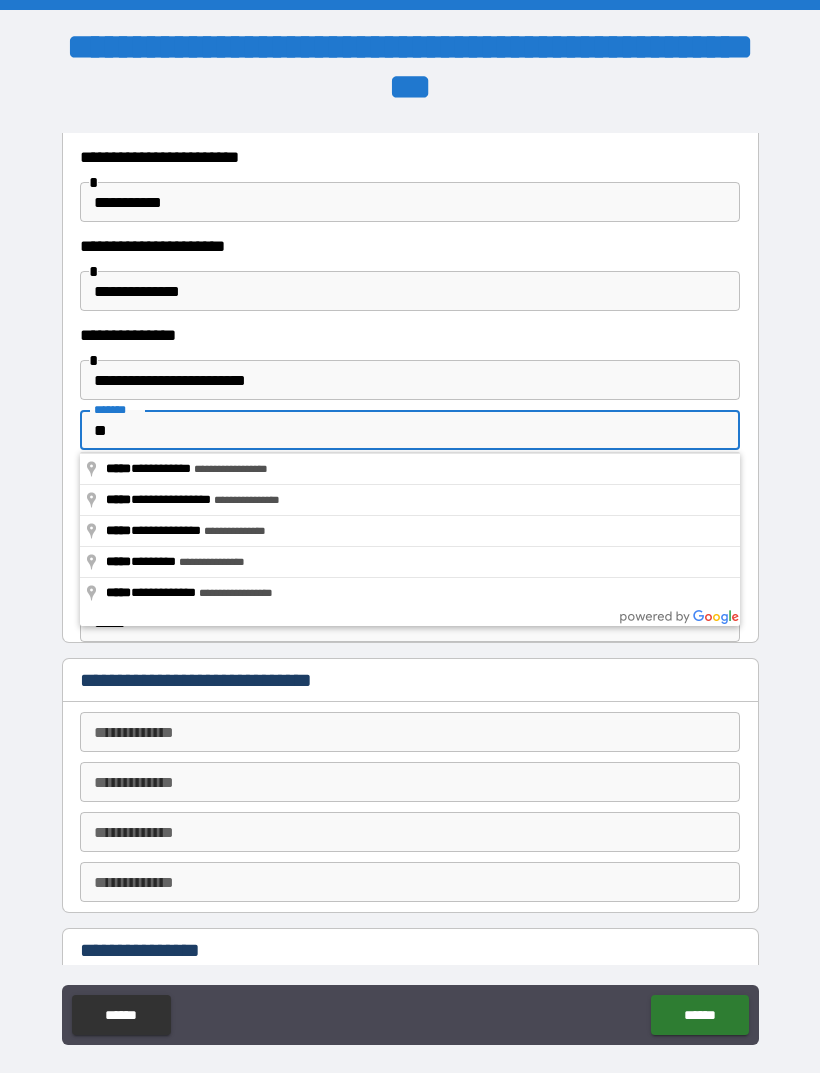 type on "*" 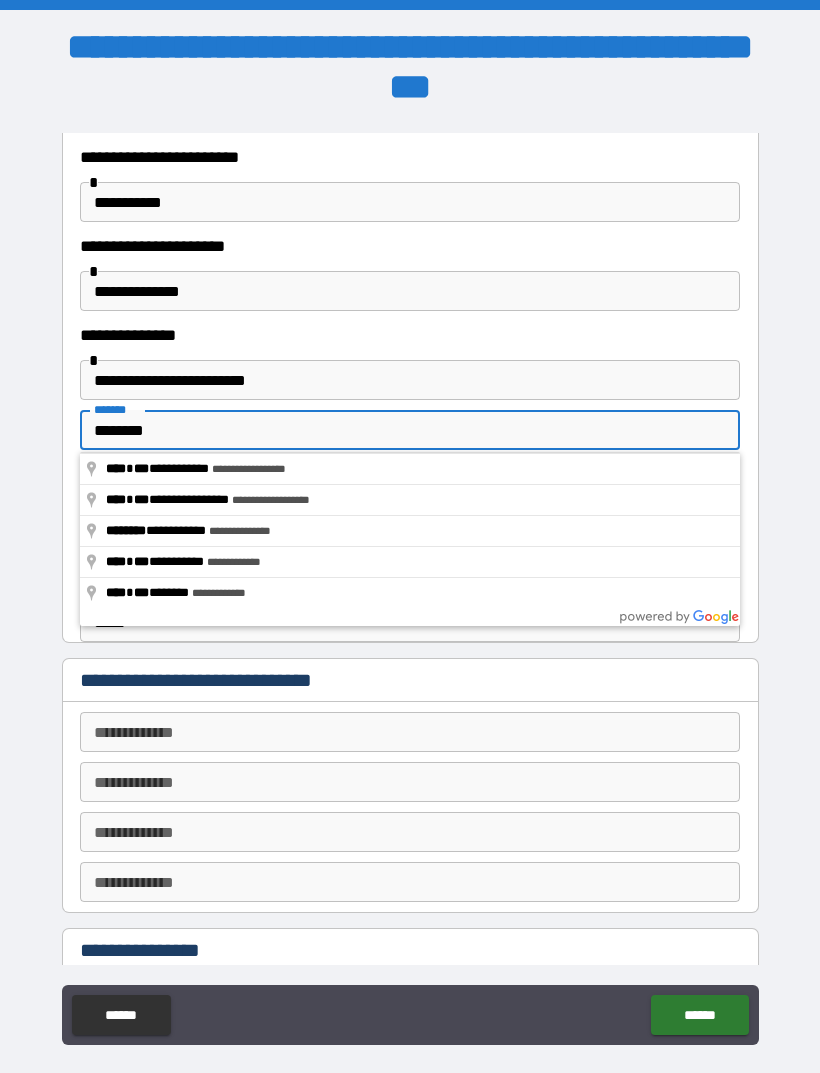 type on "**********" 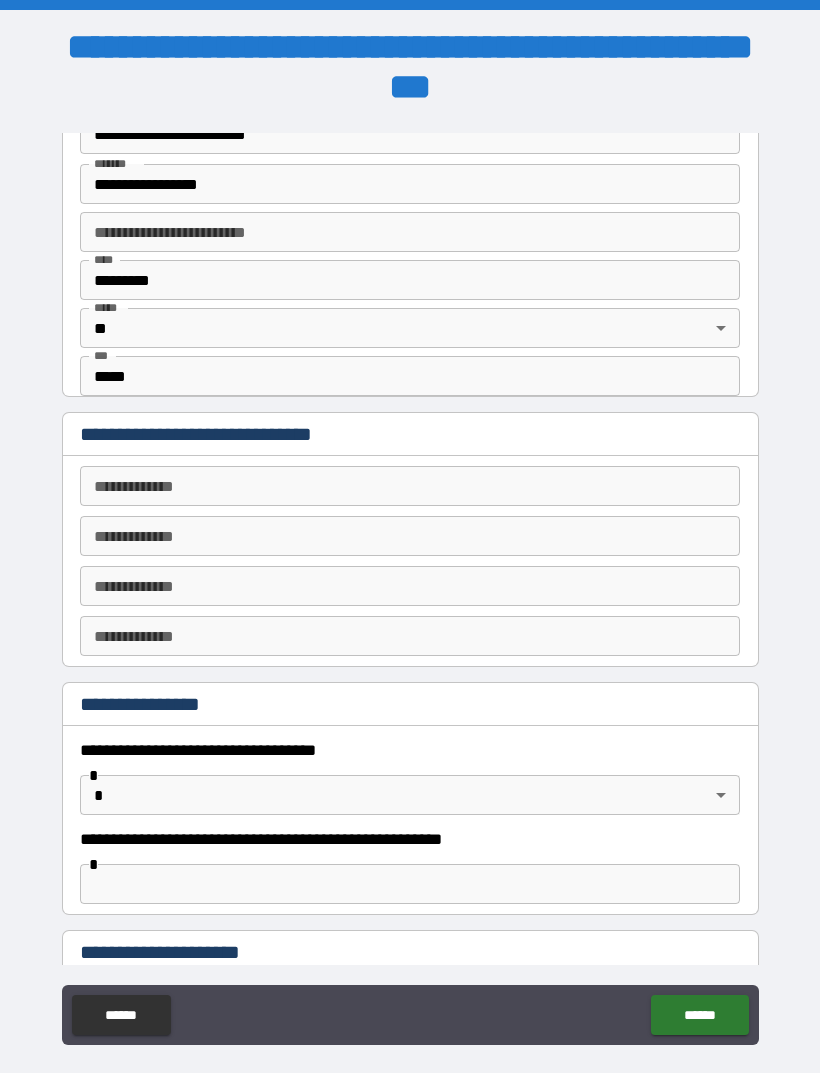 scroll, scrollTop: 708, scrollLeft: 0, axis: vertical 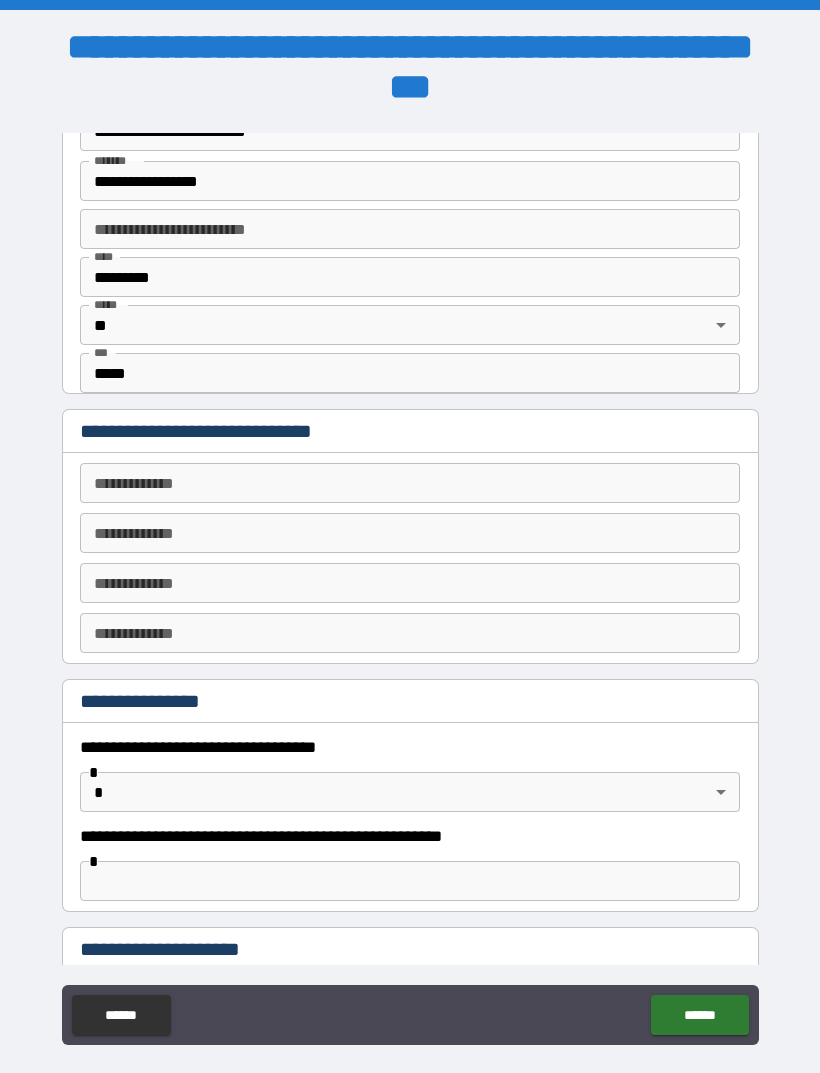 click on "**********" at bounding box center (410, 483) 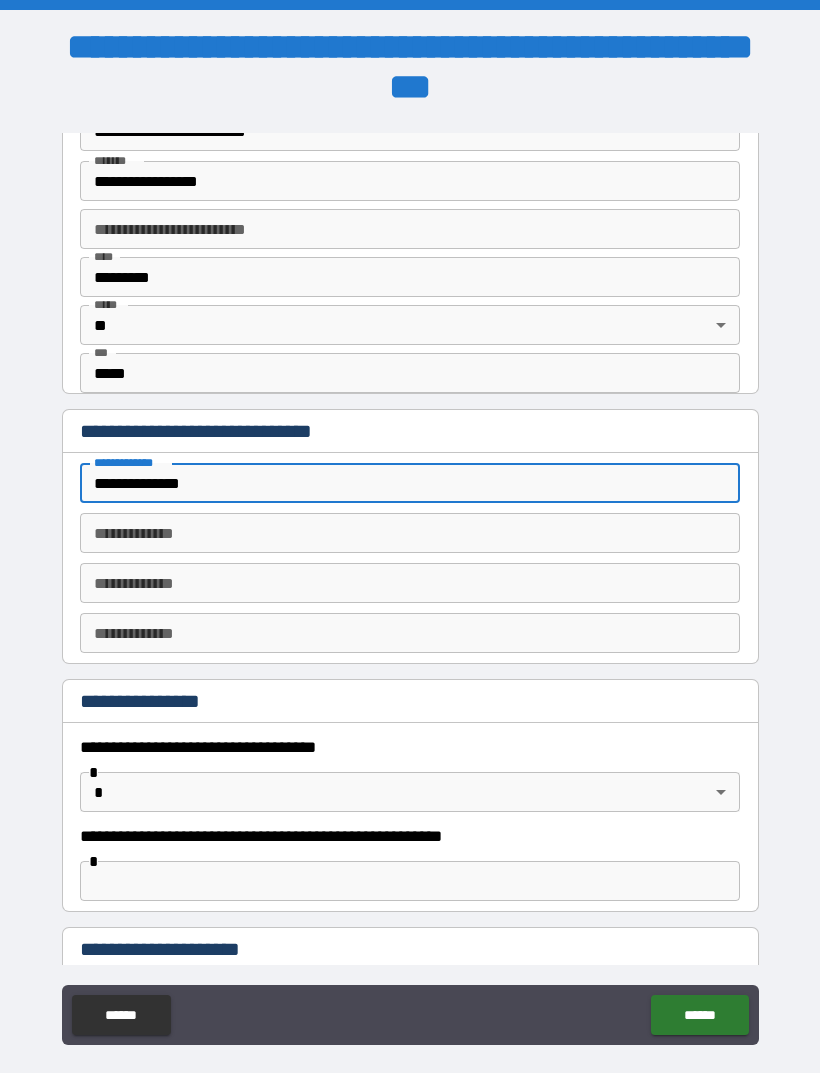 type on "**********" 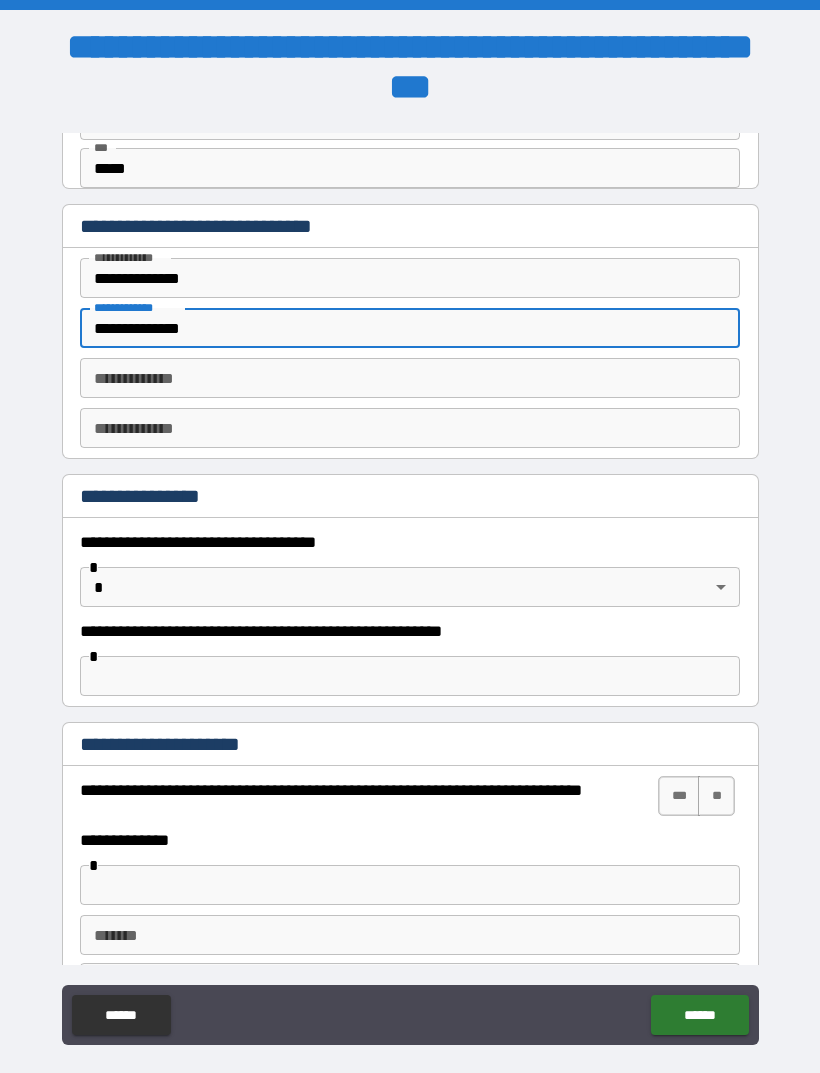 scroll, scrollTop: 914, scrollLeft: 0, axis: vertical 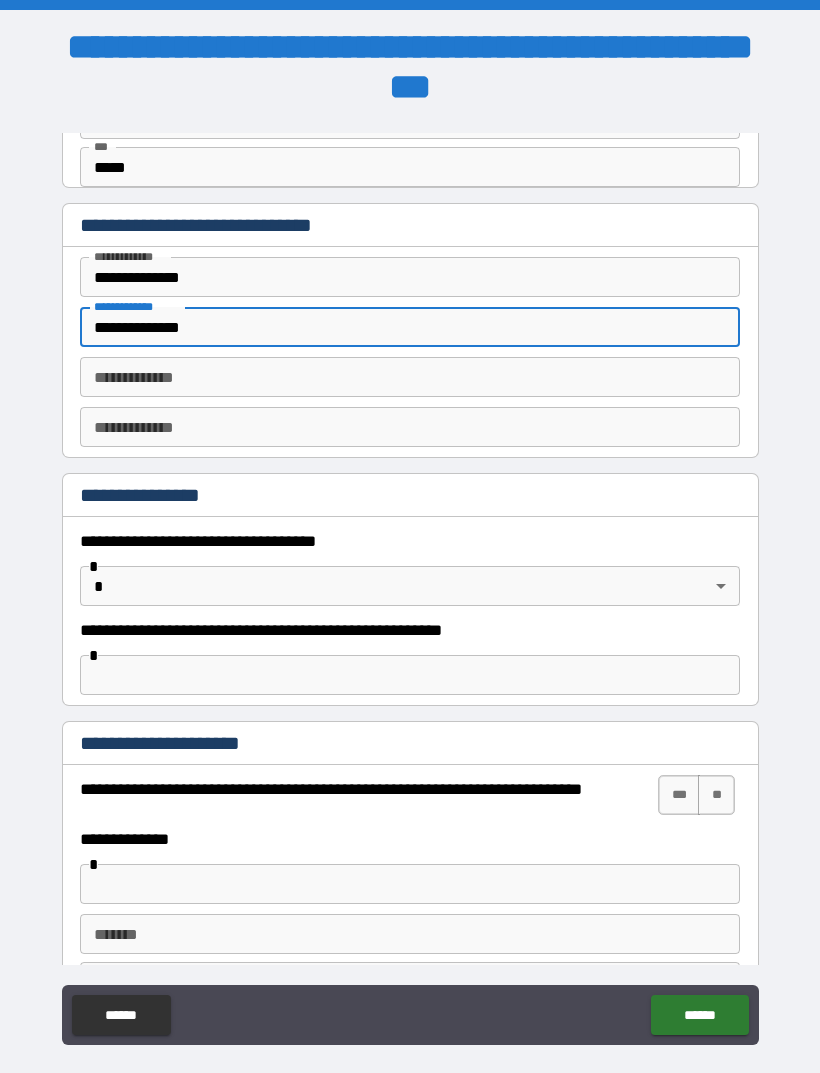 type on "**********" 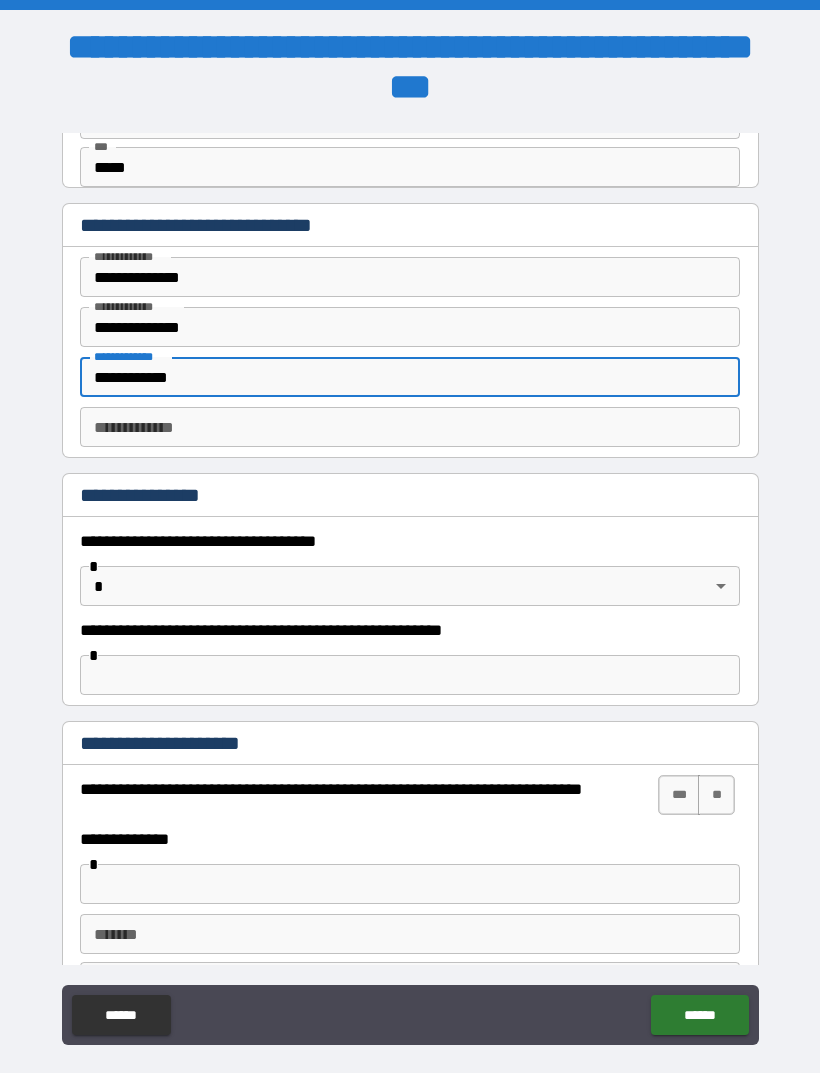 type on "**********" 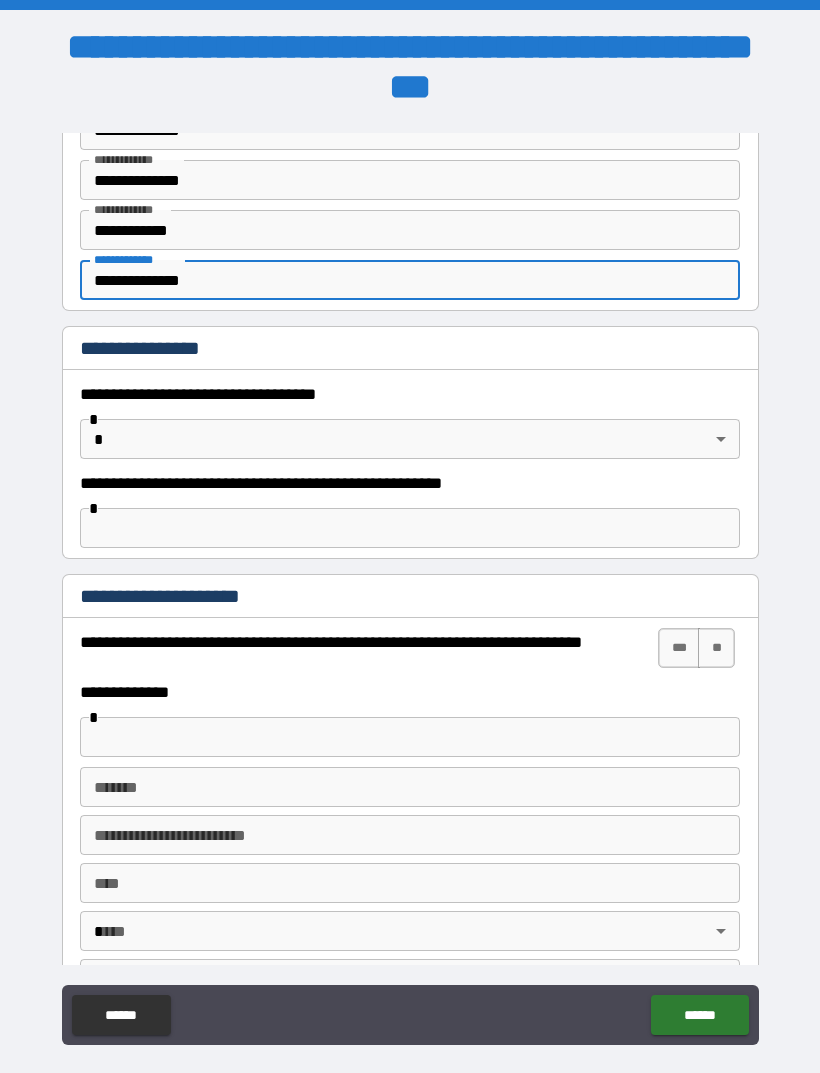 scroll, scrollTop: 1069, scrollLeft: 0, axis: vertical 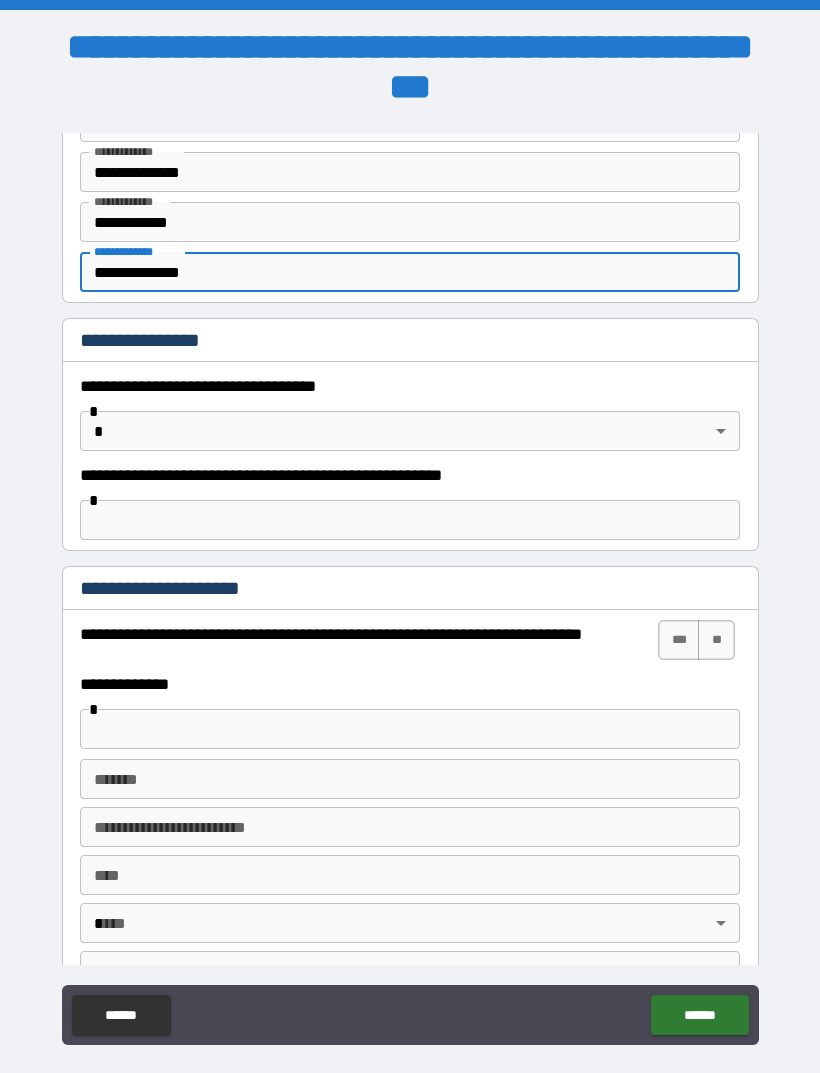 type on "**********" 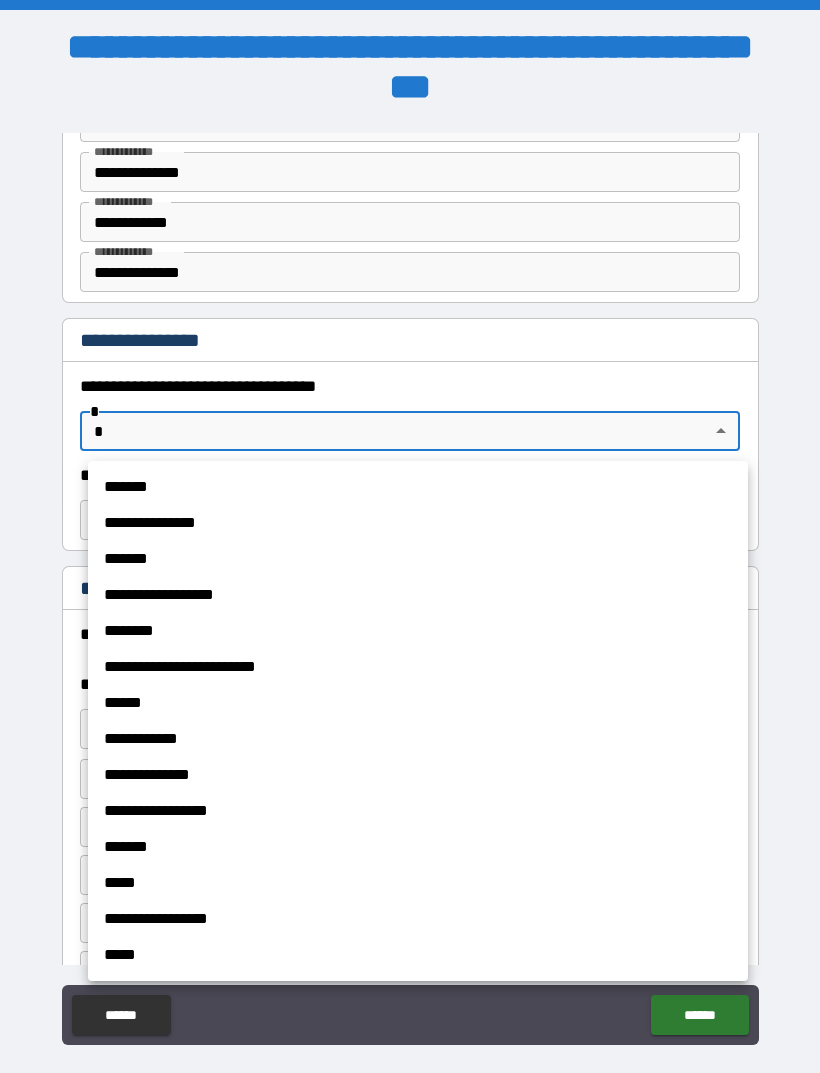 click on "*******" at bounding box center (418, 487) 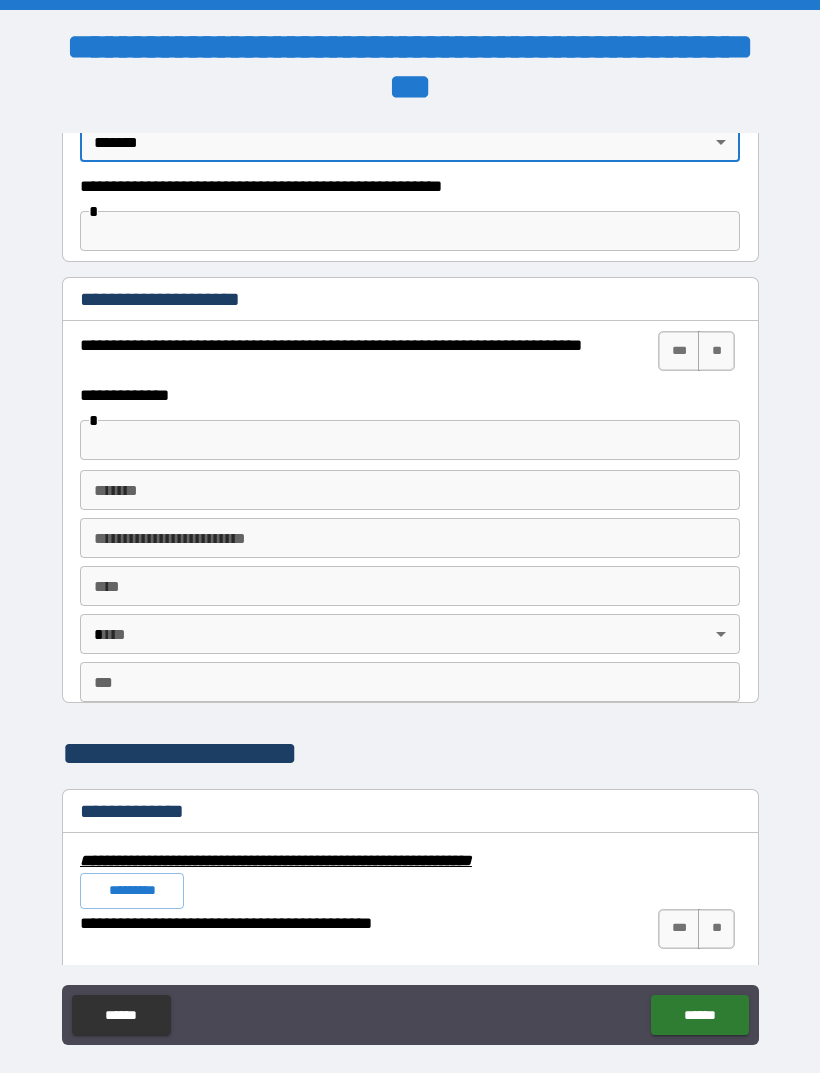 scroll, scrollTop: 1360, scrollLeft: 0, axis: vertical 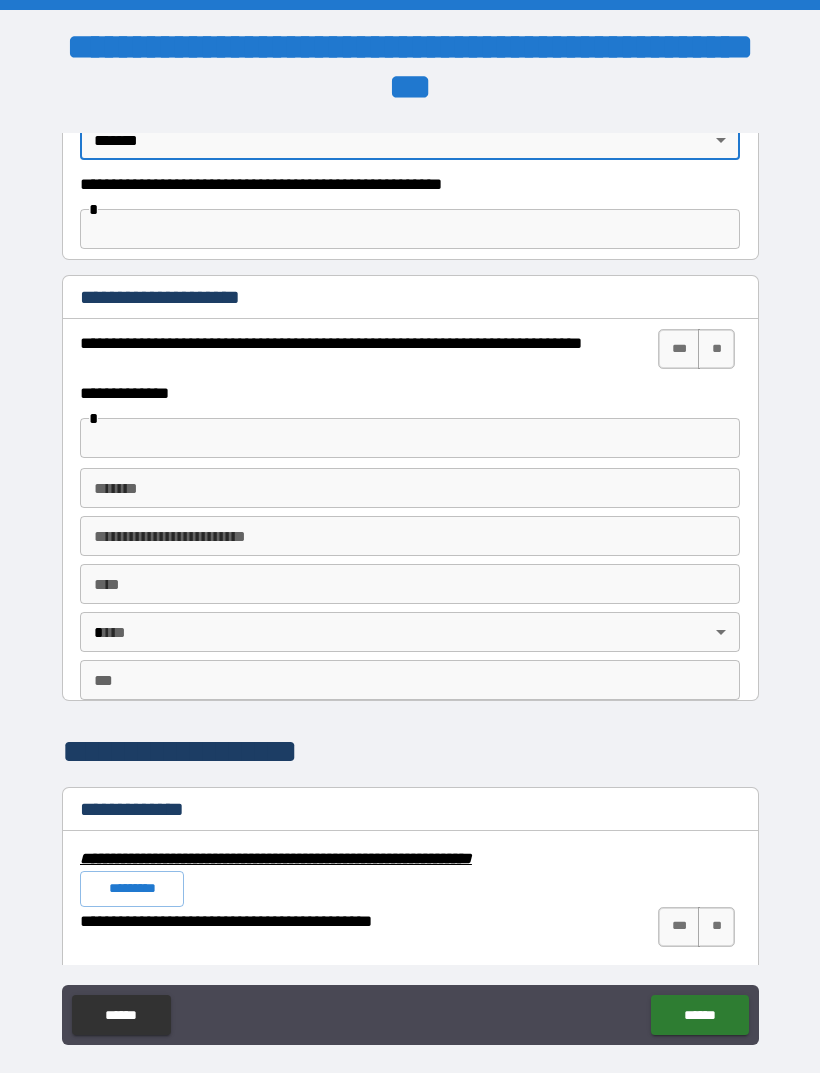 click on "**" at bounding box center (716, 349) 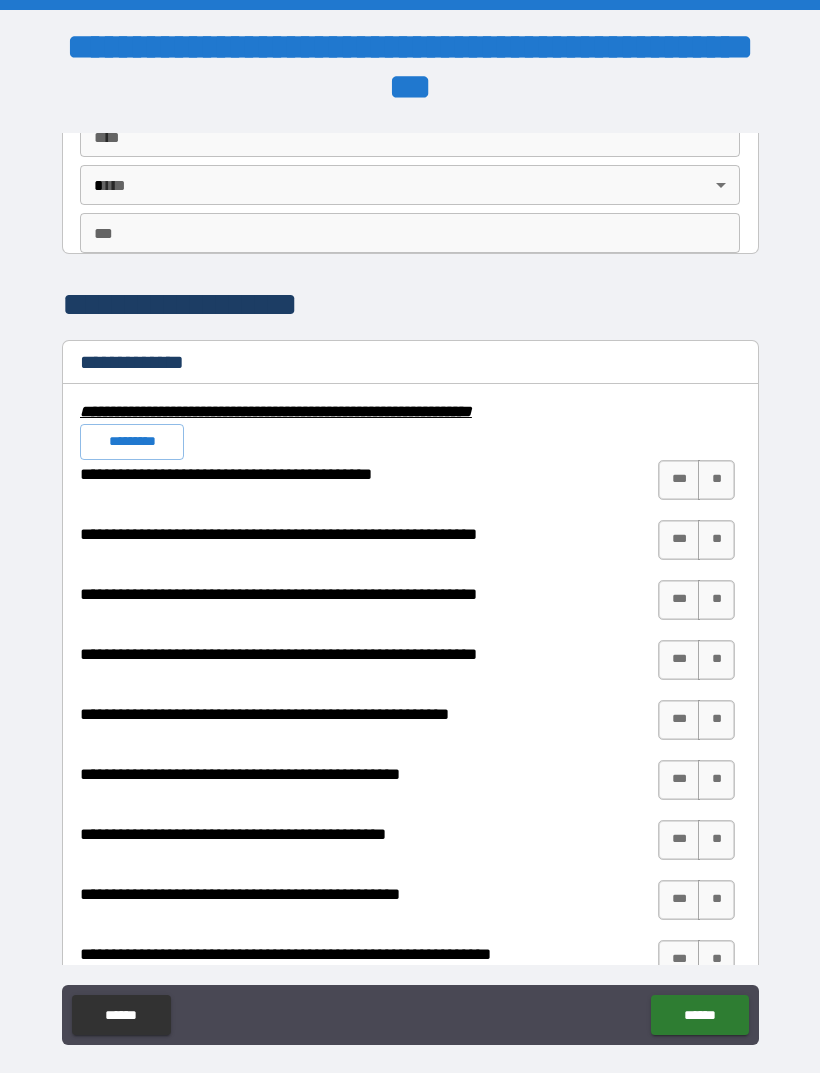 scroll, scrollTop: 1808, scrollLeft: 0, axis: vertical 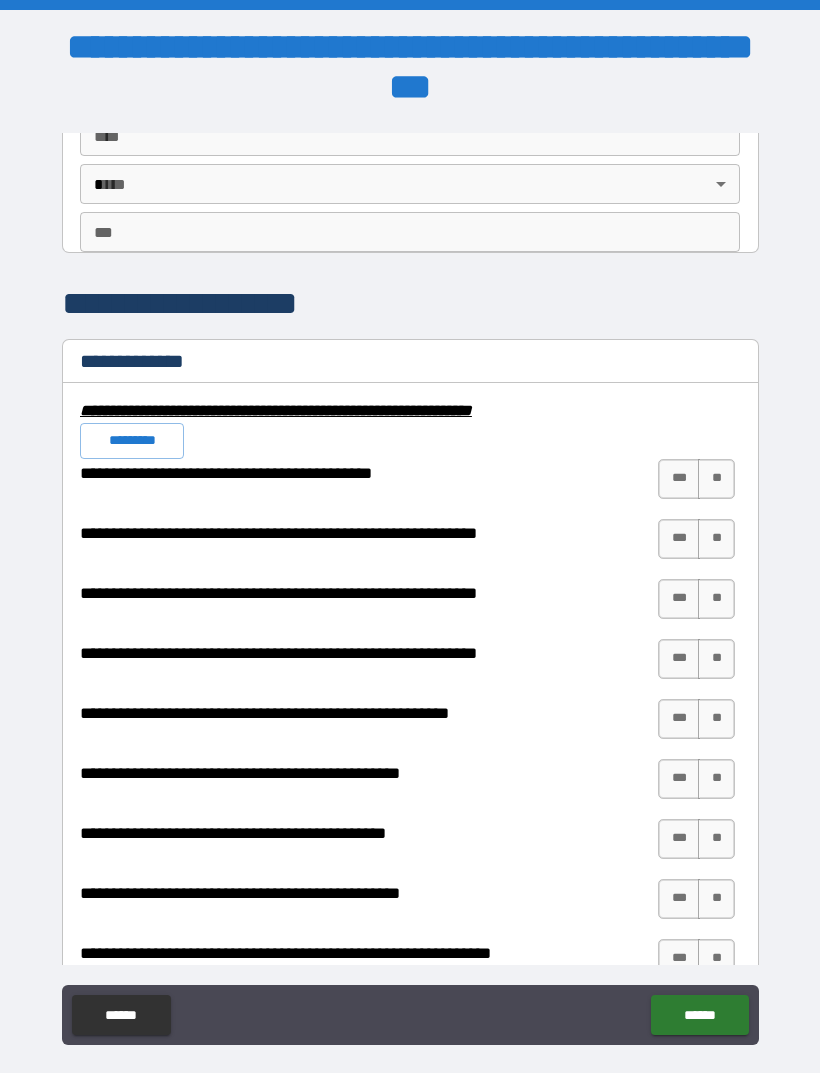 click on "**" at bounding box center [716, 479] 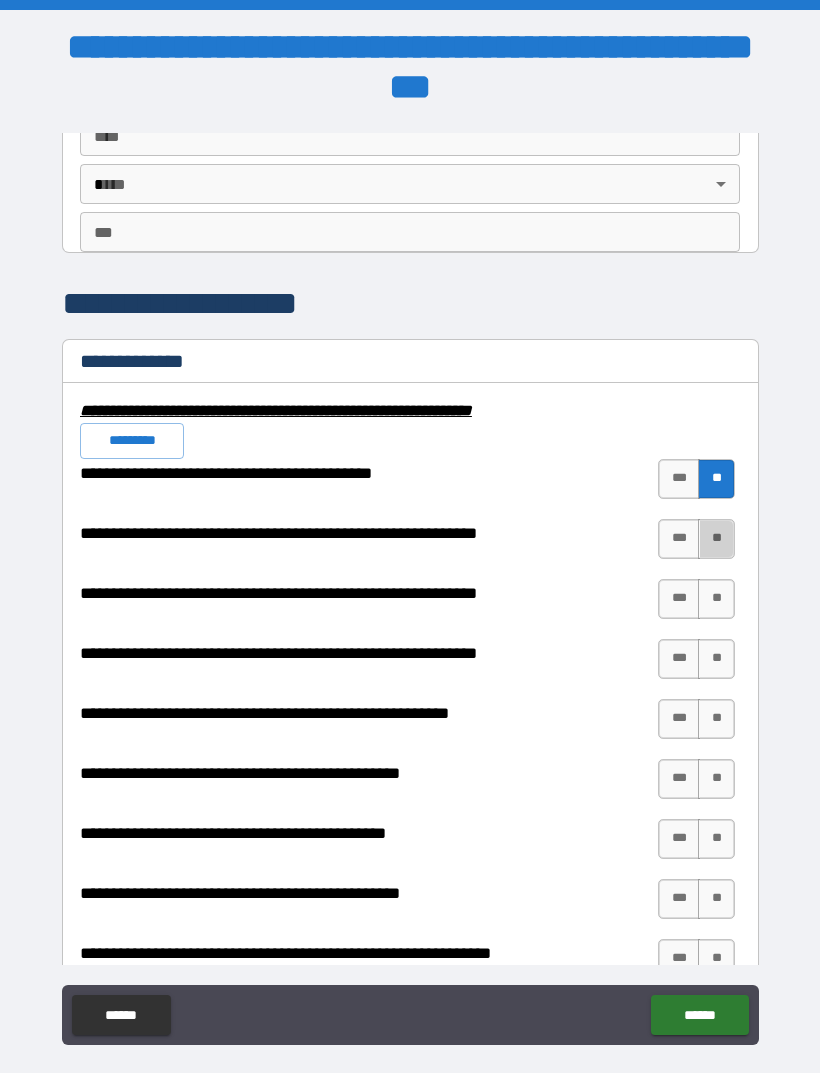 click on "**" at bounding box center (716, 539) 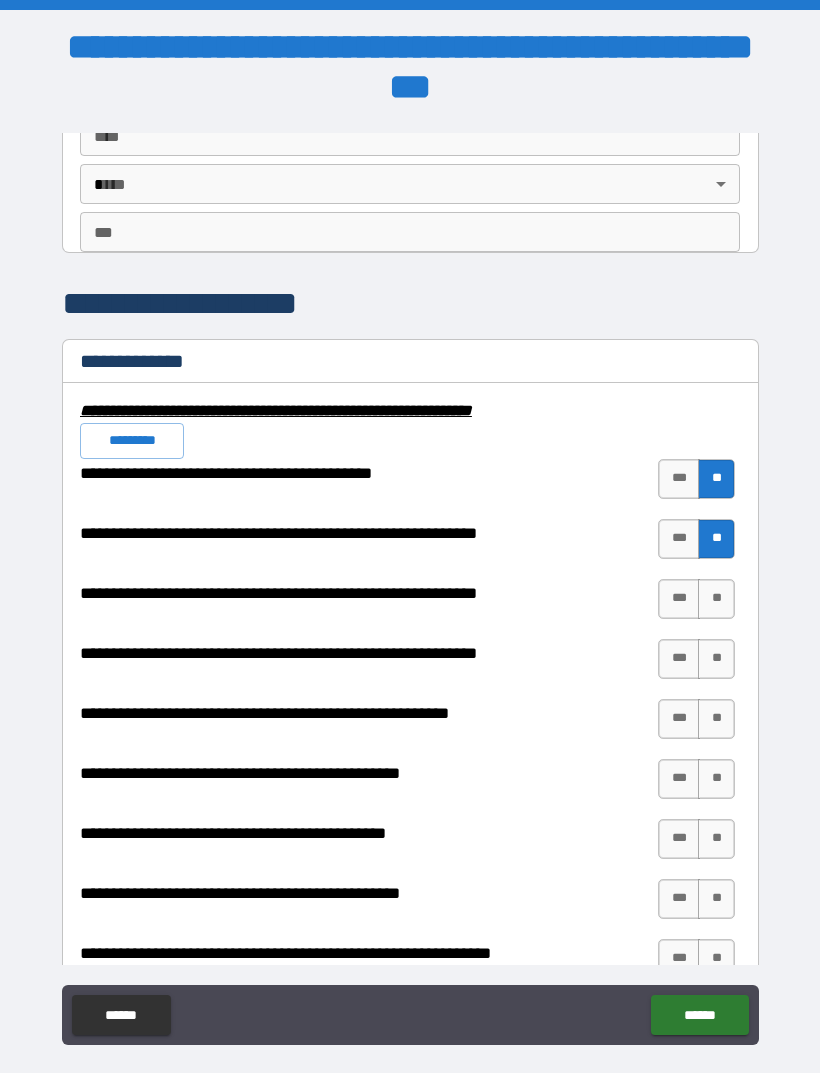 click on "**" at bounding box center [716, 599] 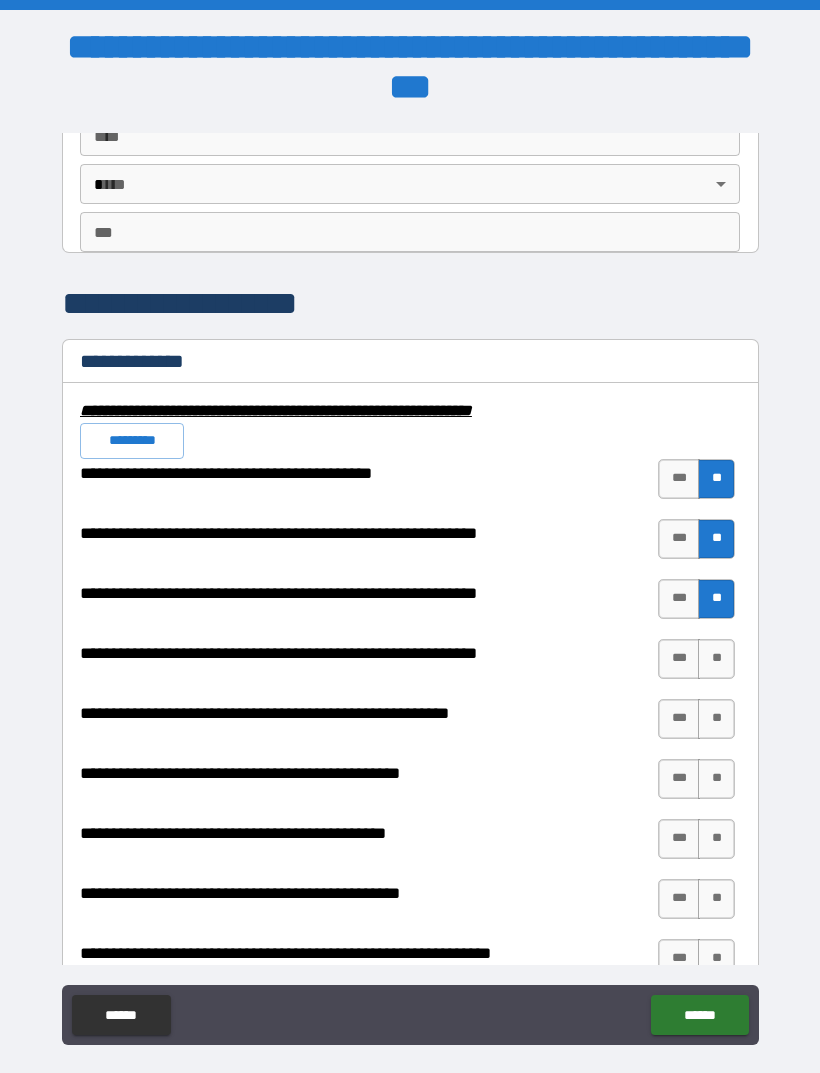 click on "**" at bounding box center [716, 659] 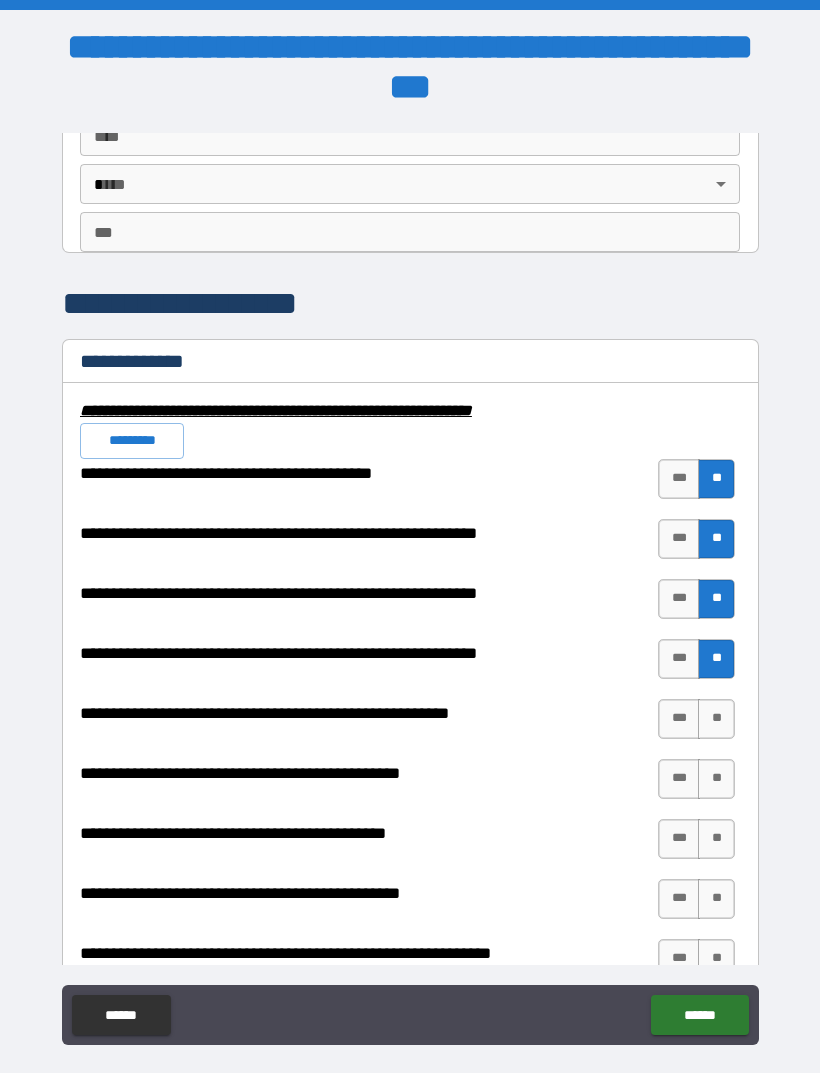 click on "**" at bounding box center (716, 719) 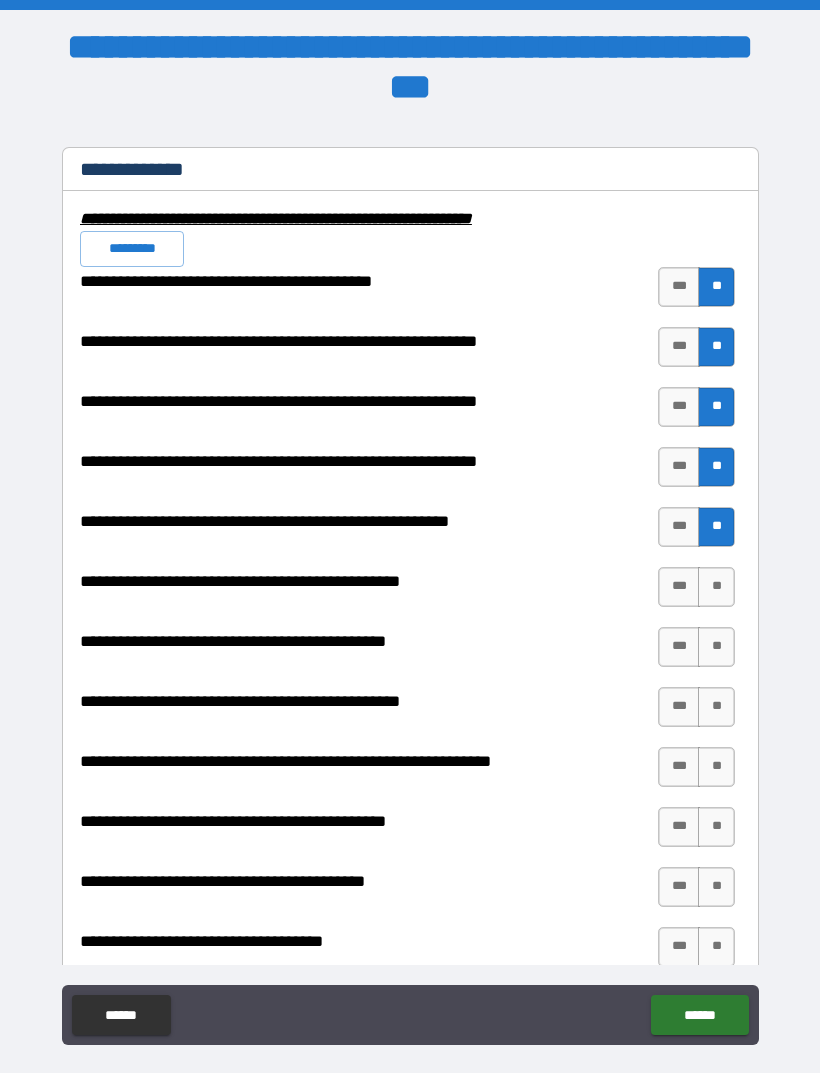 scroll, scrollTop: 2006, scrollLeft: 0, axis: vertical 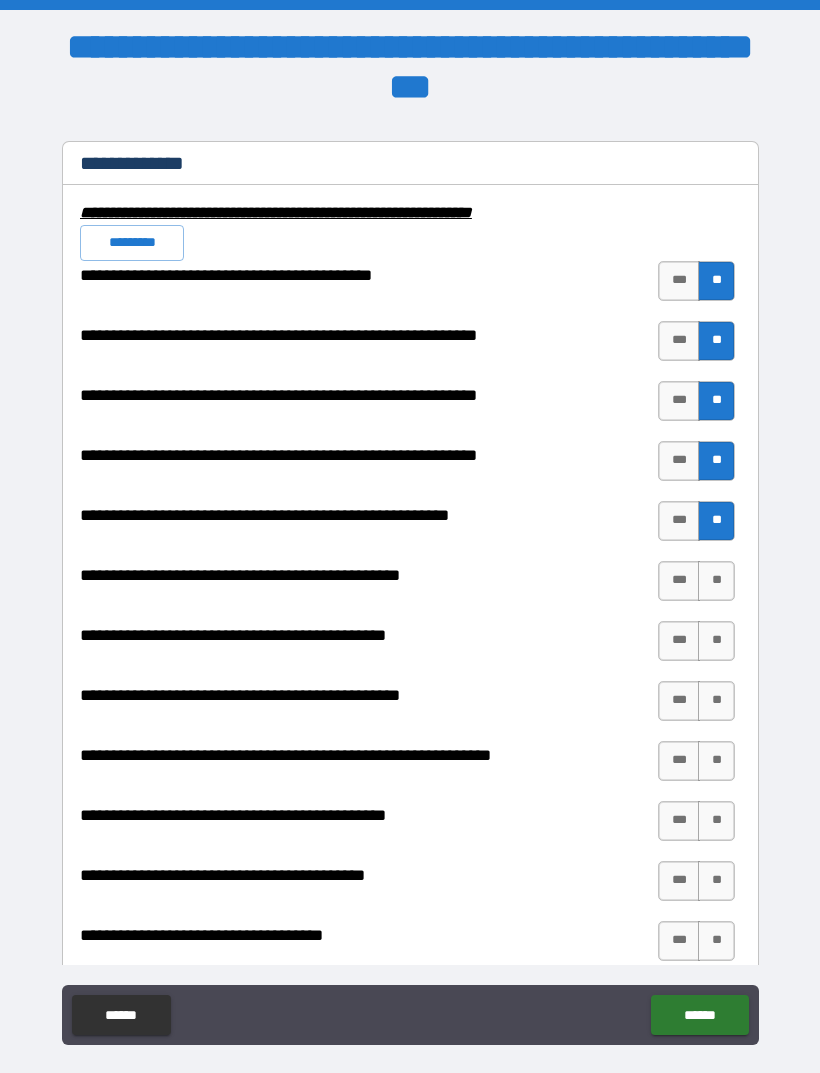 click on "**" at bounding box center [716, 581] 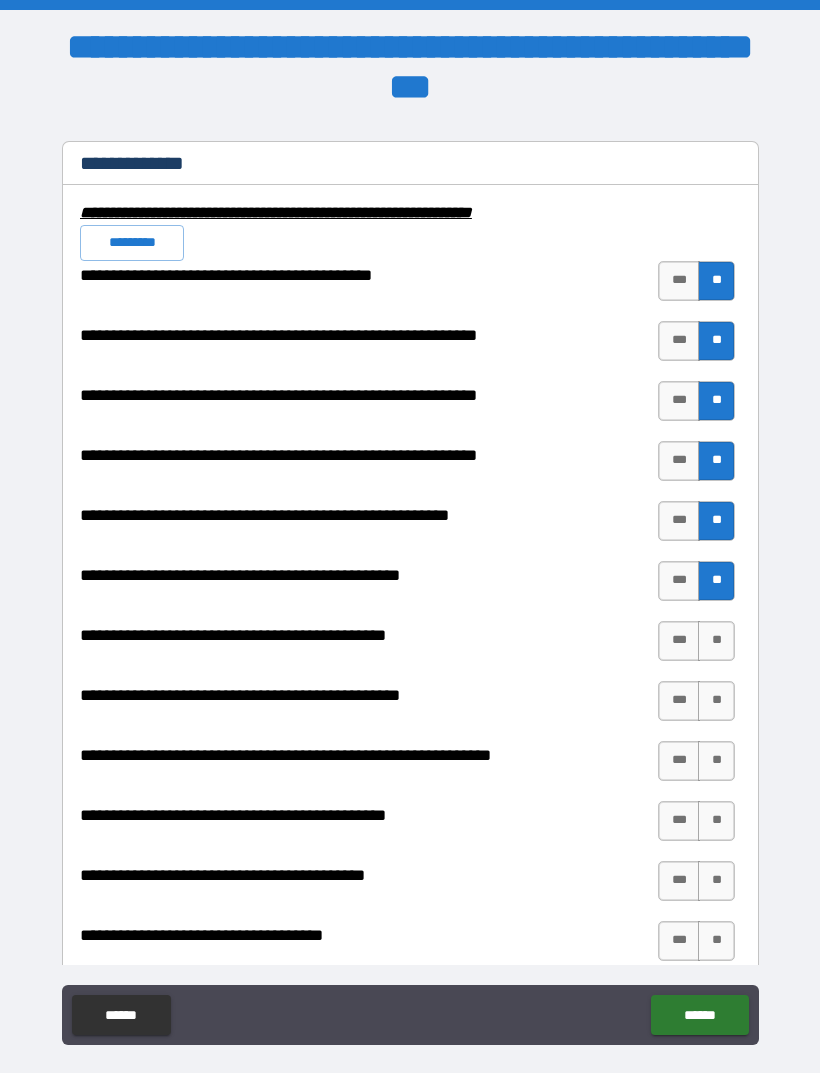 click on "**" at bounding box center (716, 641) 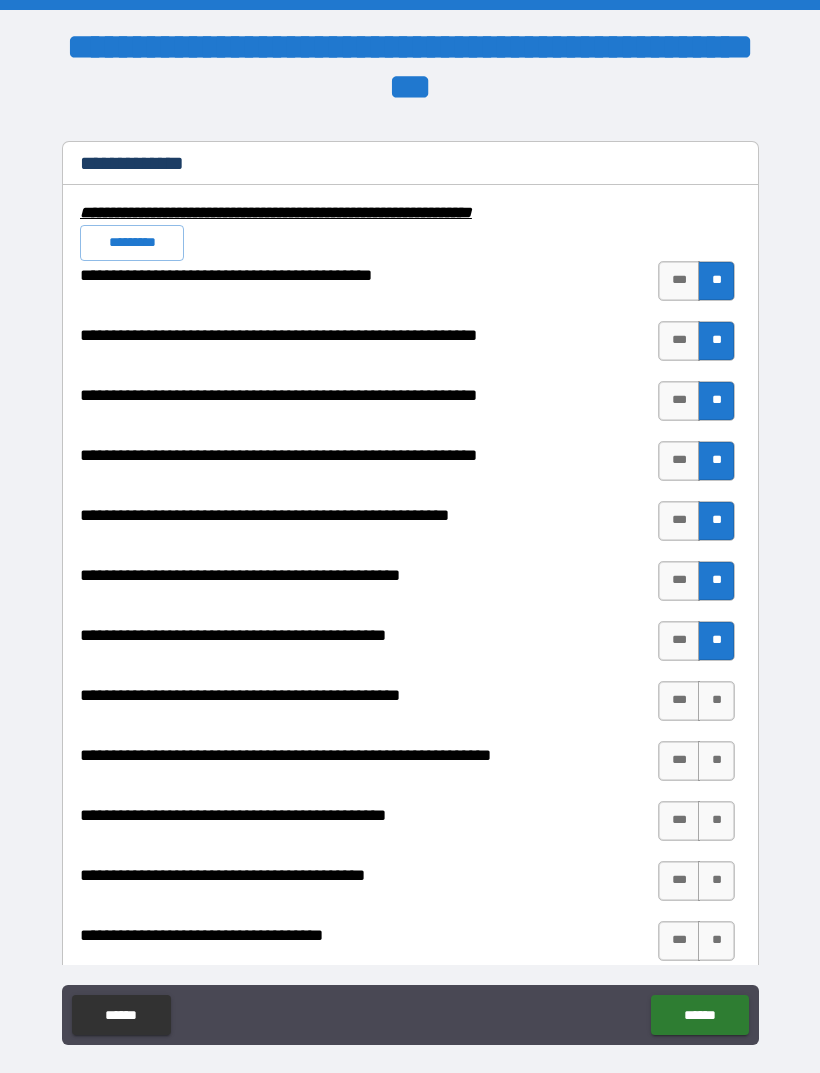 click on "***" at bounding box center [679, 701] 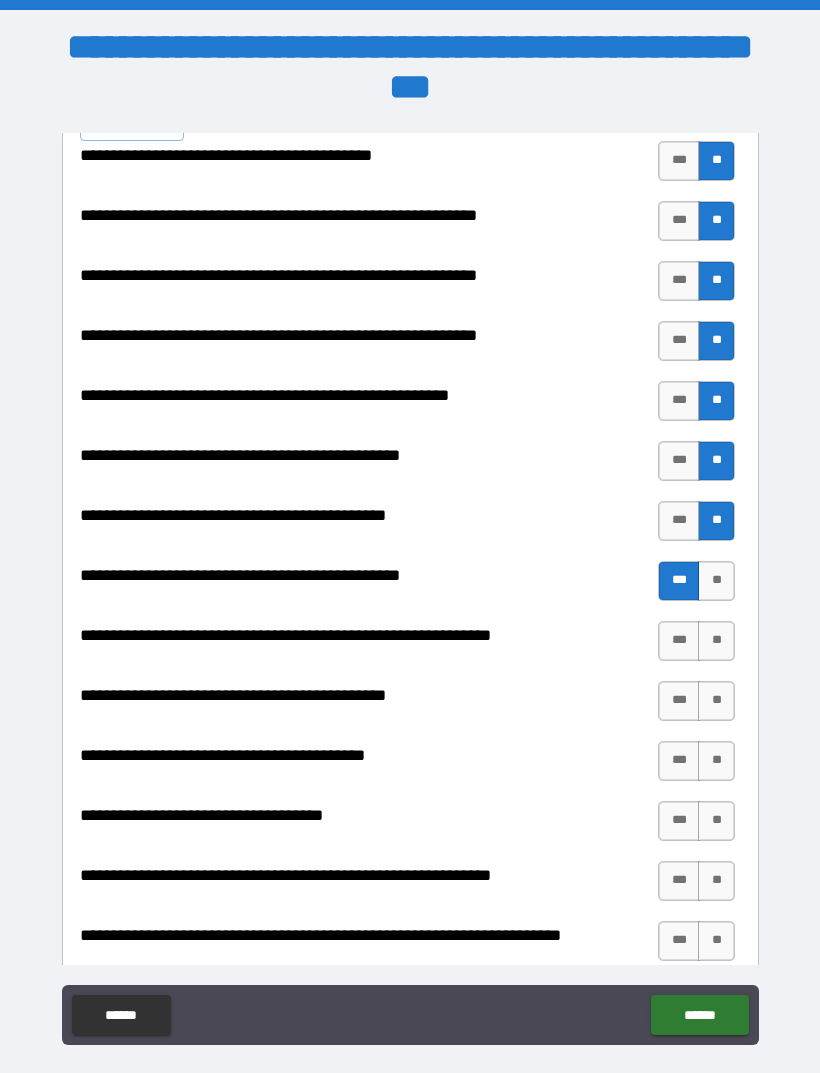 scroll, scrollTop: 2127, scrollLeft: 0, axis: vertical 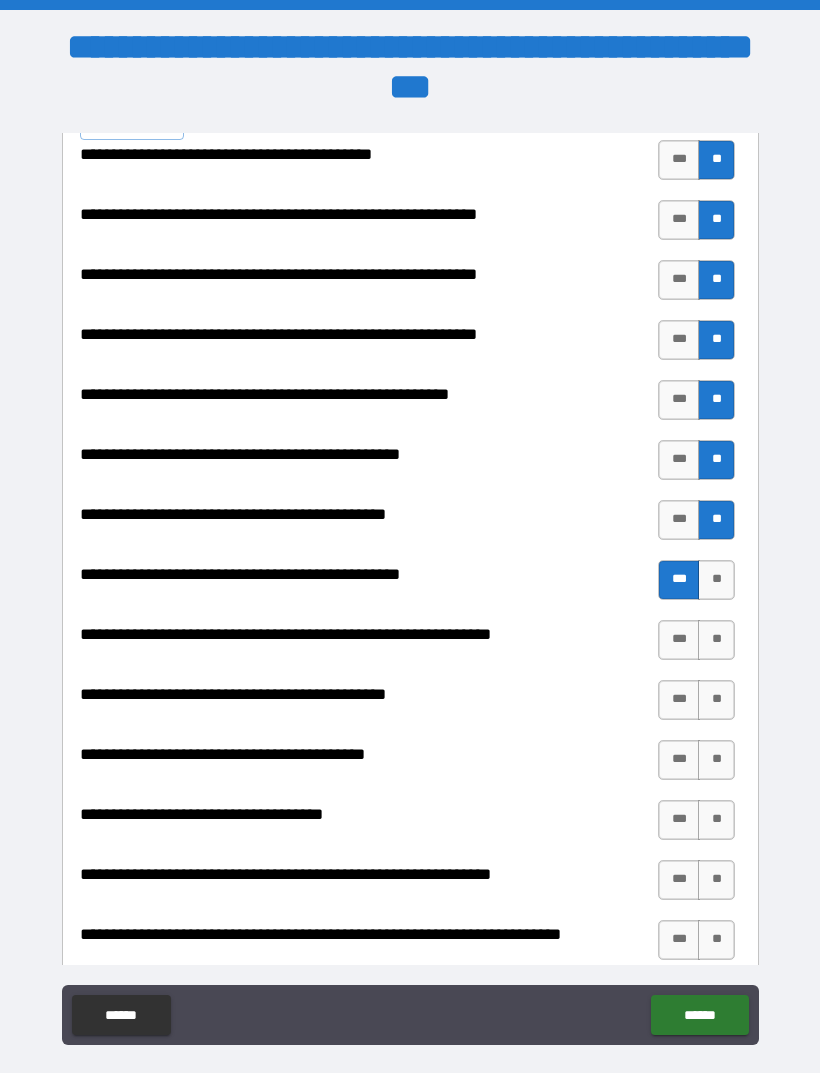 click on "***" at bounding box center [679, 640] 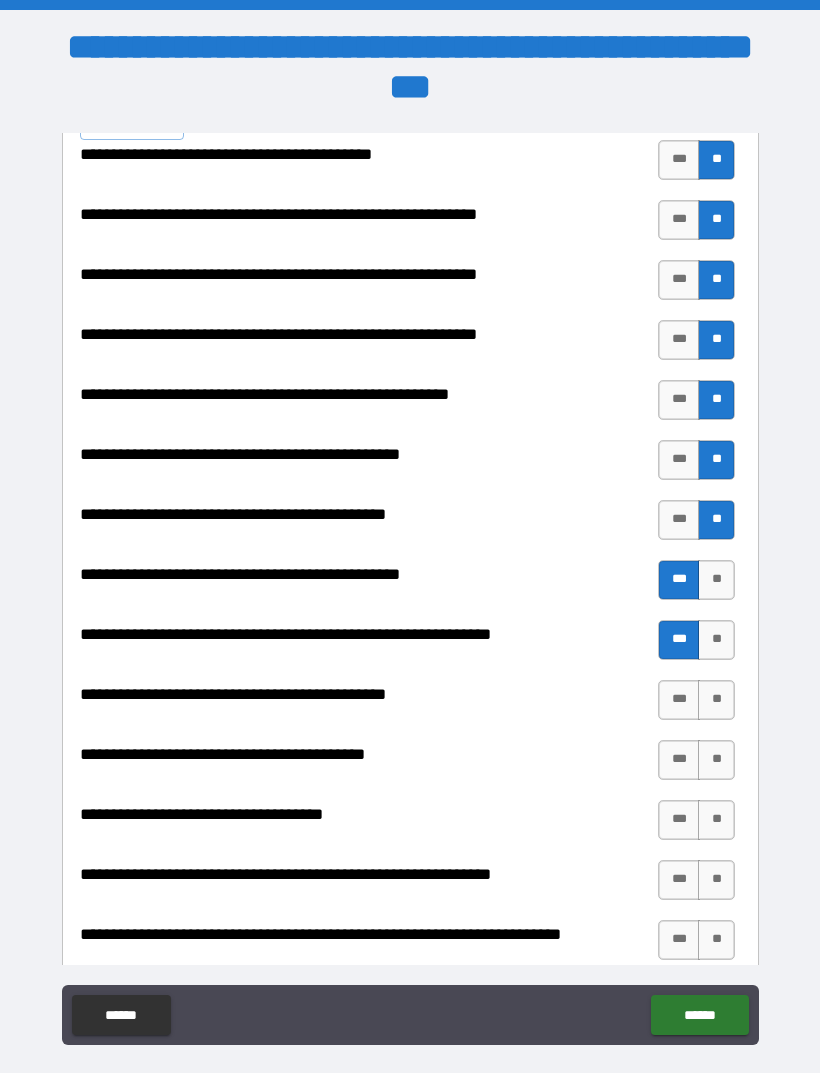 click on "***" at bounding box center [679, 700] 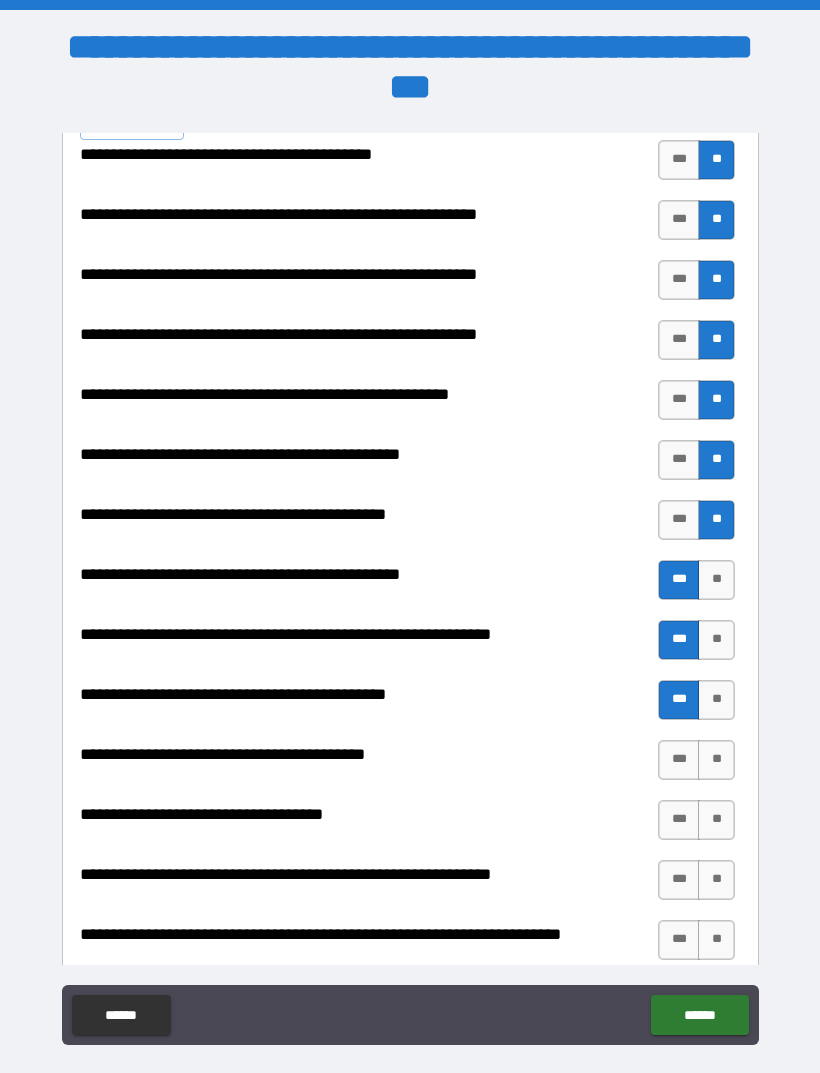 click on "***" at bounding box center (679, 760) 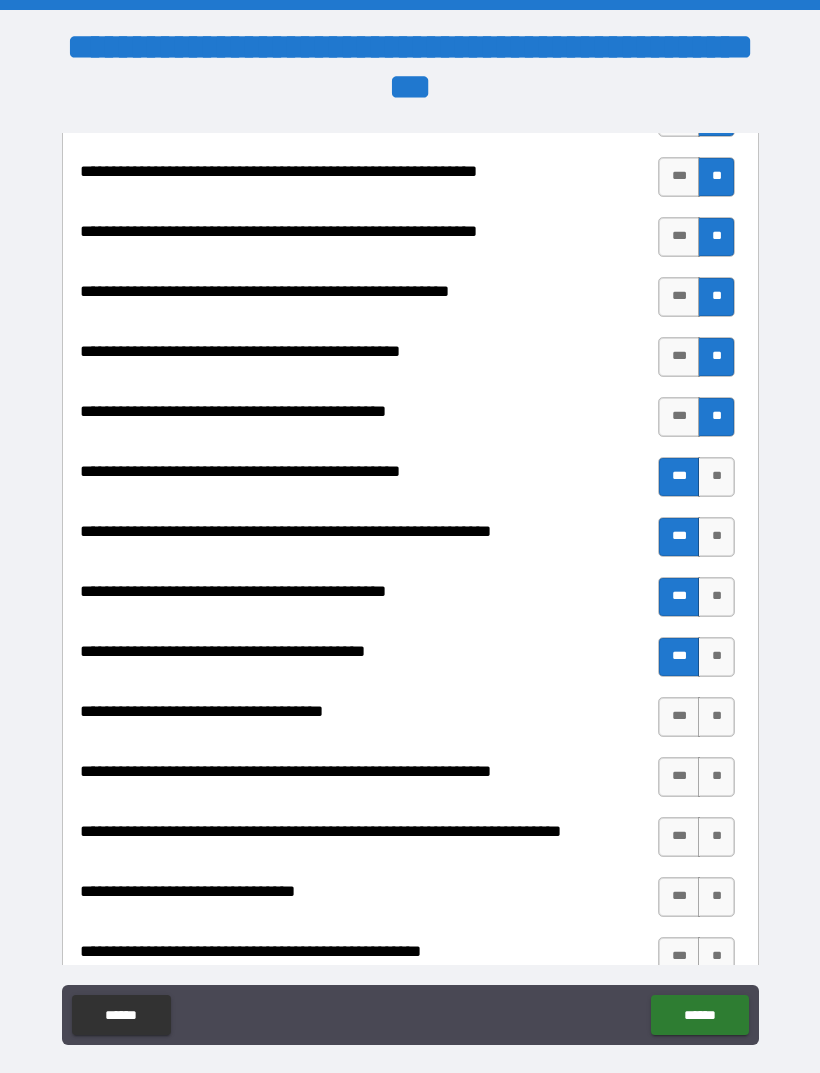 scroll, scrollTop: 2231, scrollLeft: 0, axis: vertical 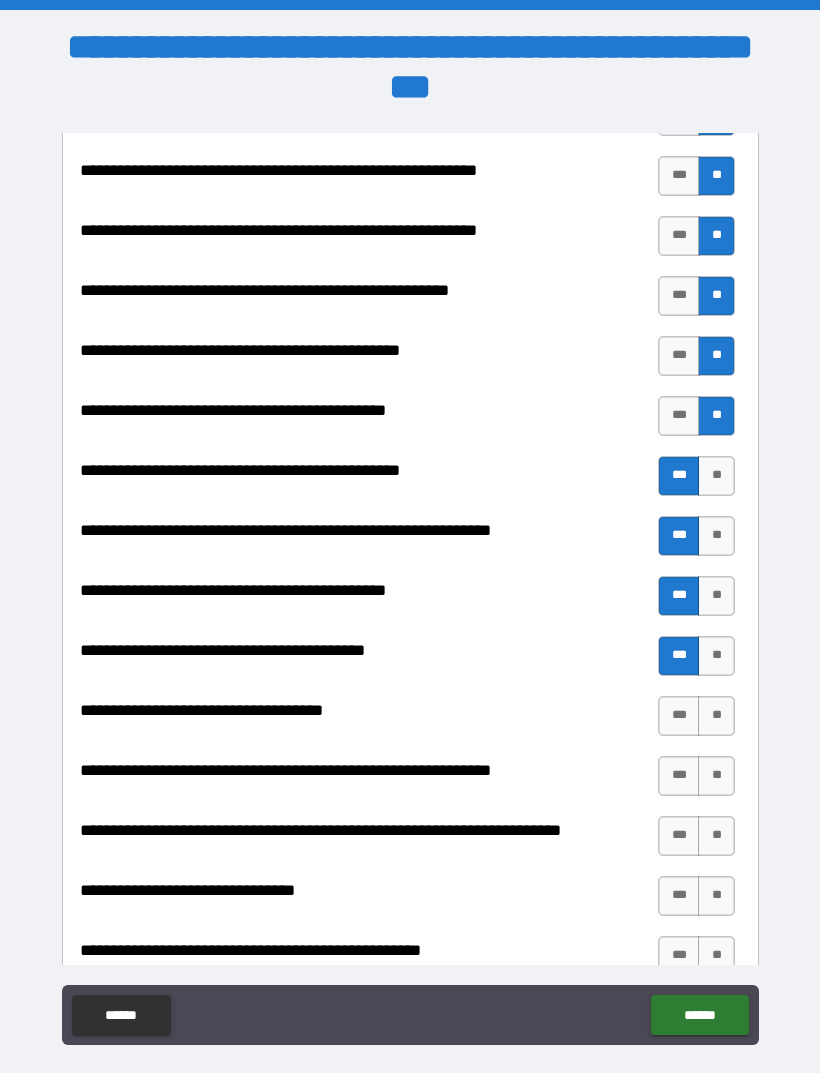 click on "**" at bounding box center (716, 716) 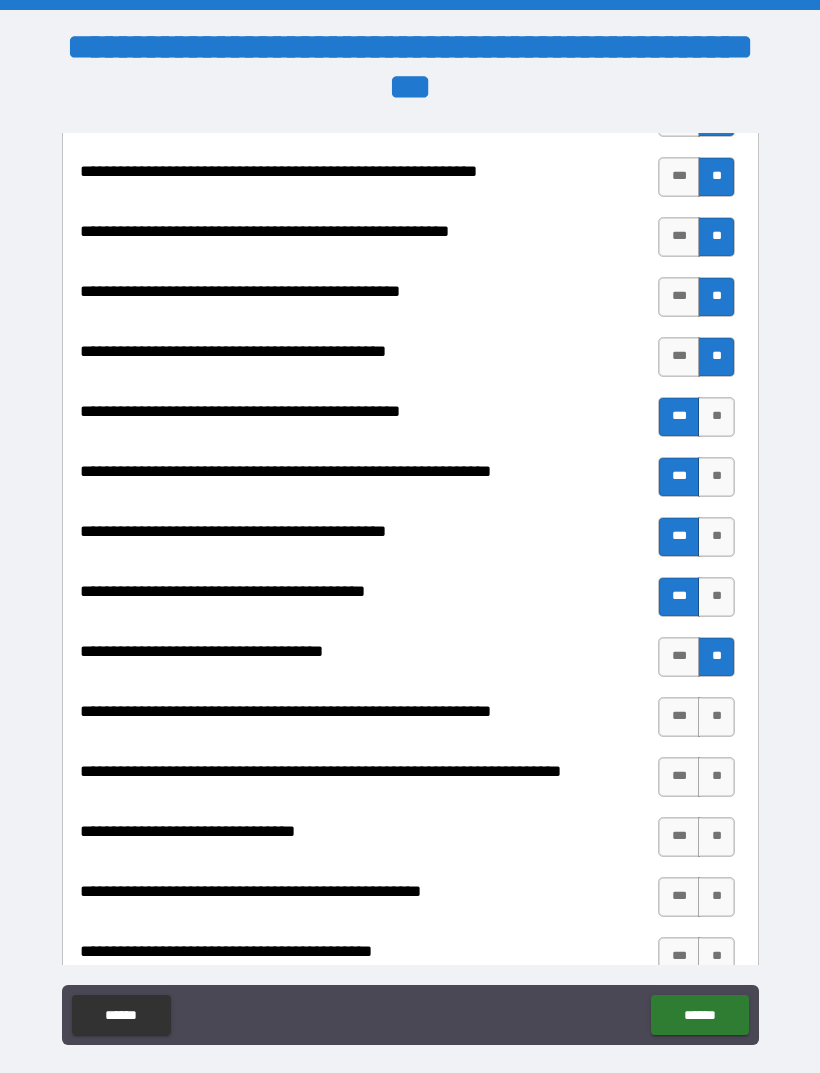 scroll, scrollTop: 2297, scrollLeft: 0, axis: vertical 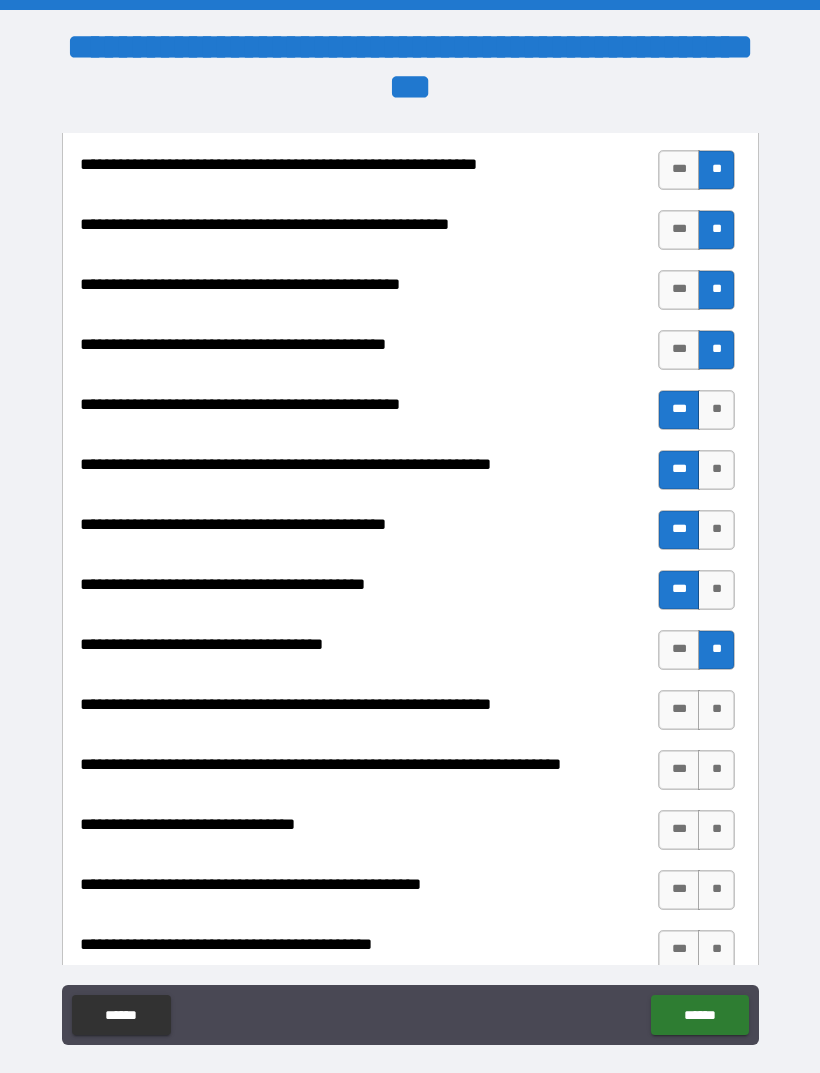 click on "**" at bounding box center [716, 710] 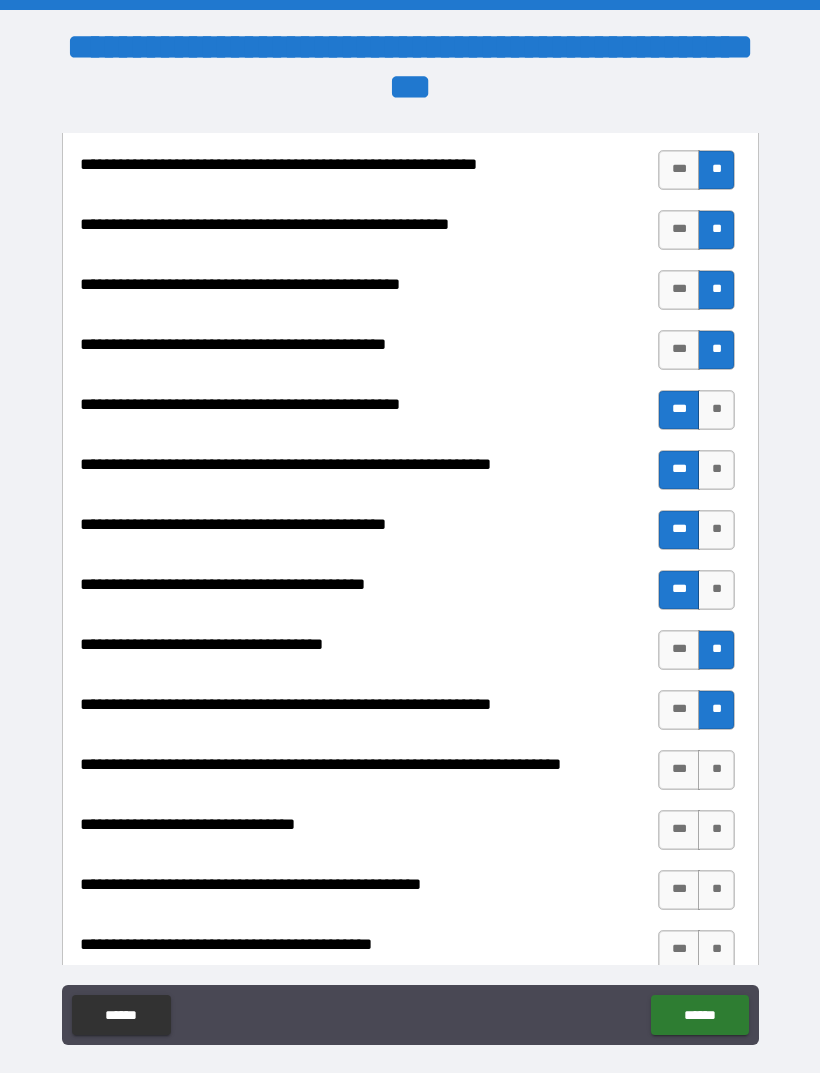 click on "**" at bounding box center [716, 770] 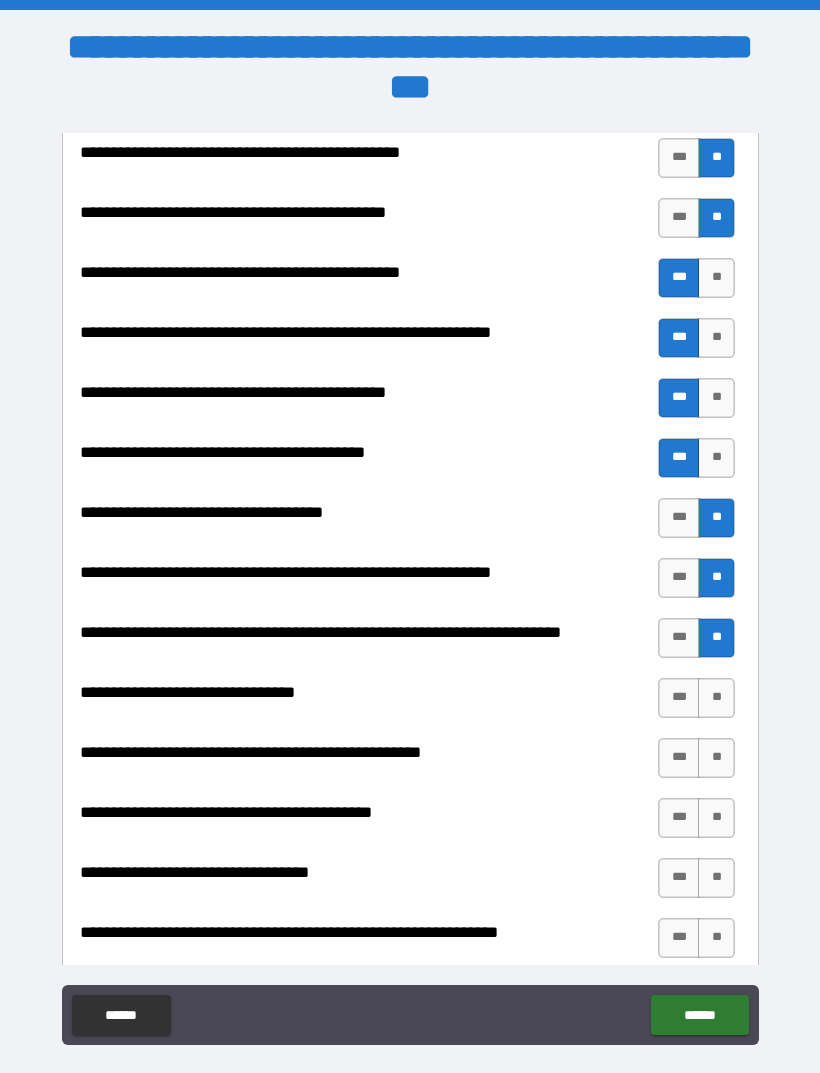 scroll, scrollTop: 2477, scrollLeft: 0, axis: vertical 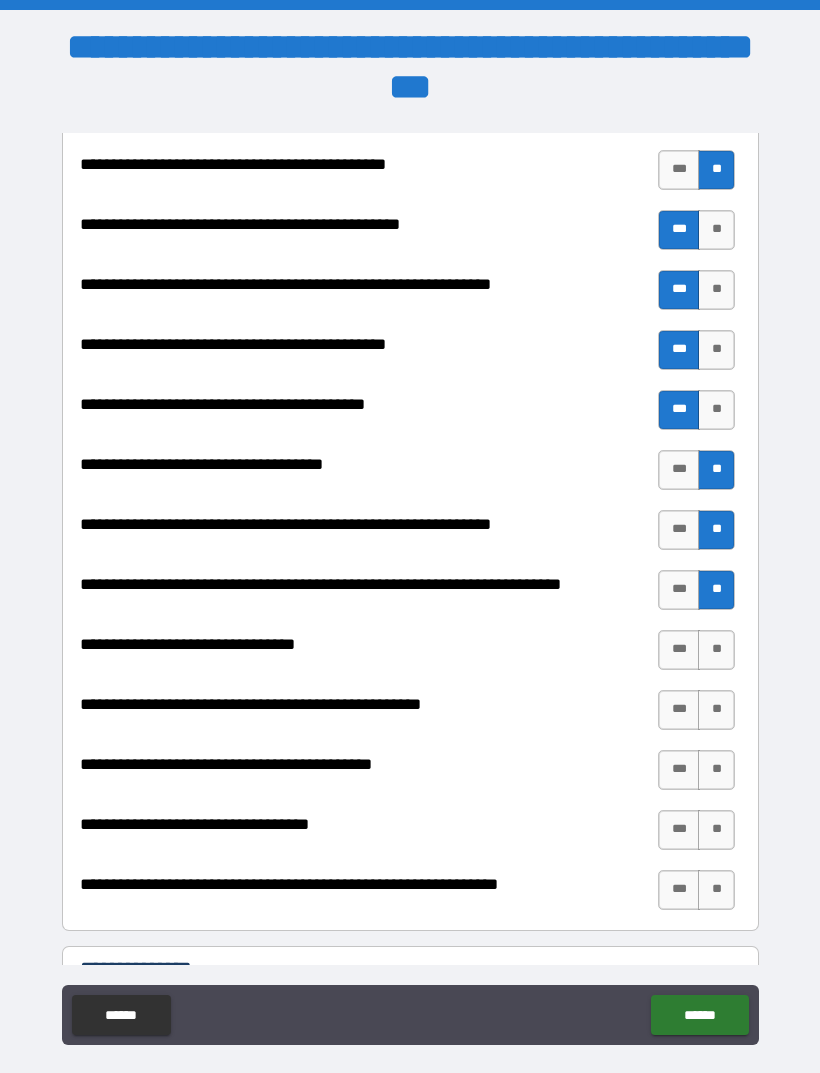 click on "**" at bounding box center (716, 650) 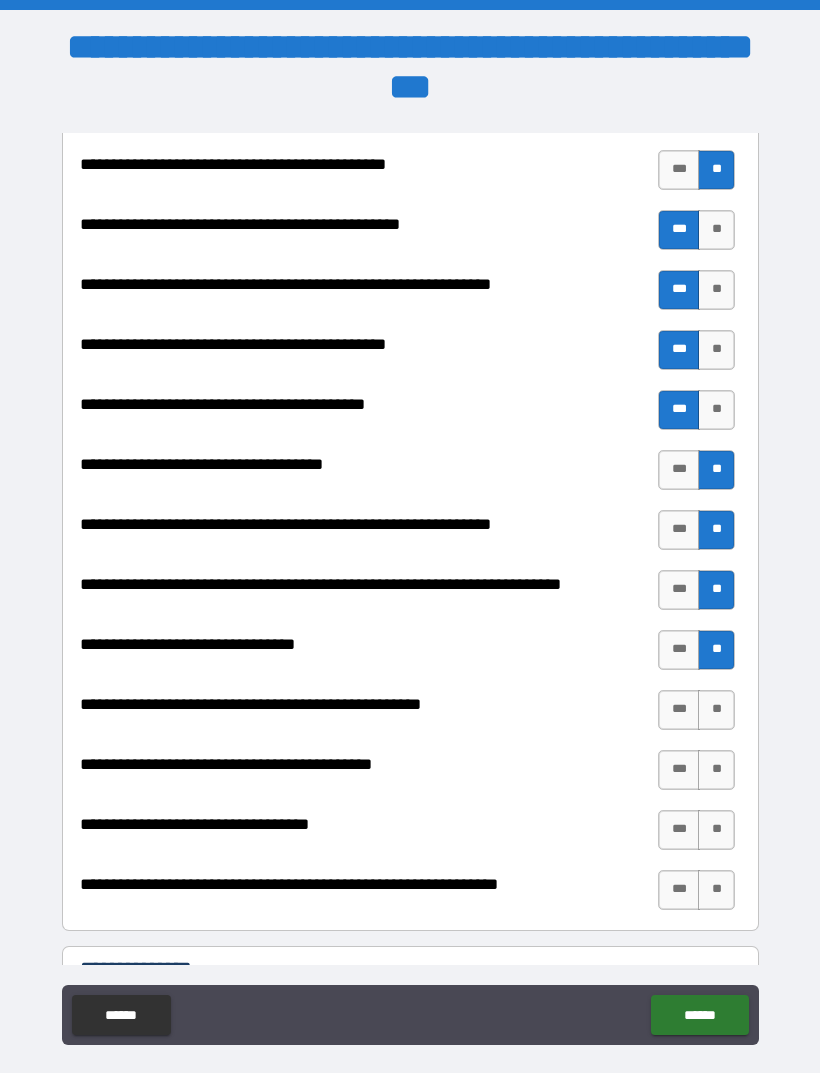 click on "**" at bounding box center [716, 710] 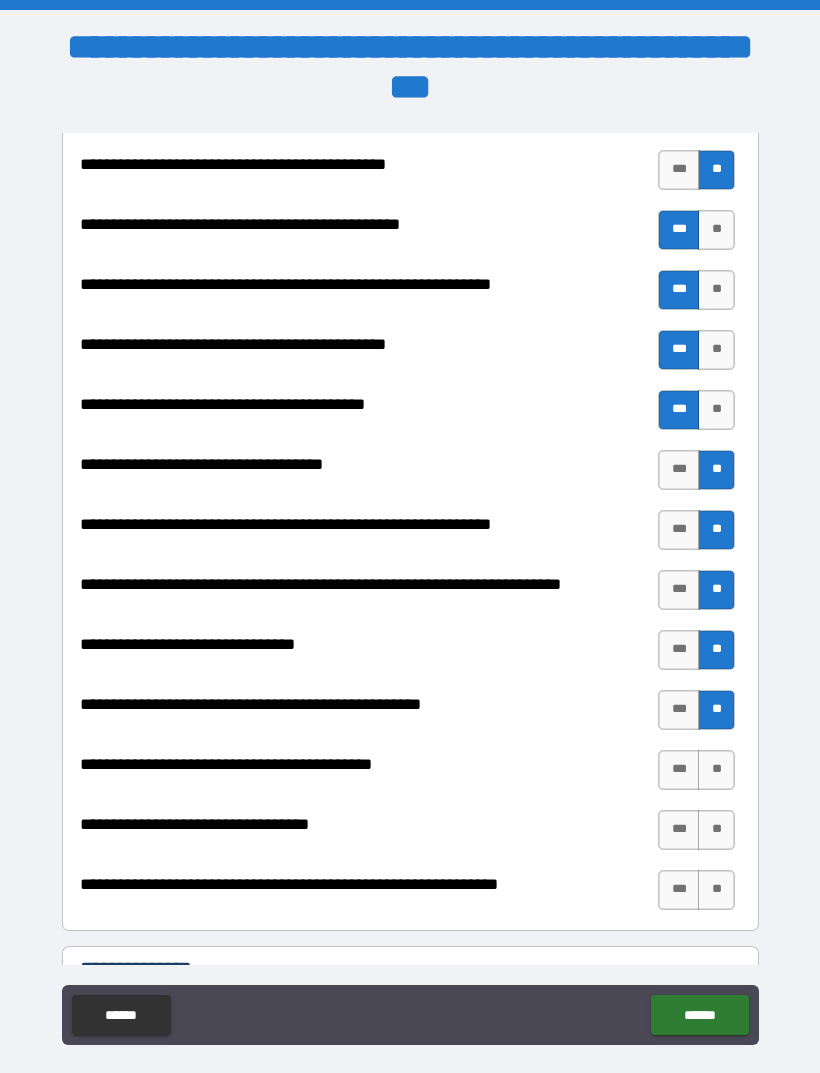 click on "**" at bounding box center (716, 770) 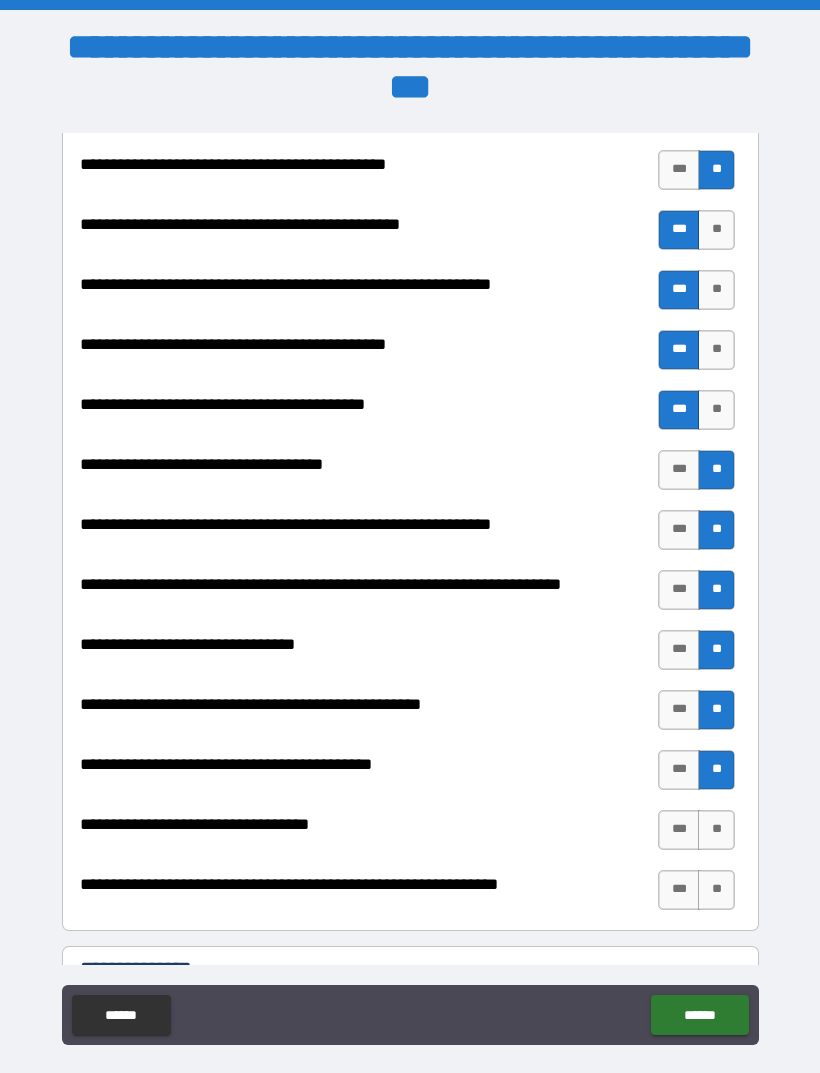click on "**" at bounding box center (716, 830) 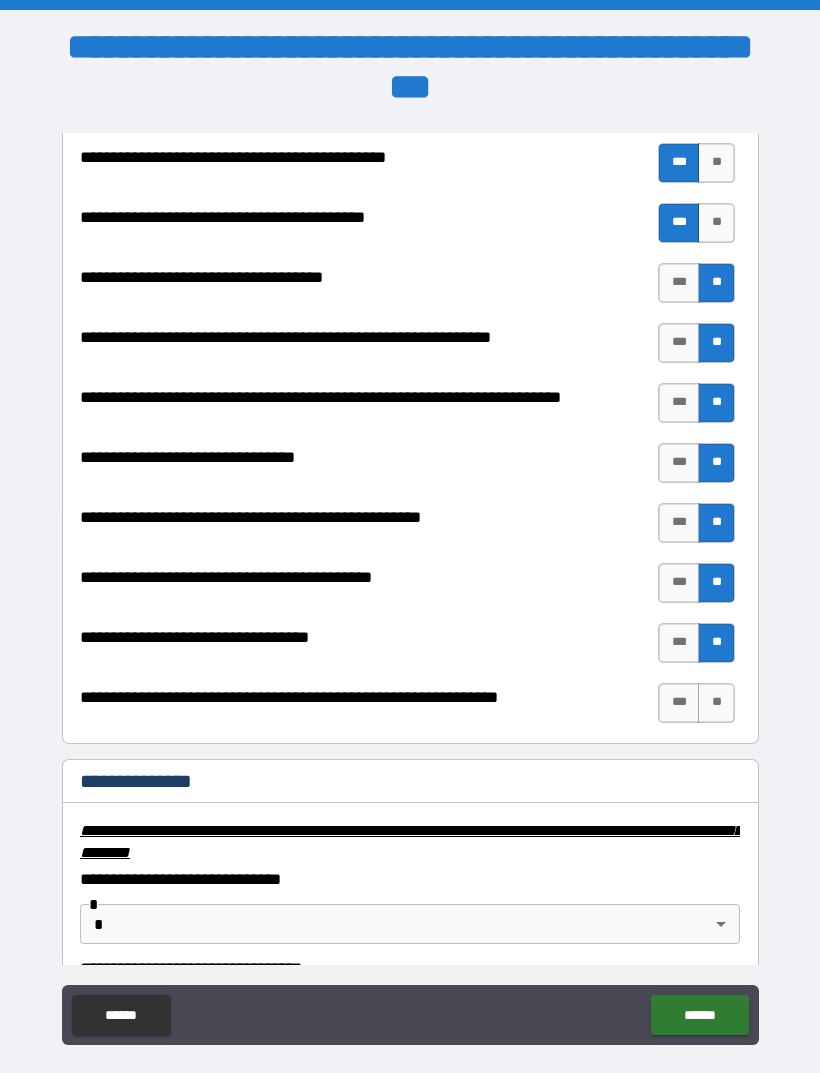 scroll, scrollTop: 2671, scrollLeft: 0, axis: vertical 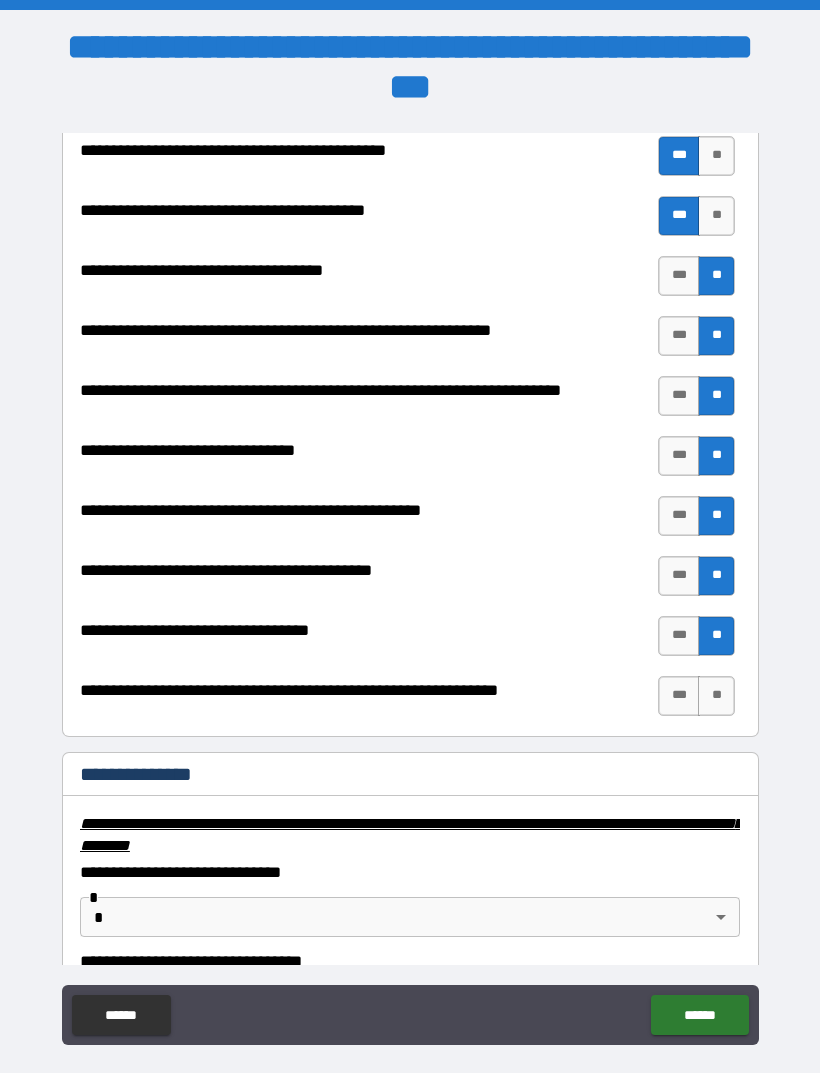 click on "**" at bounding box center (716, 696) 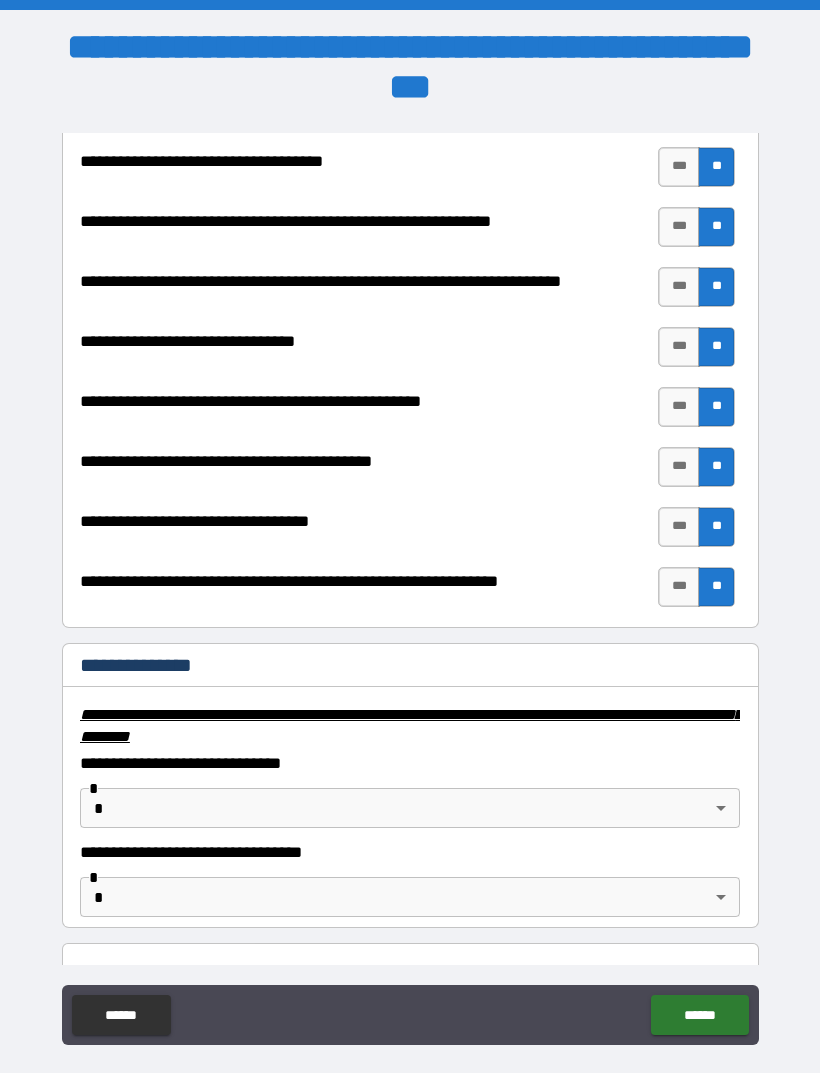 scroll, scrollTop: 2789, scrollLeft: 0, axis: vertical 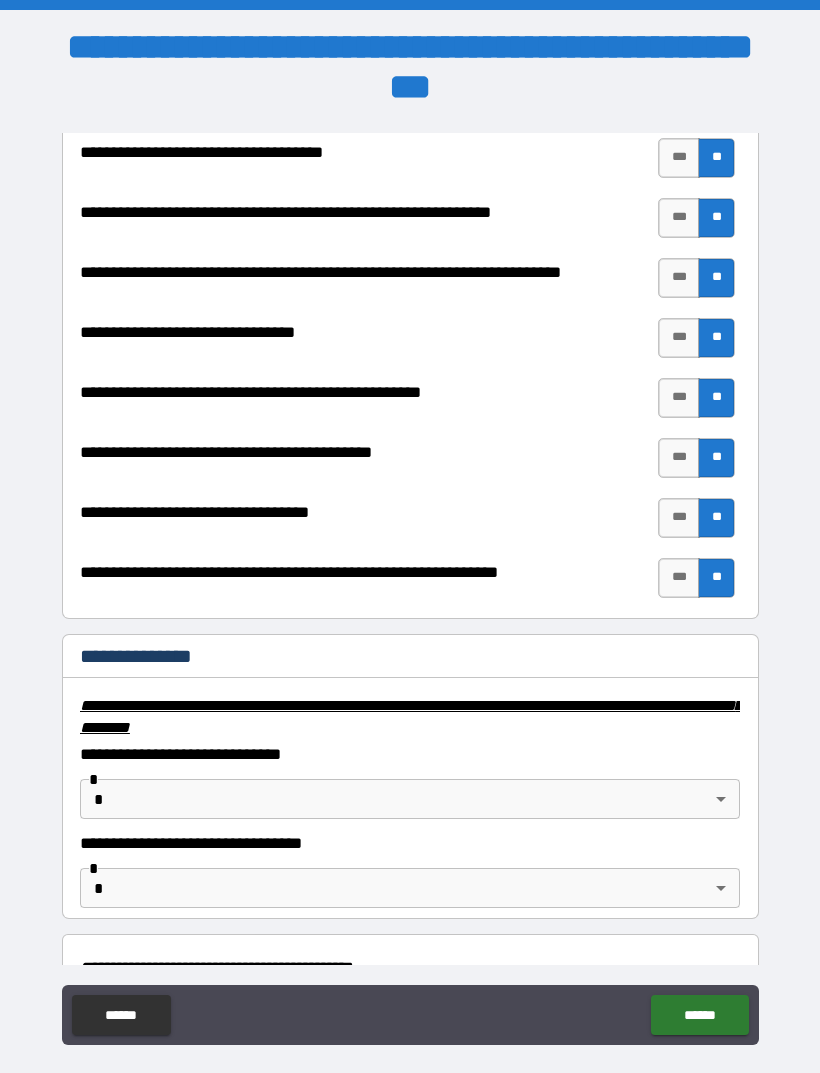 click on "**********" at bounding box center [410, 568] 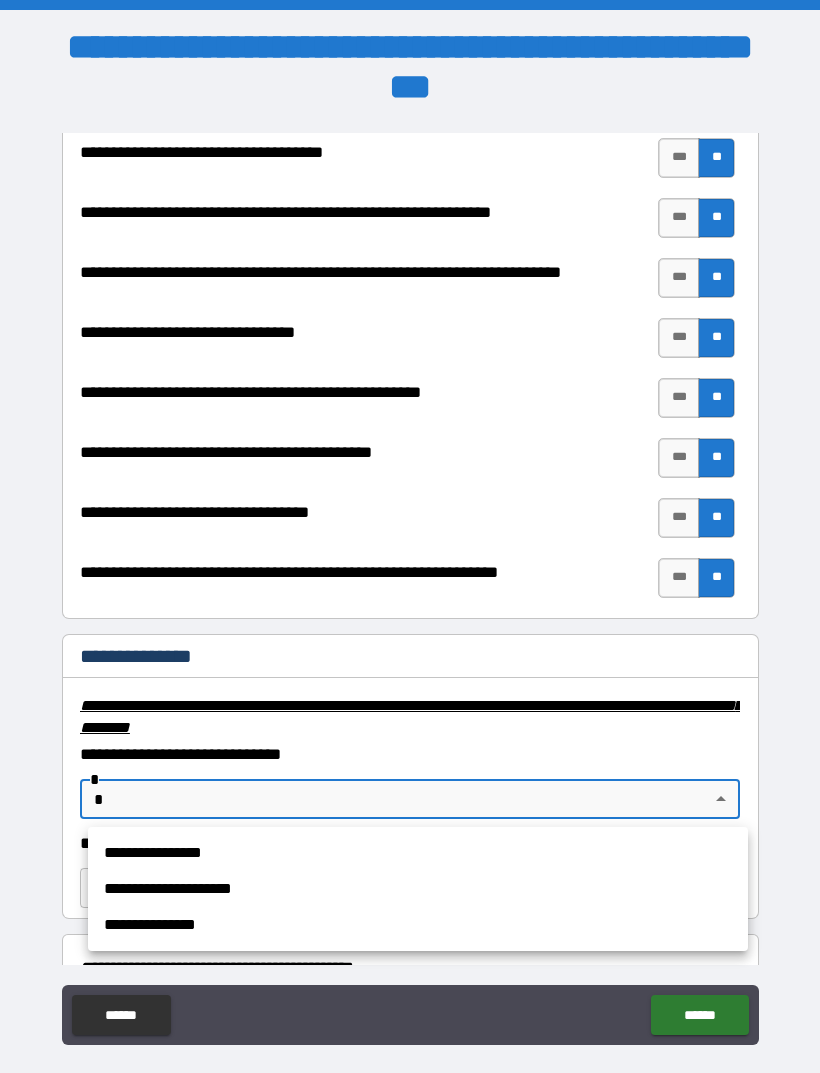 click on "**********" at bounding box center [418, 853] 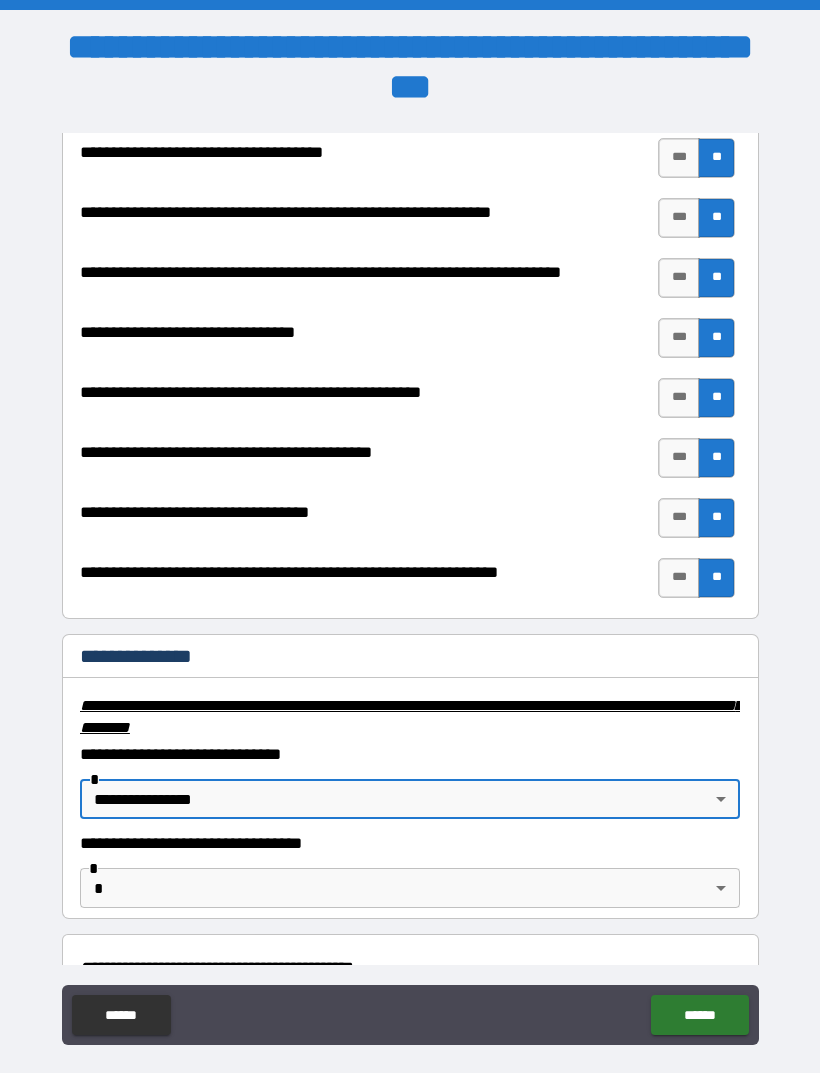 type on "**********" 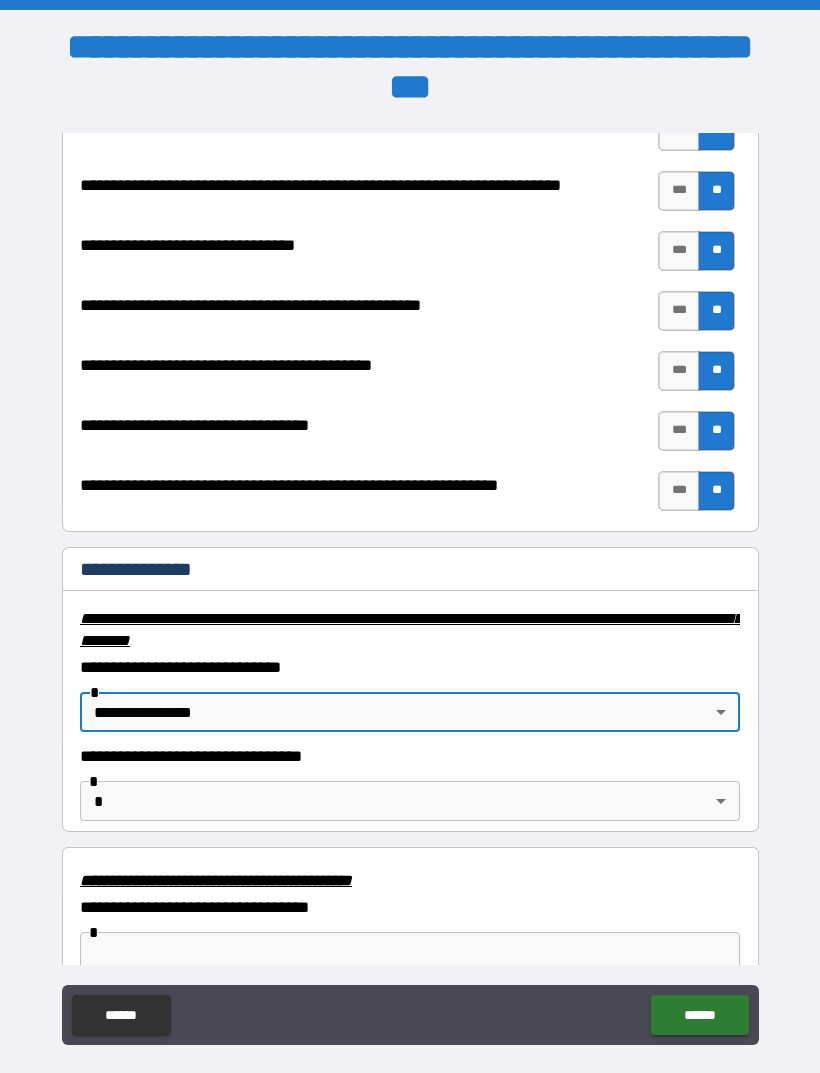 scroll, scrollTop: 2877, scrollLeft: 0, axis: vertical 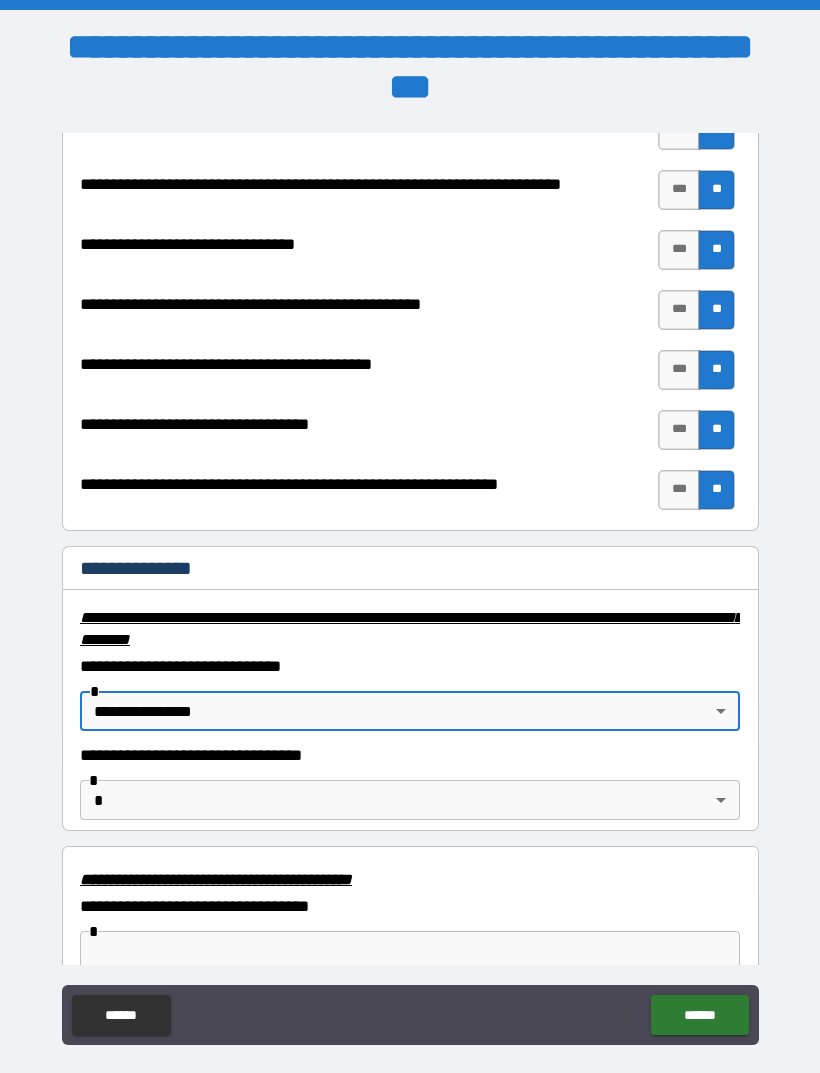 click on "**********" at bounding box center (410, 568) 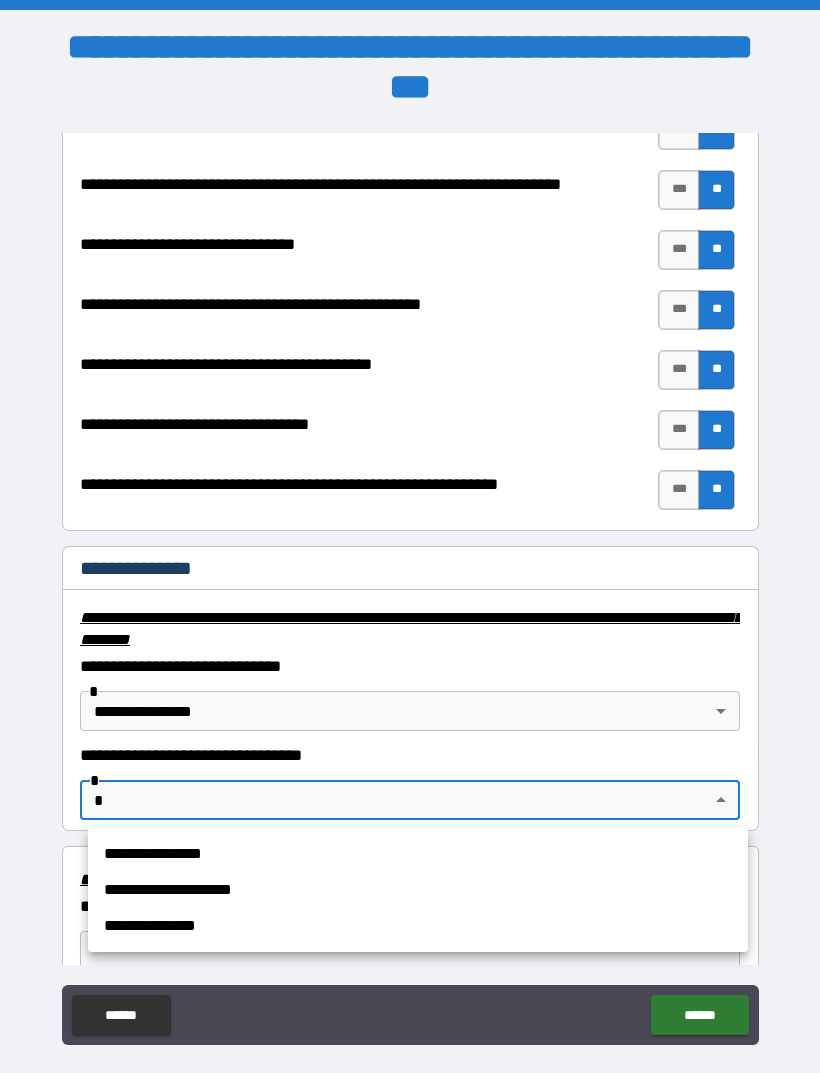 click on "**********" at bounding box center [418, 890] 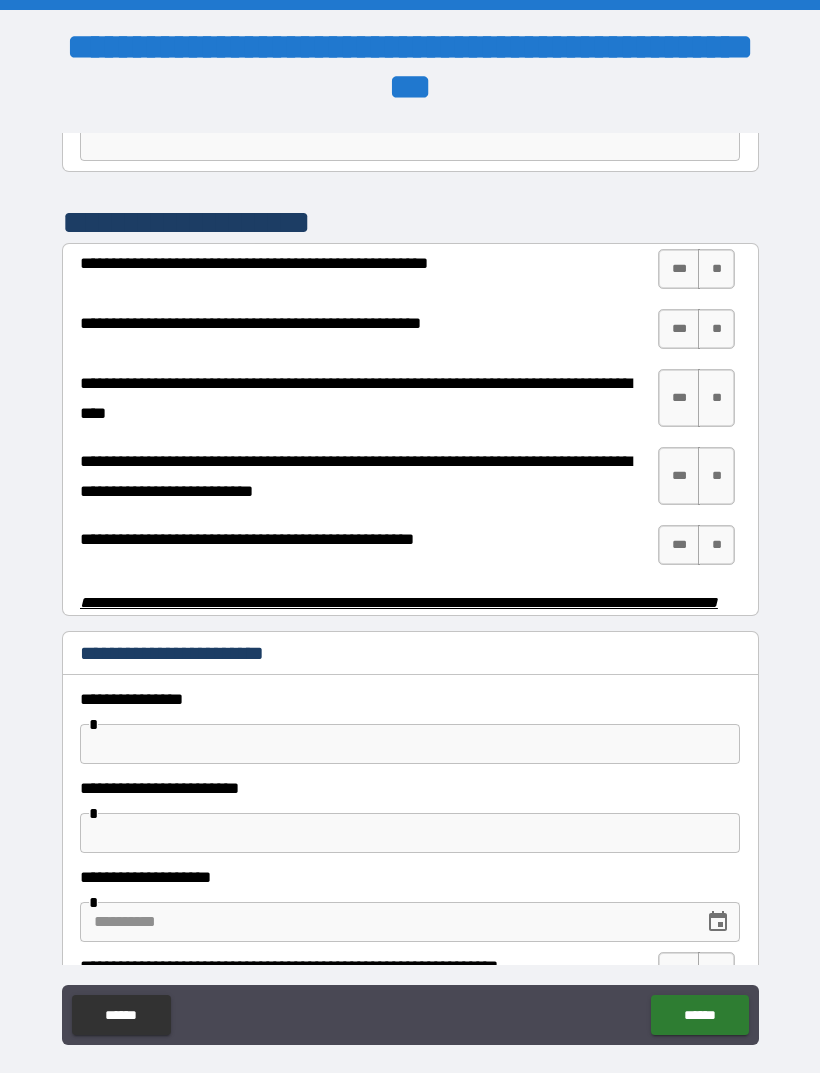 scroll, scrollTop: 3651, scrollLeft: 0, axis: vertical 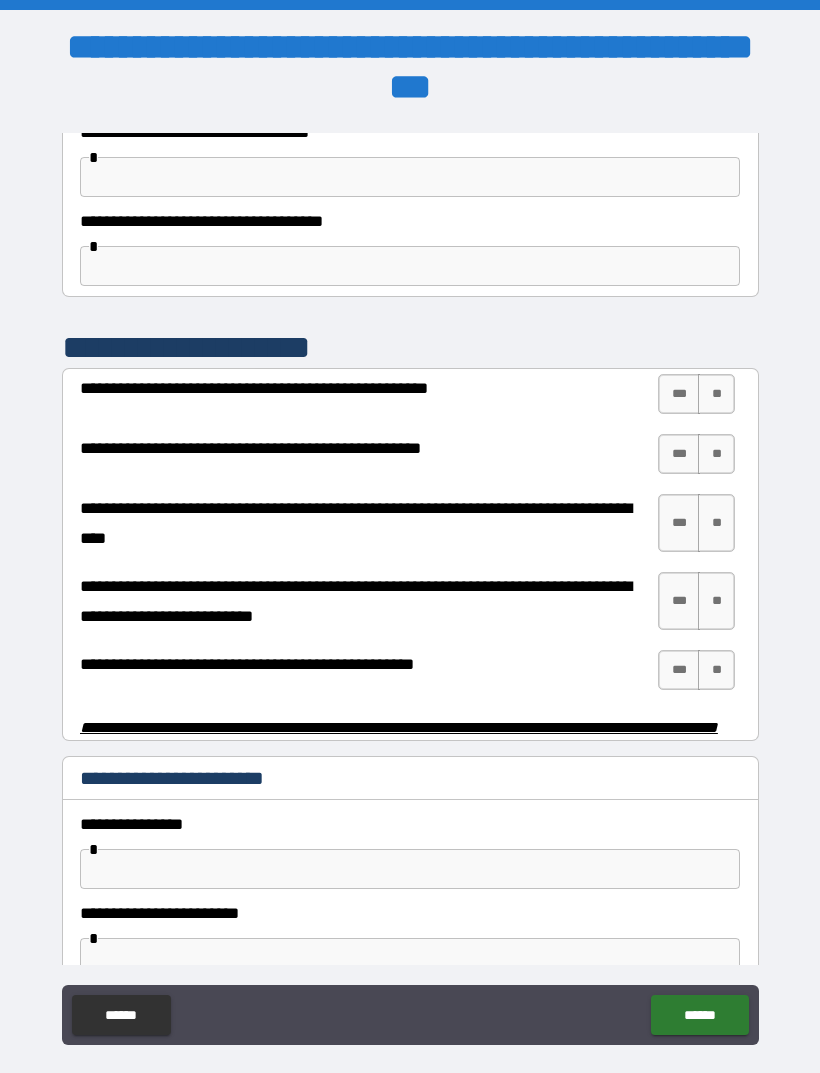click on "**" at bounding box center (716, 394) 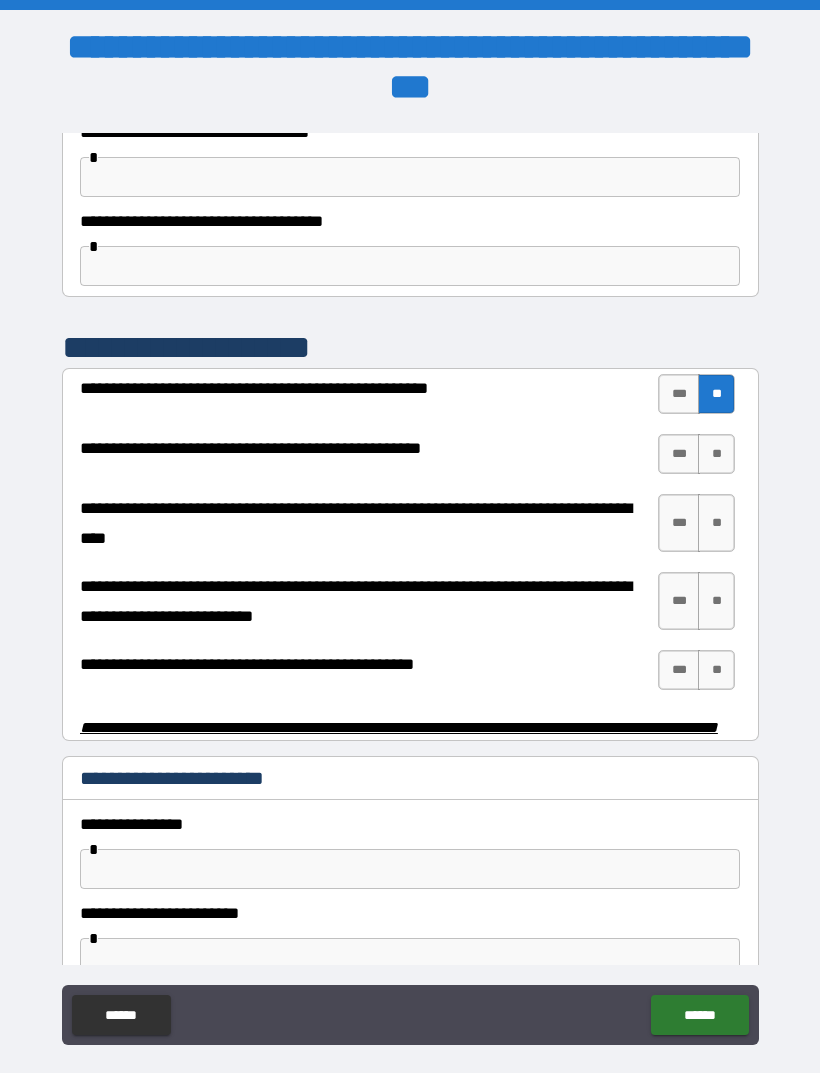 click on "**" at bounding box center [716, 454] 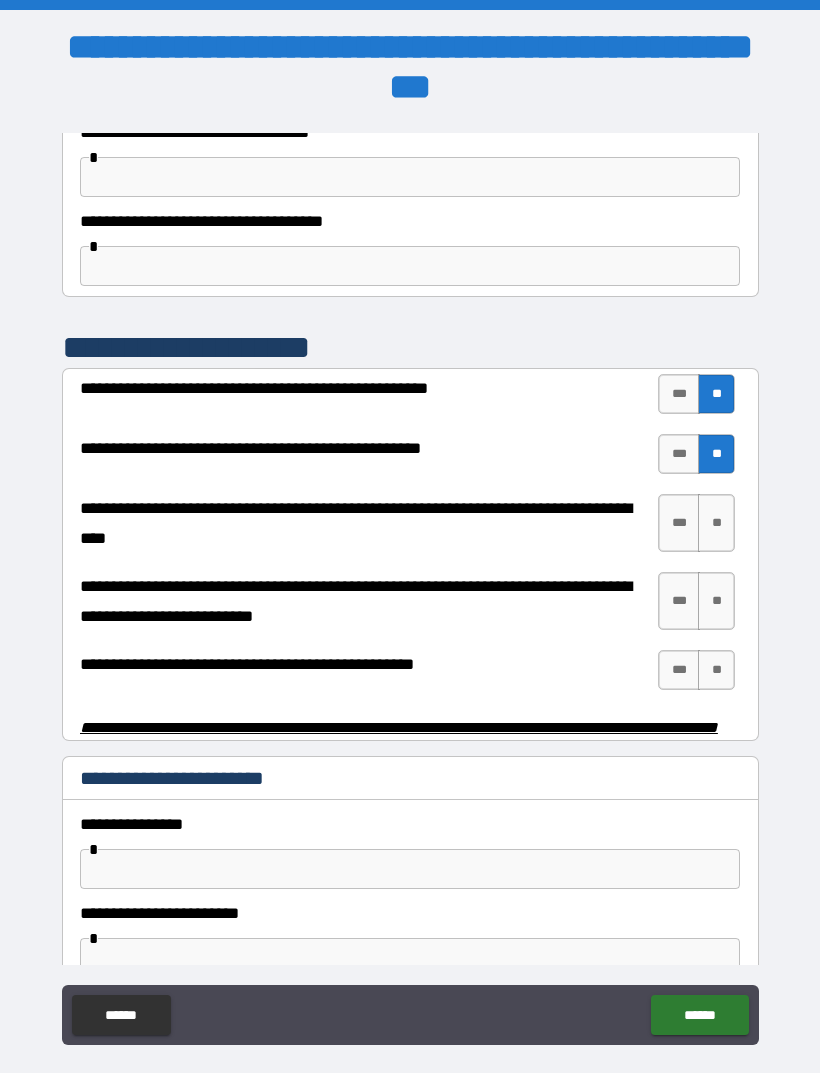 click on "**" at bounding box center [716, 523] 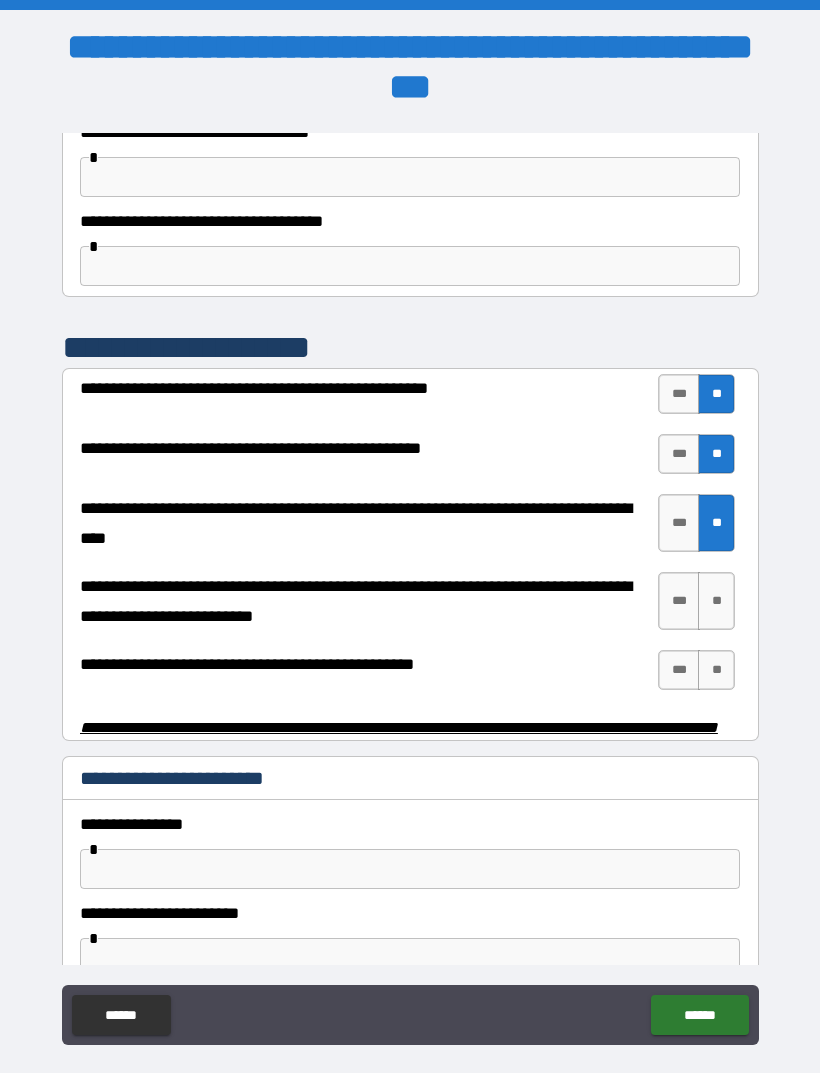 click on "**" at bounding box center [716, 601] 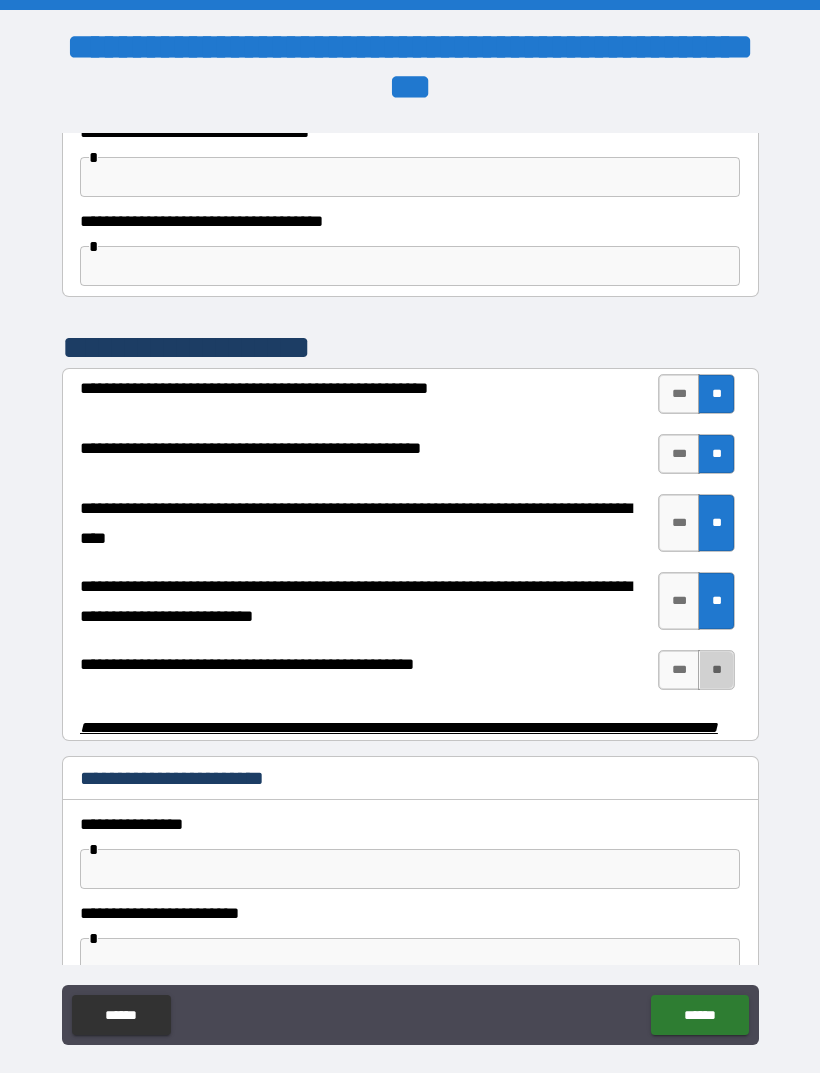 click on "**" at bounding box center [716, 670] 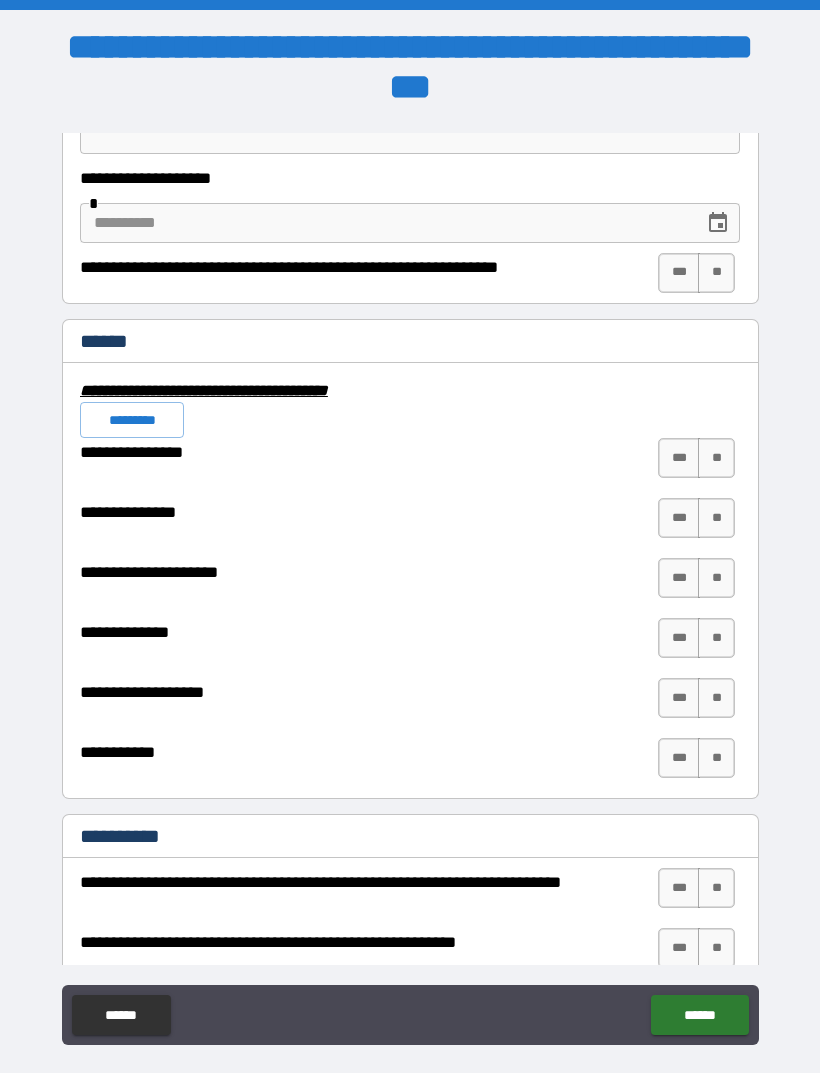 scroll, scrollTop: 4477, scrollLeft: 0, axis: vertical 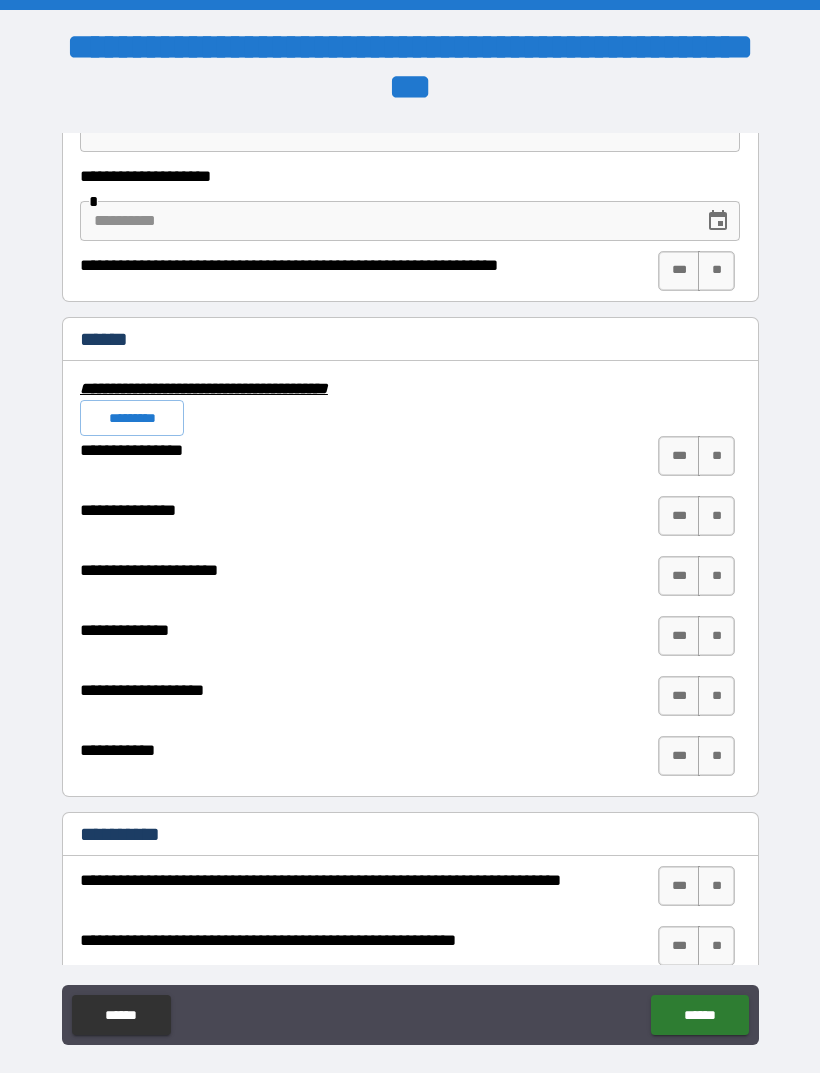 click on "**" at bounding box center (716, 456) 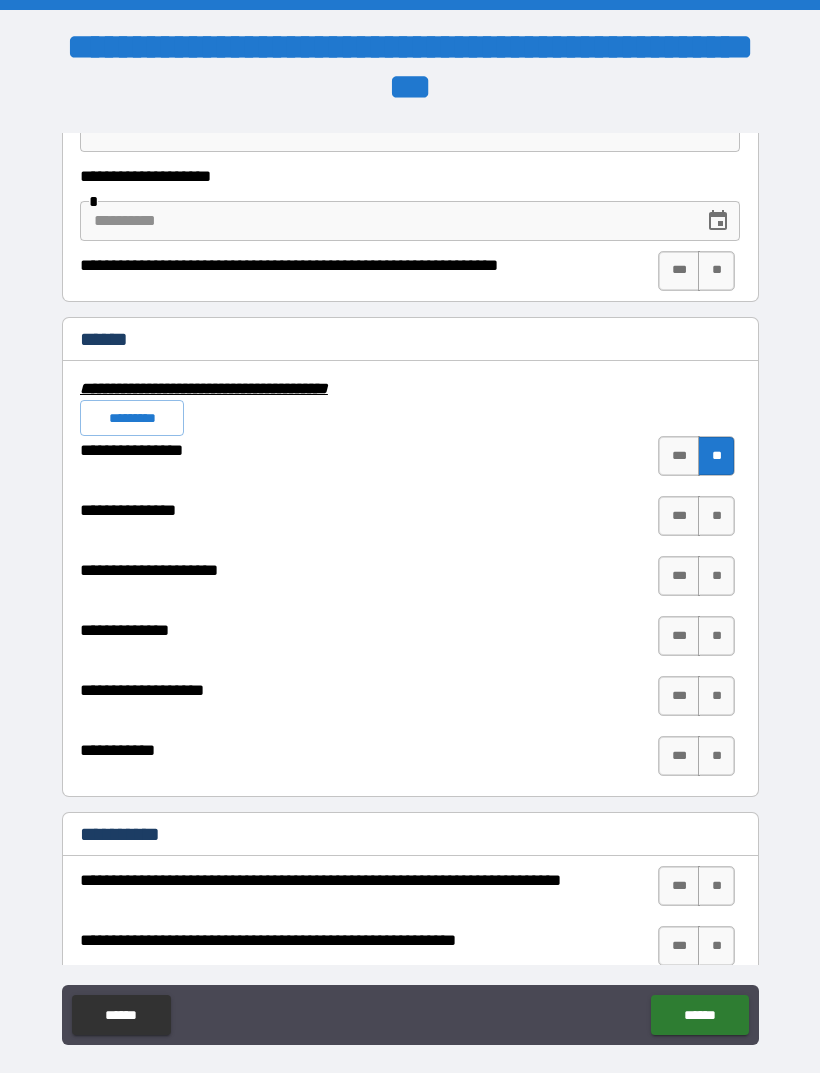 click on "**" at bounding box center (716, 516) 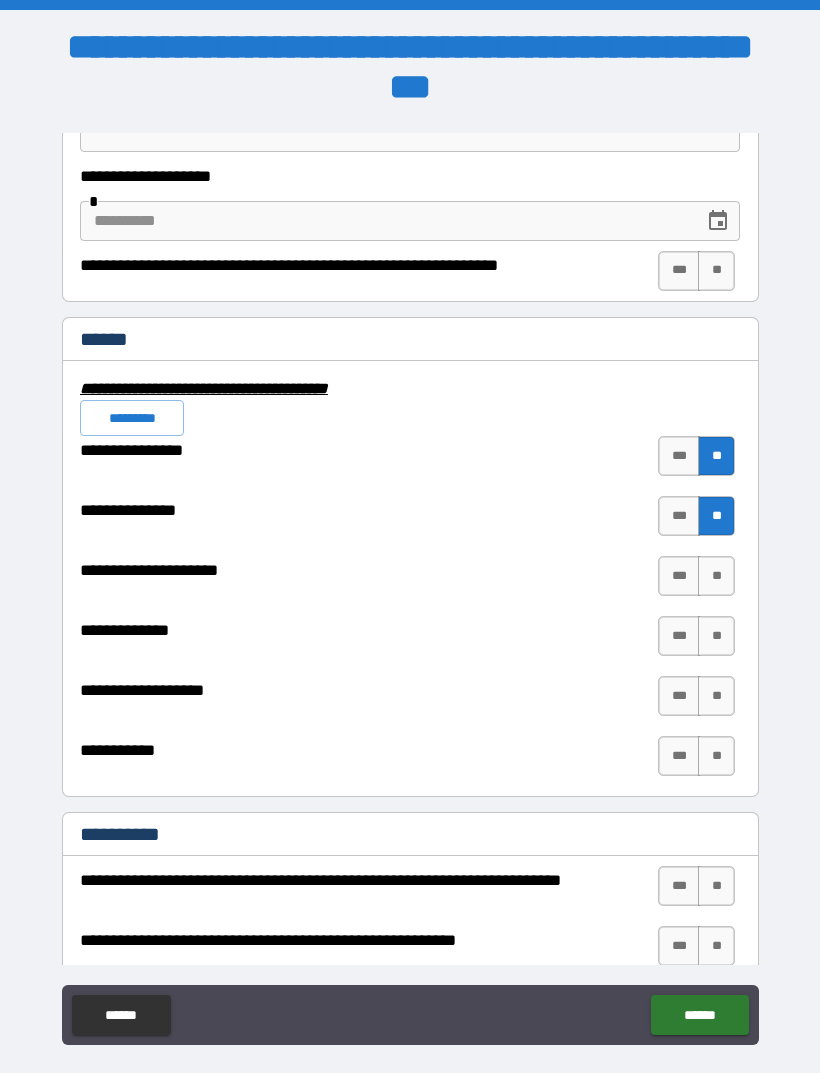click on "**" at bounding box center (716, 576) 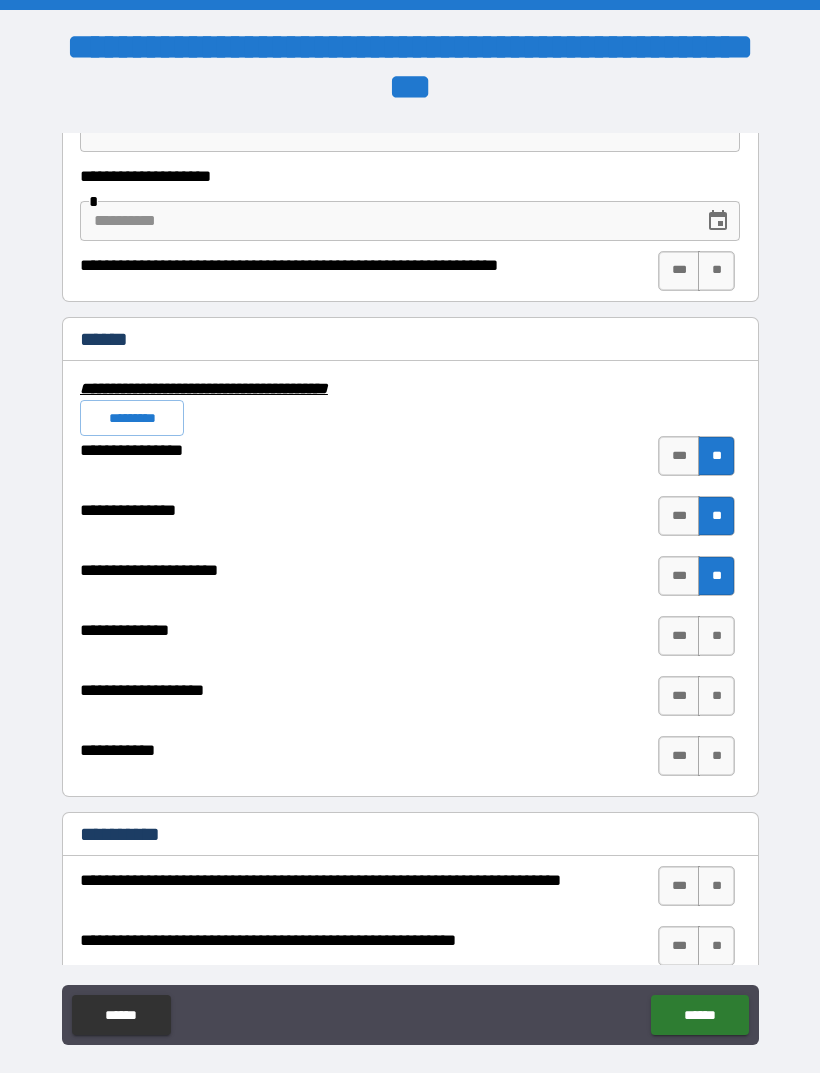 click on "**" at bounding box center (716, 636) 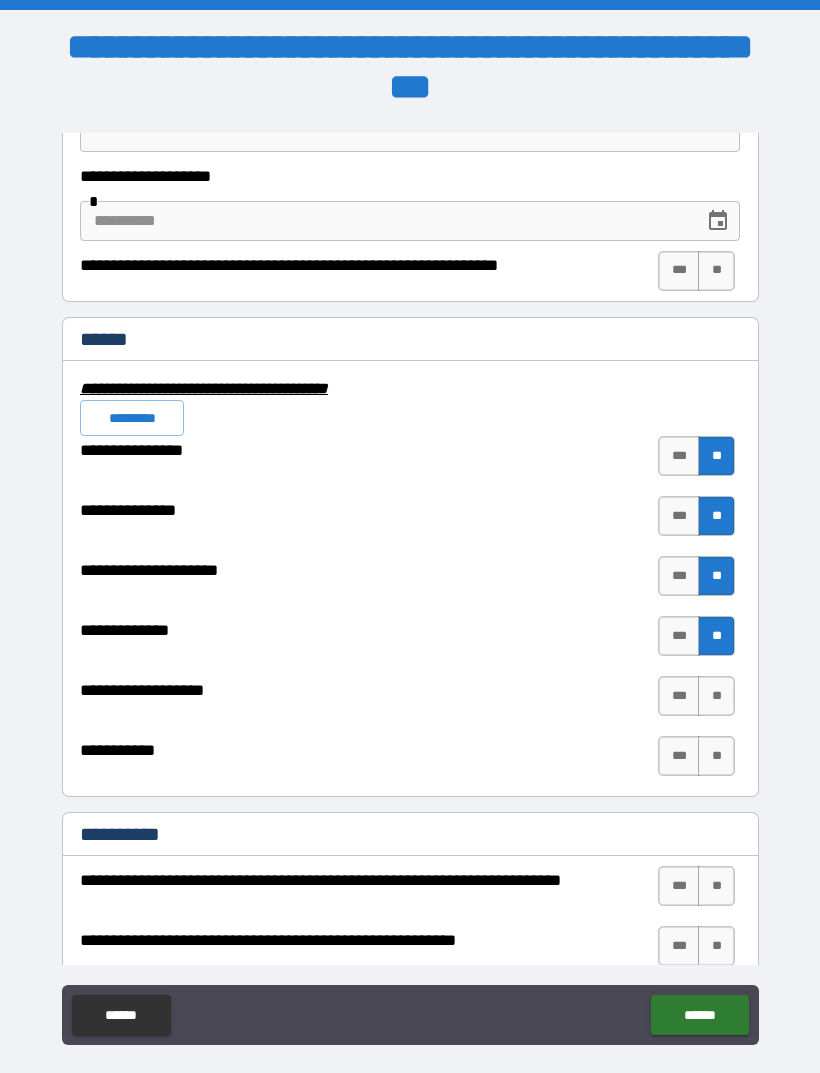 click on "**" at bounding box center [716, 696] 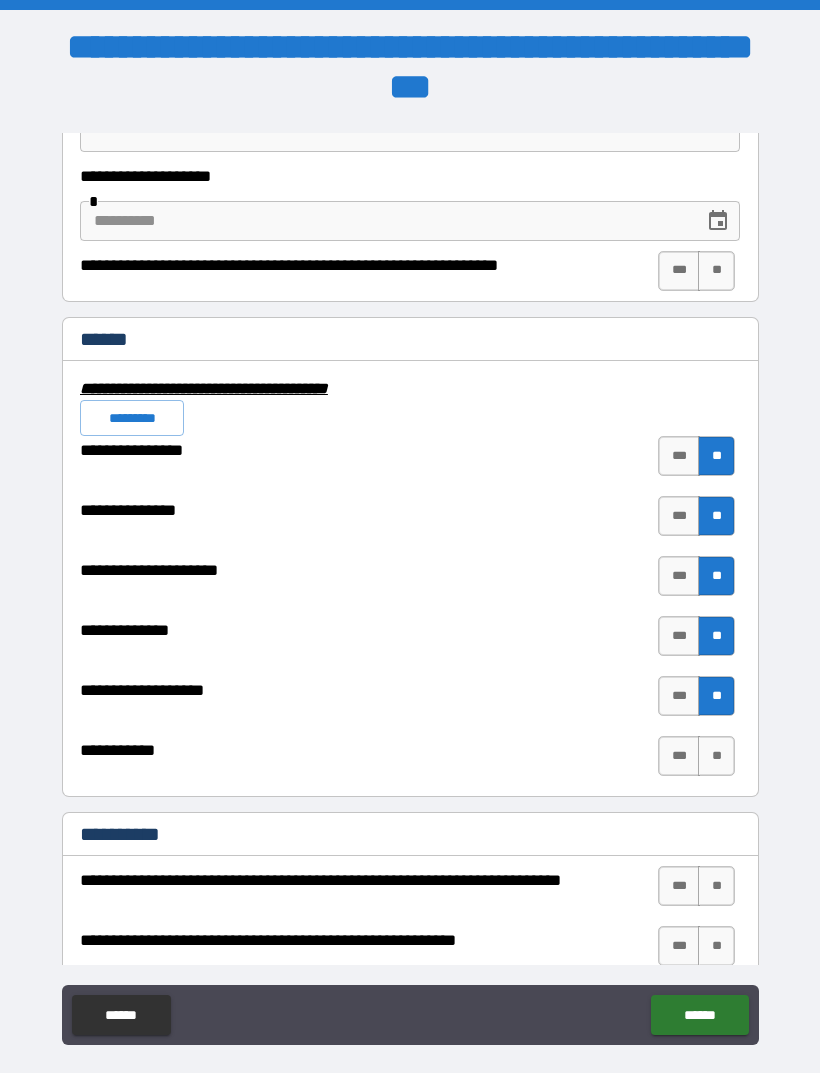 click on "**" at bounding box center [716, 756] 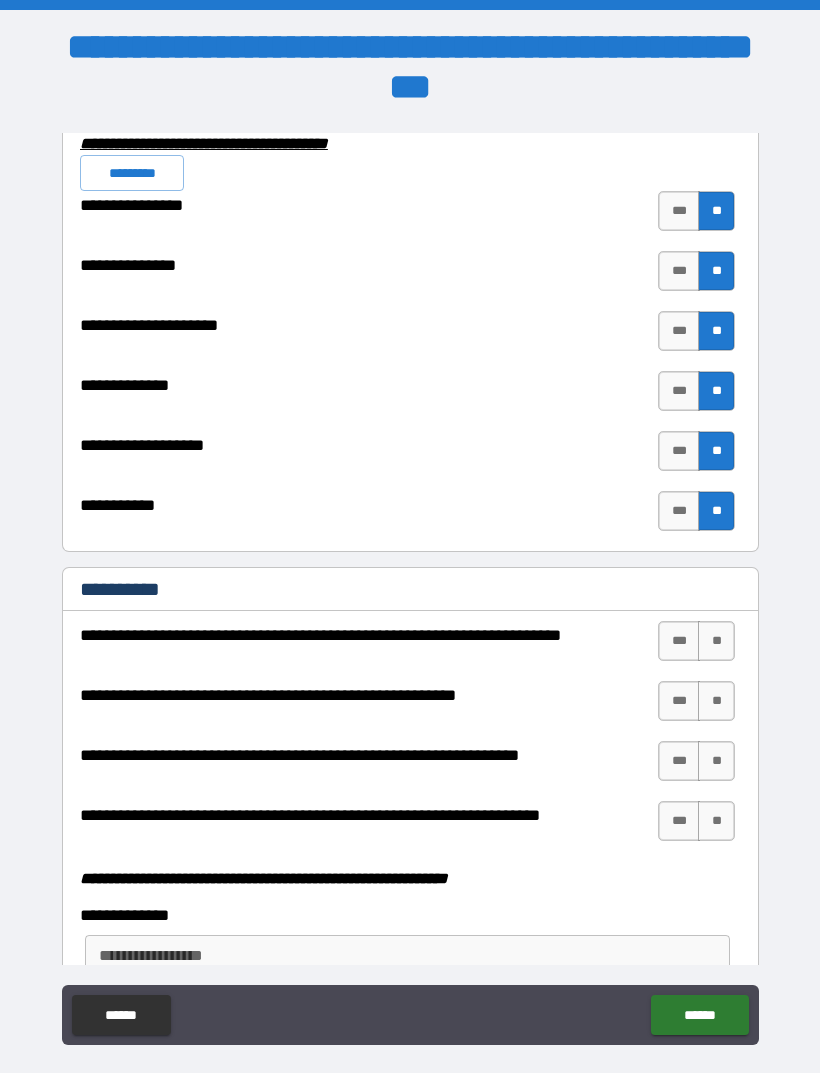 scroll, scrollTop: 4721, scrollLeft: 0, axis: vertical 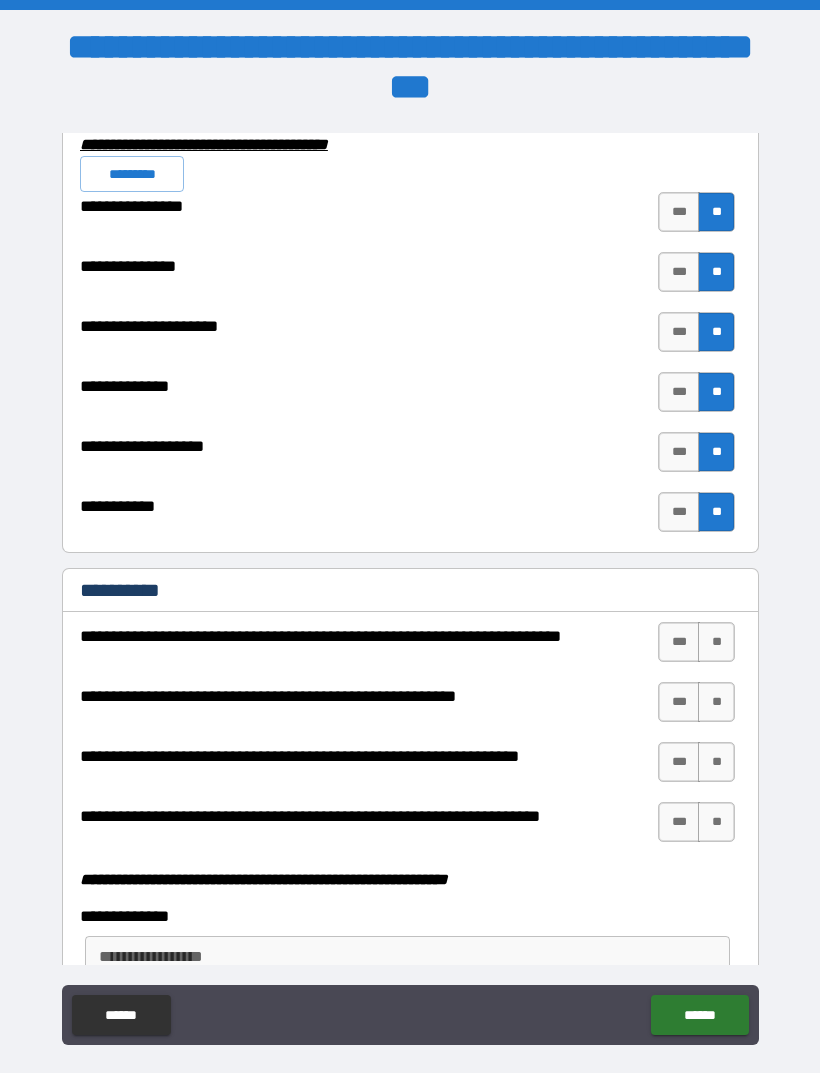 click on "**" at bounding box center (716, 642) 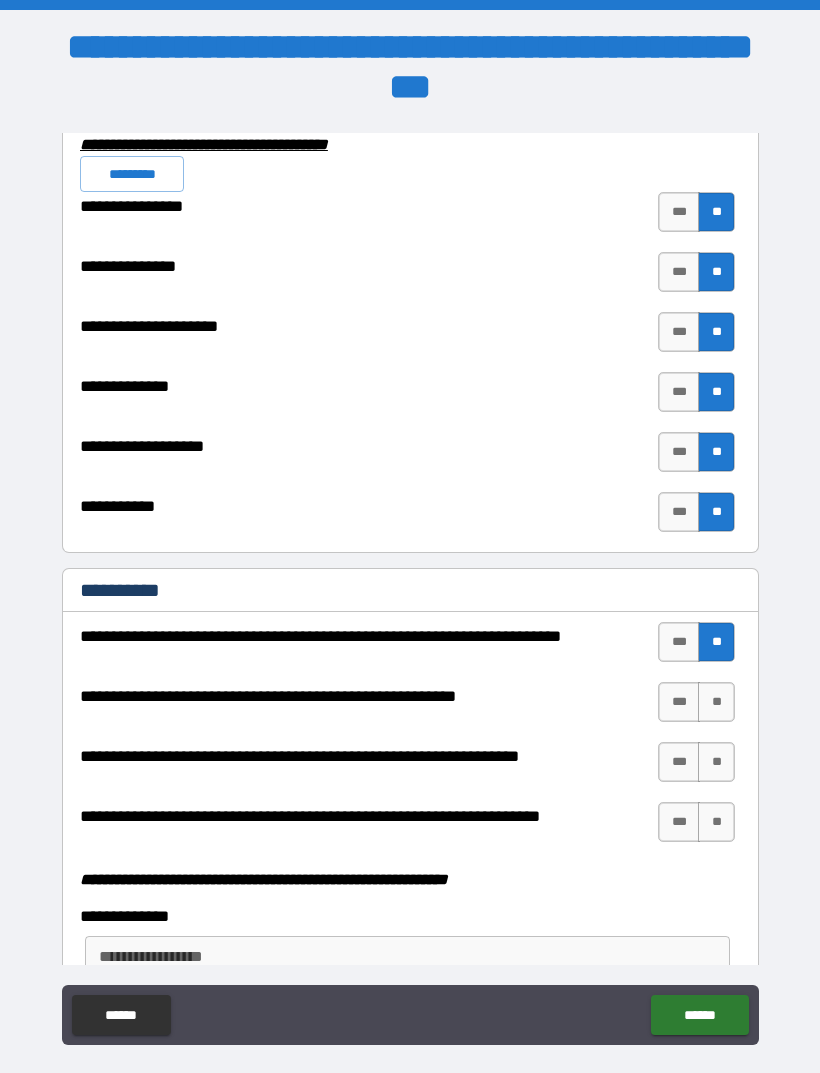 click on "**" at bounding box center (716, 702) 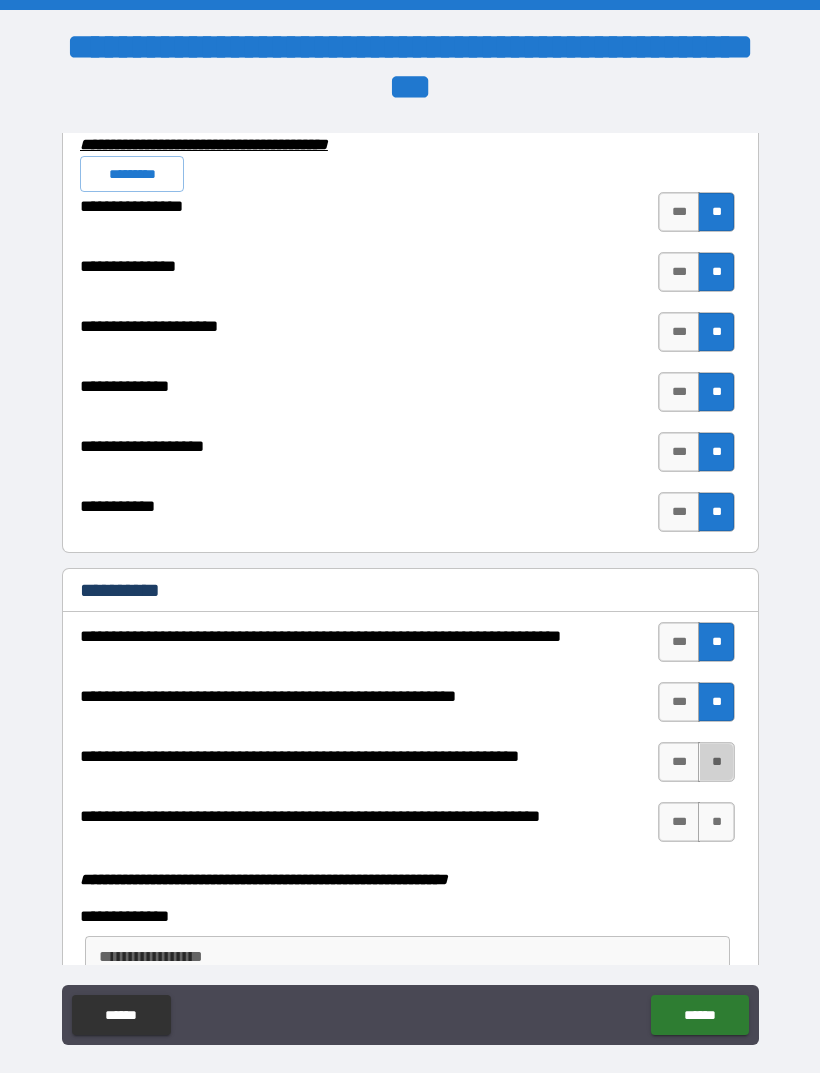 click on "**" at bounding box center (716, 762) 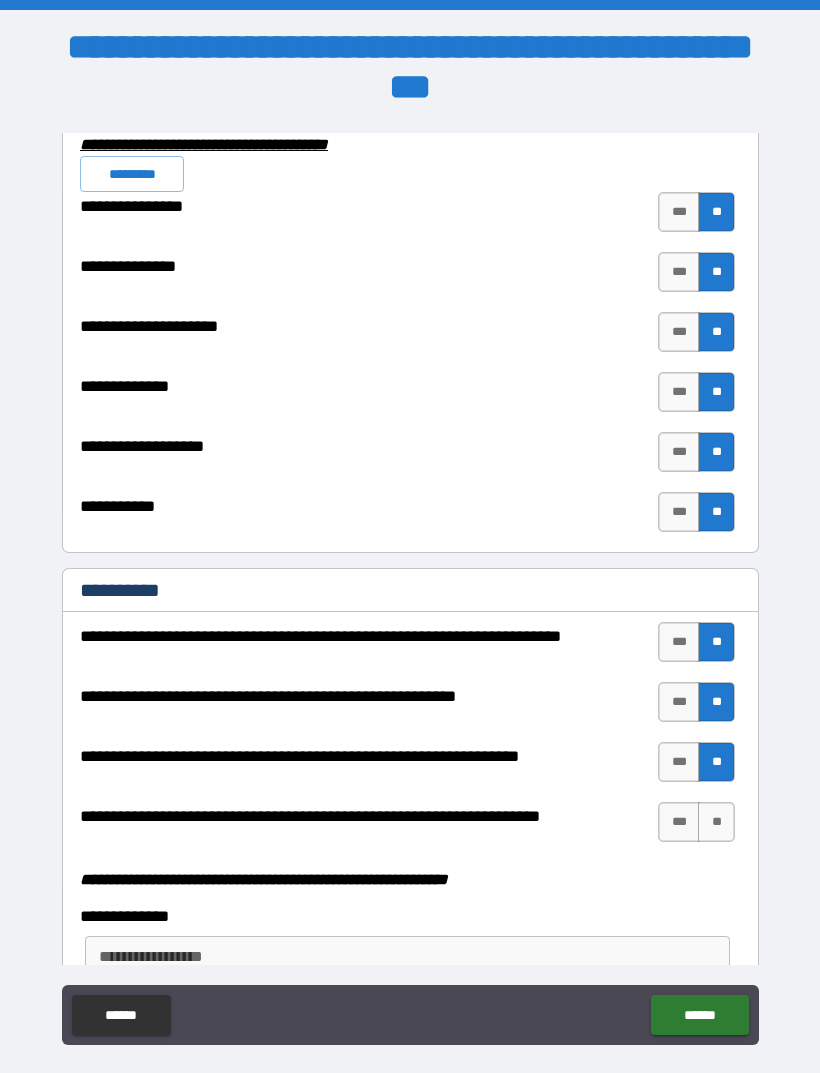 click on "**" at bounding box center [716, 822] 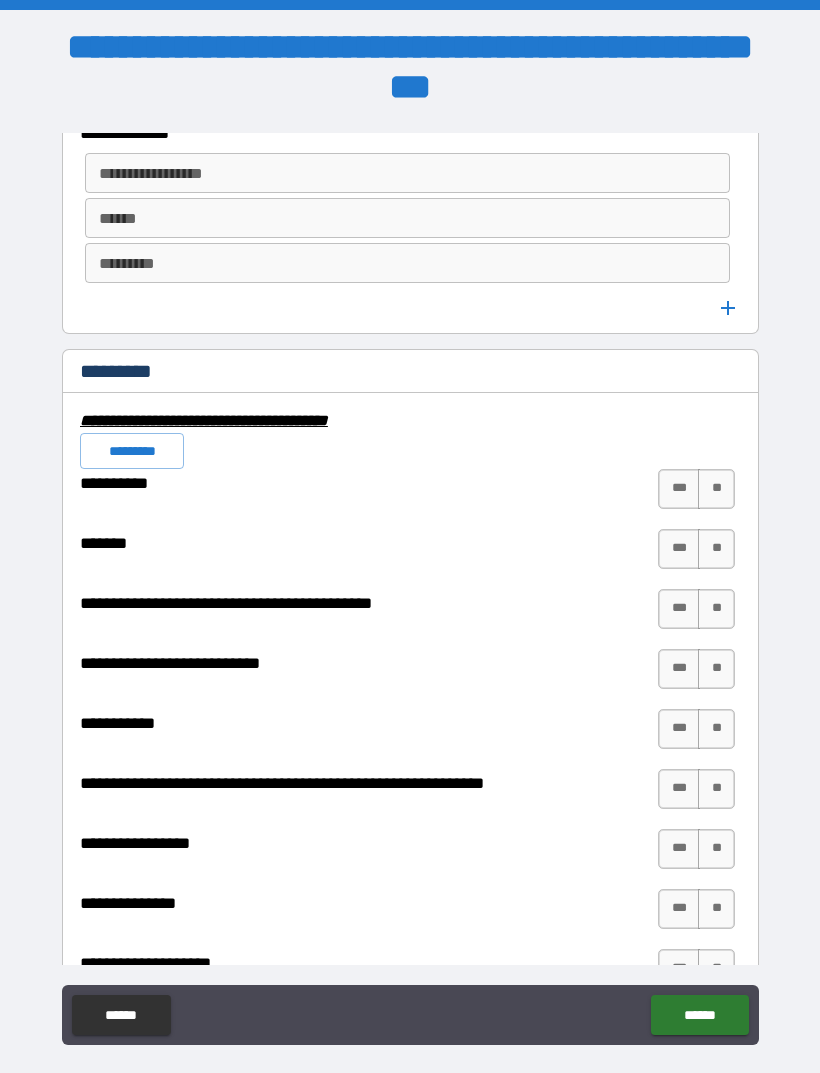 scroll, scrollTop: 5509, scrollLeft: 0, axis: vertical 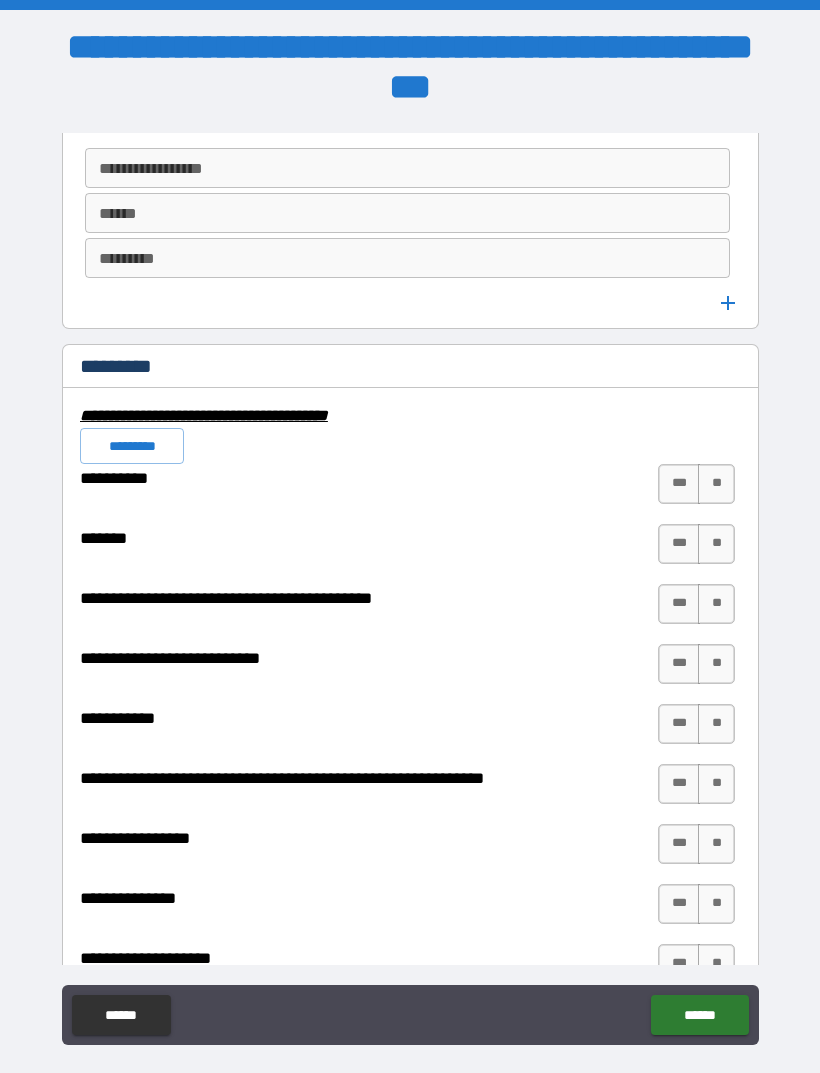 click on "**" at bounding box center (716, 484) 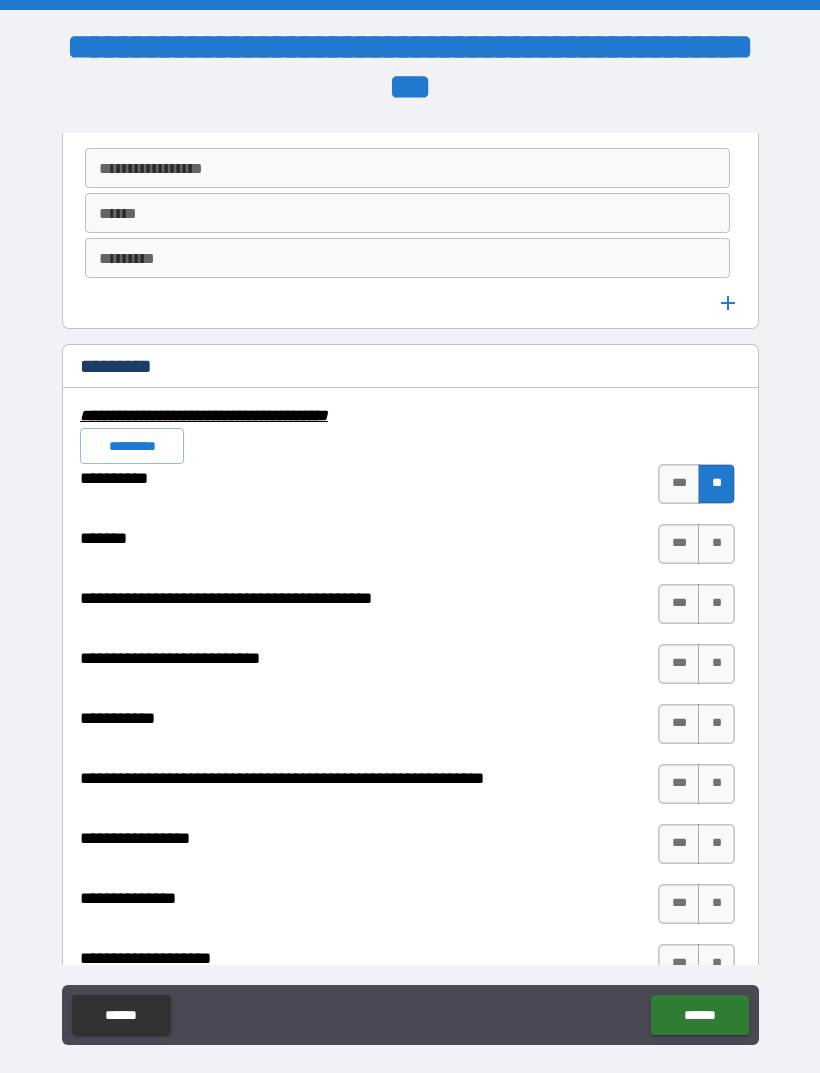 click on "**" at bounding box center [716, 544] 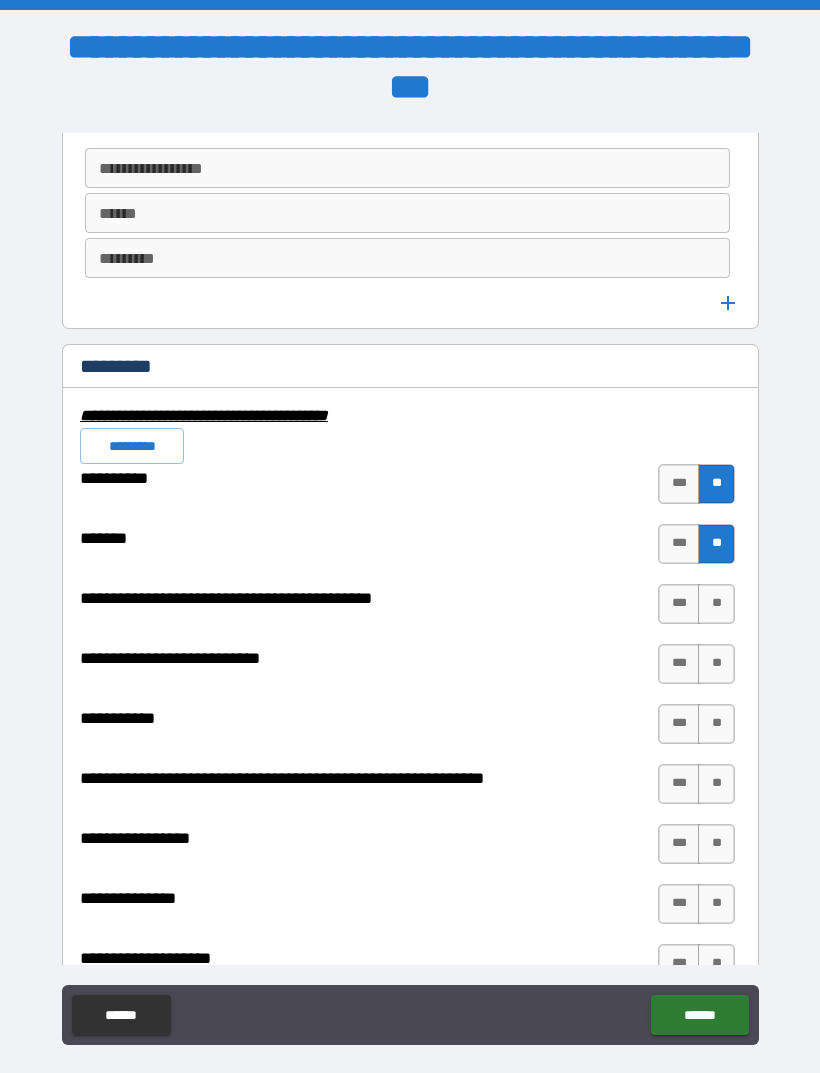 click on "**" at bounding box center (716, 604) 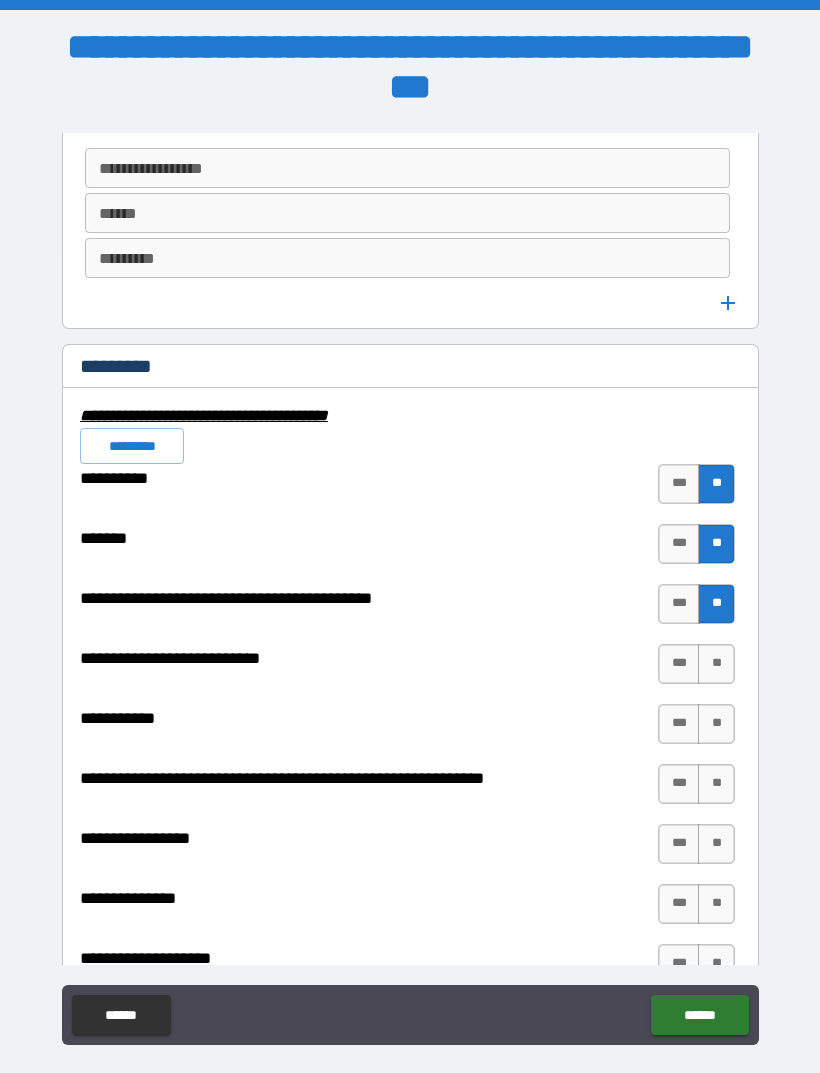 click on "**" at bounding box center [716, 664] 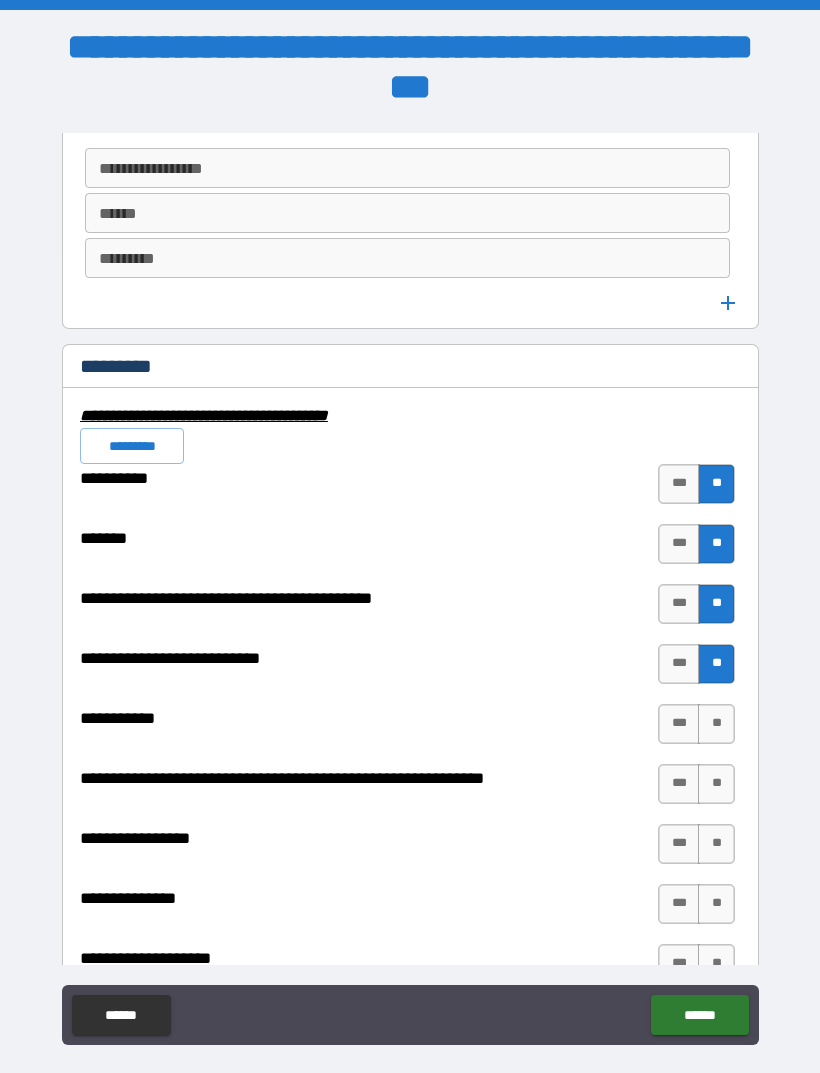 click on "**" at bounding box center (716, 724) 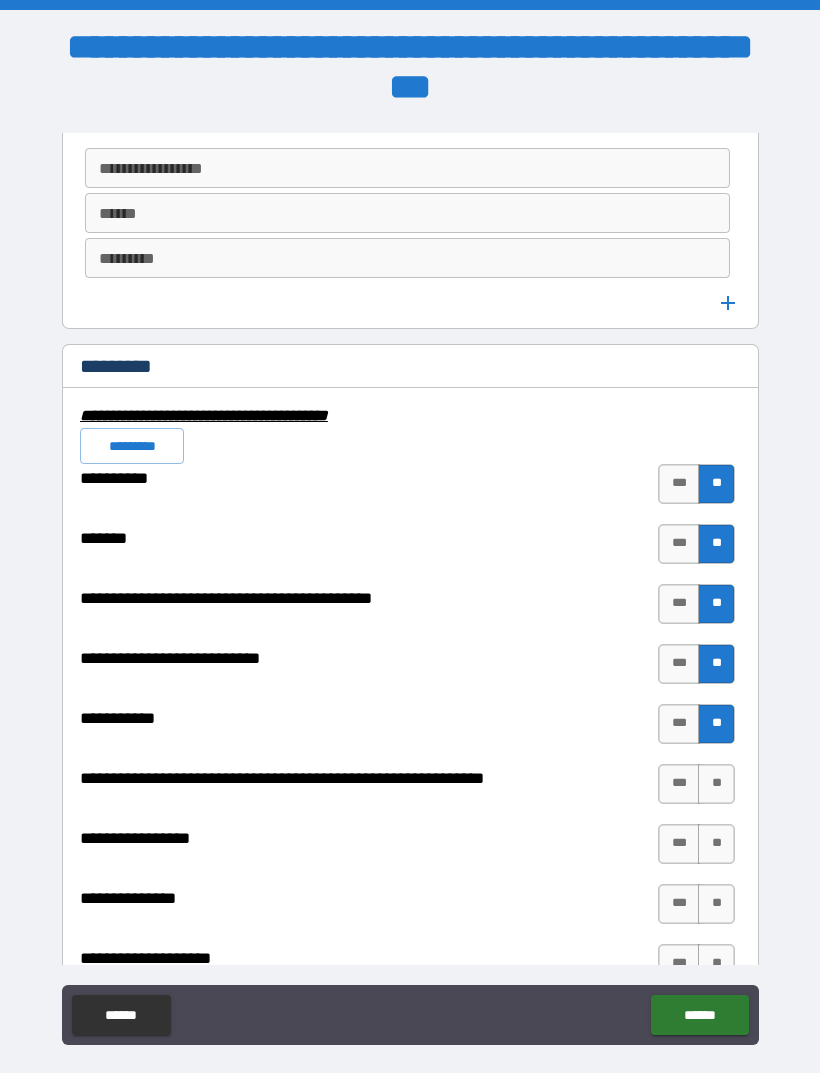 click on "**" at bounding box center [716, 784] 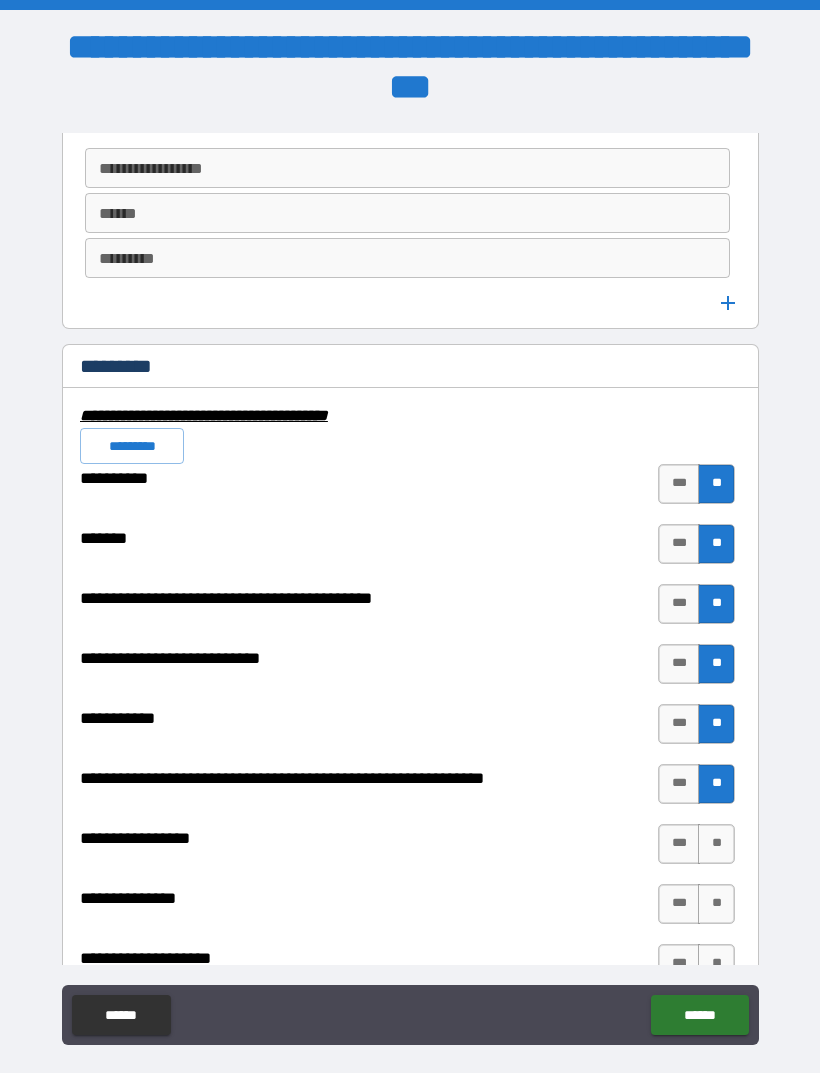 click on "**" at bounding box center (716, 844) 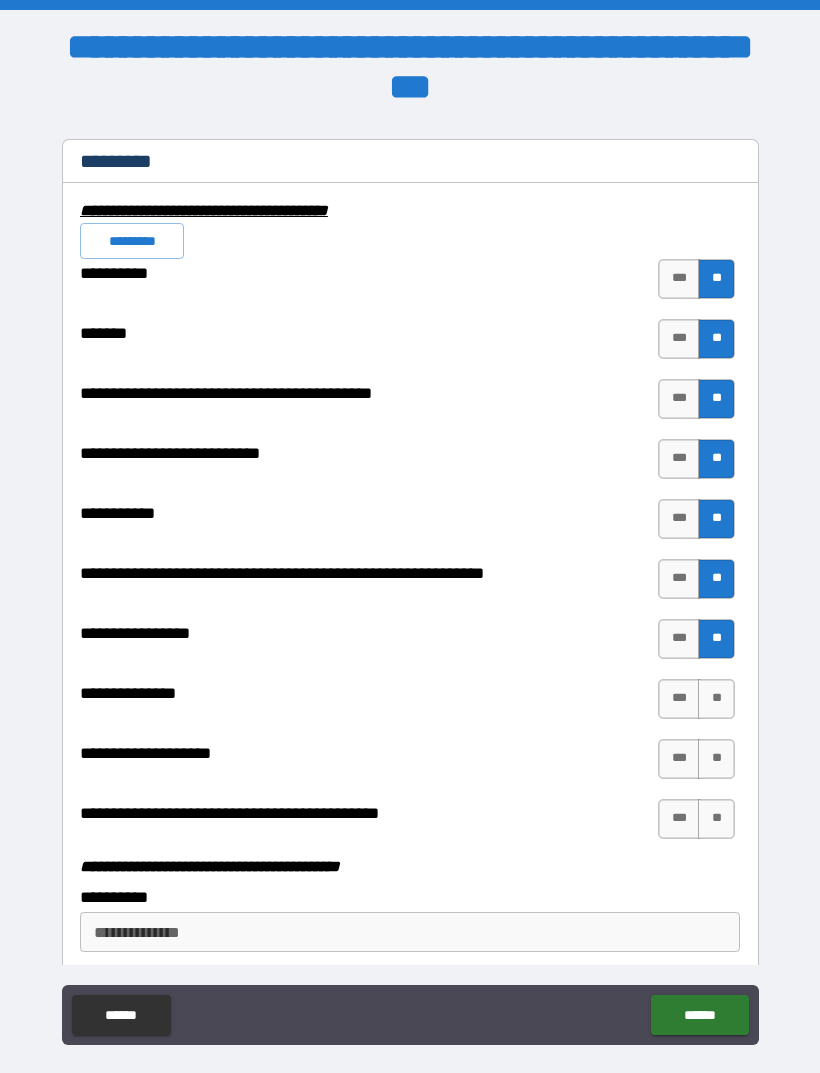 scroll, scrollTop: 5715, scrollLeft: 0, axis: vertical 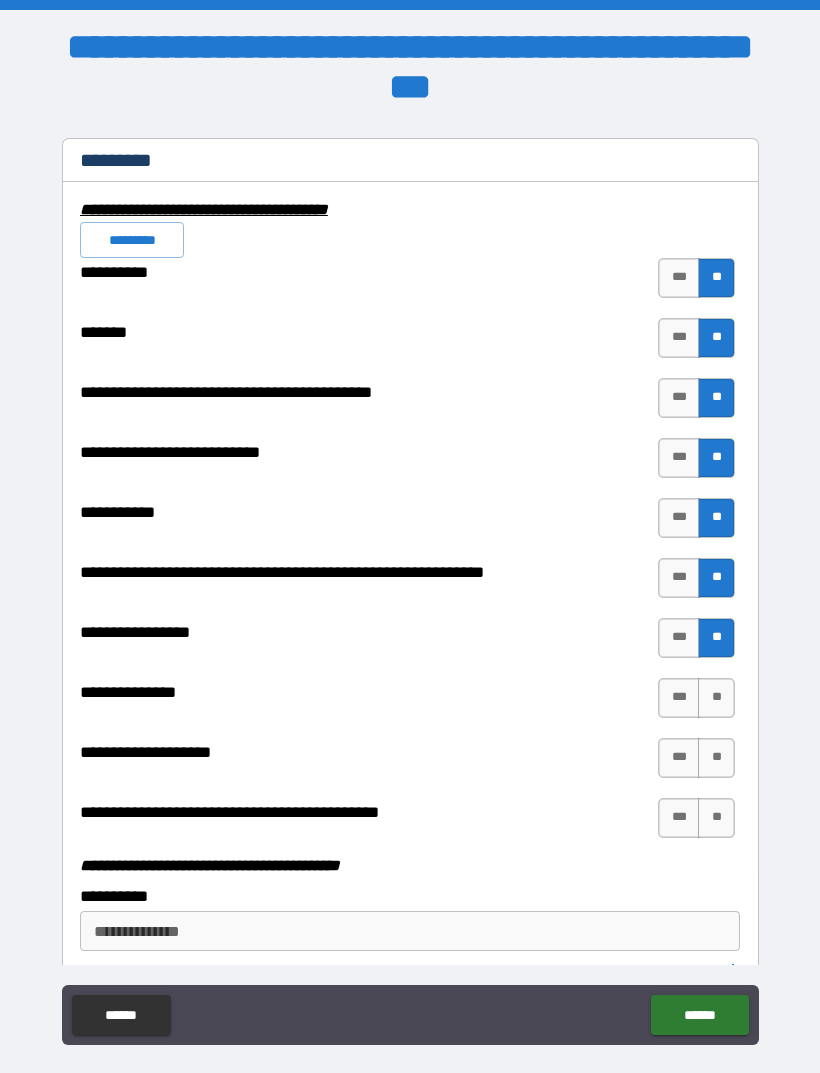 click on "**" at bounding box center [716, 698] 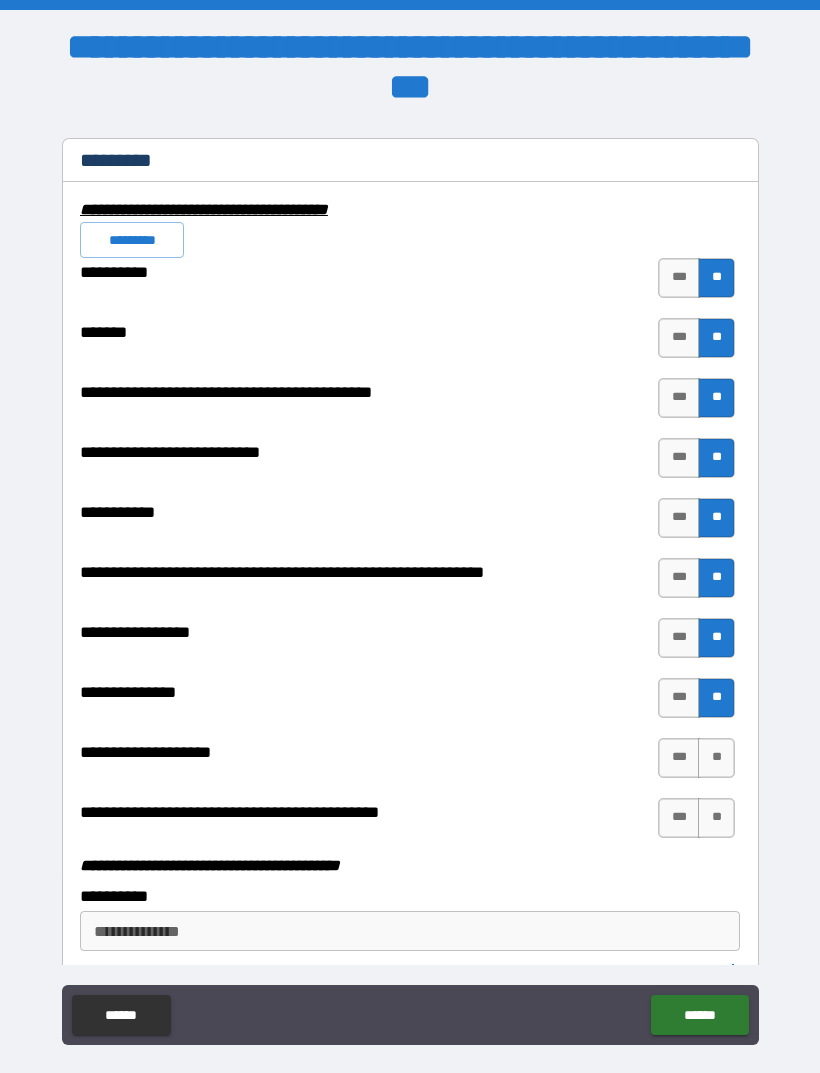 click on "**" at bounding box center (716, 758) 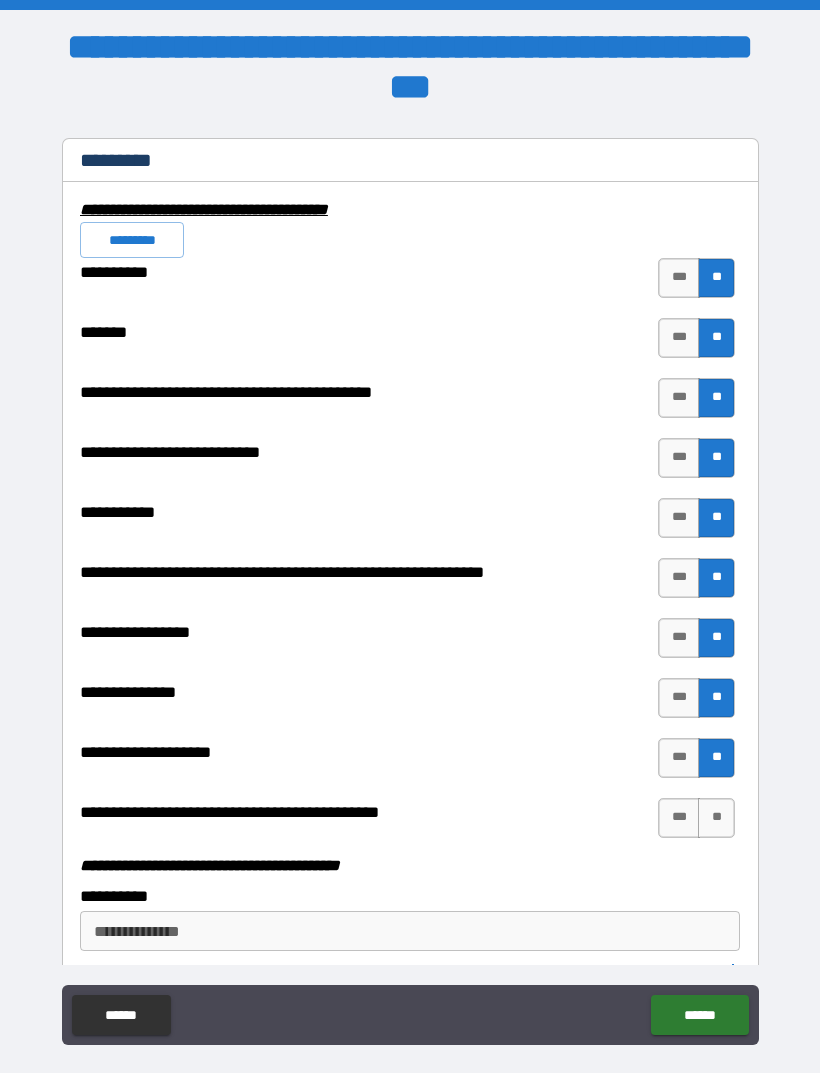 click on "**" at bounding box center (716, 818) 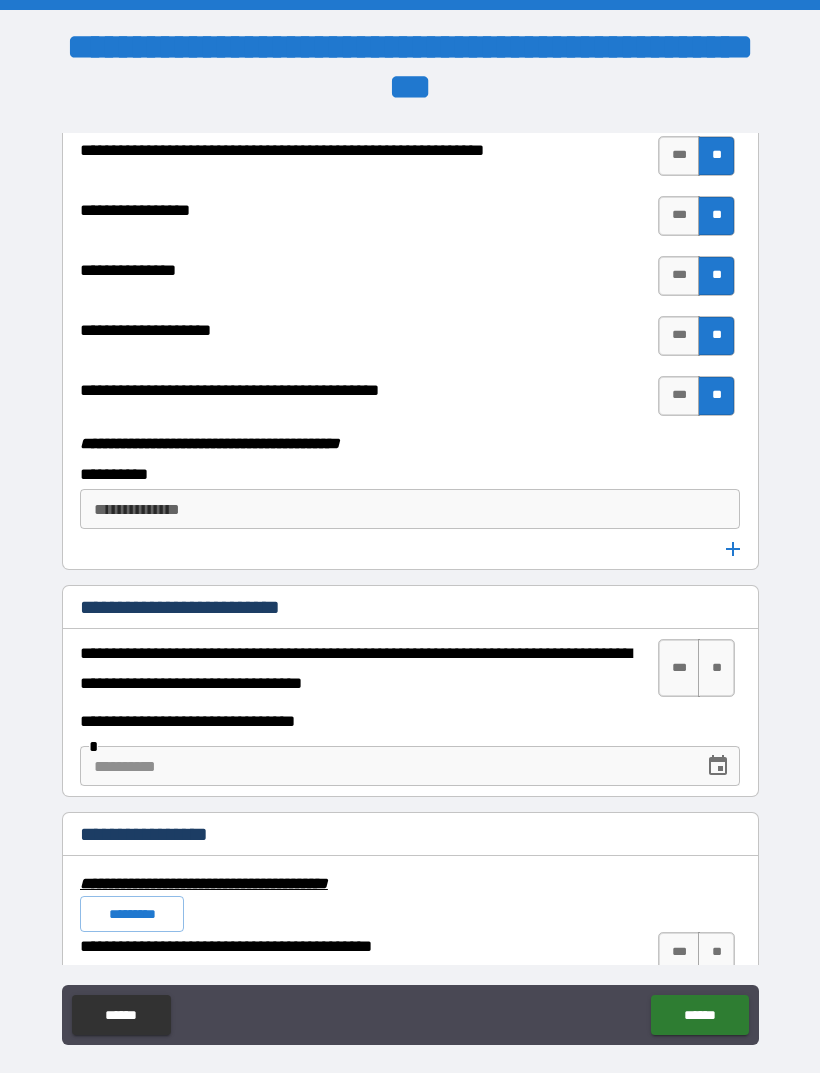 scroll, scrollTop: 6139, scrollLeft: 0, axis: vertical 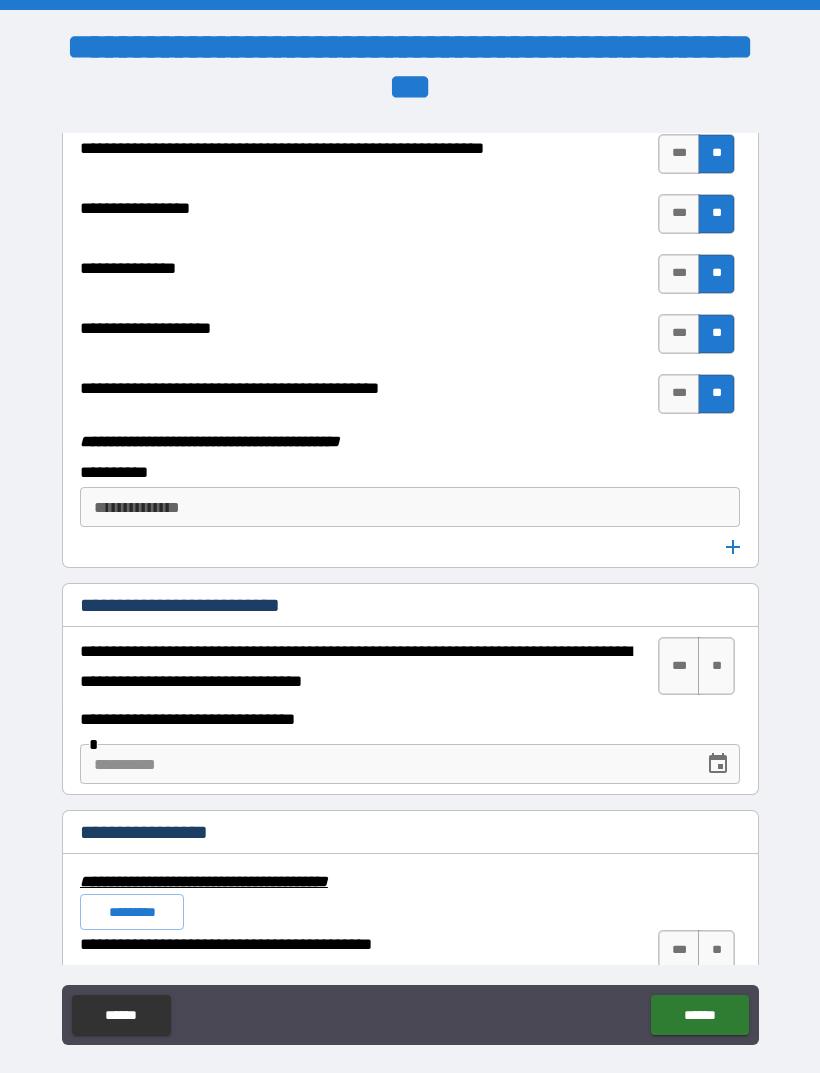 click on "**" at bounding box center (716, 666) 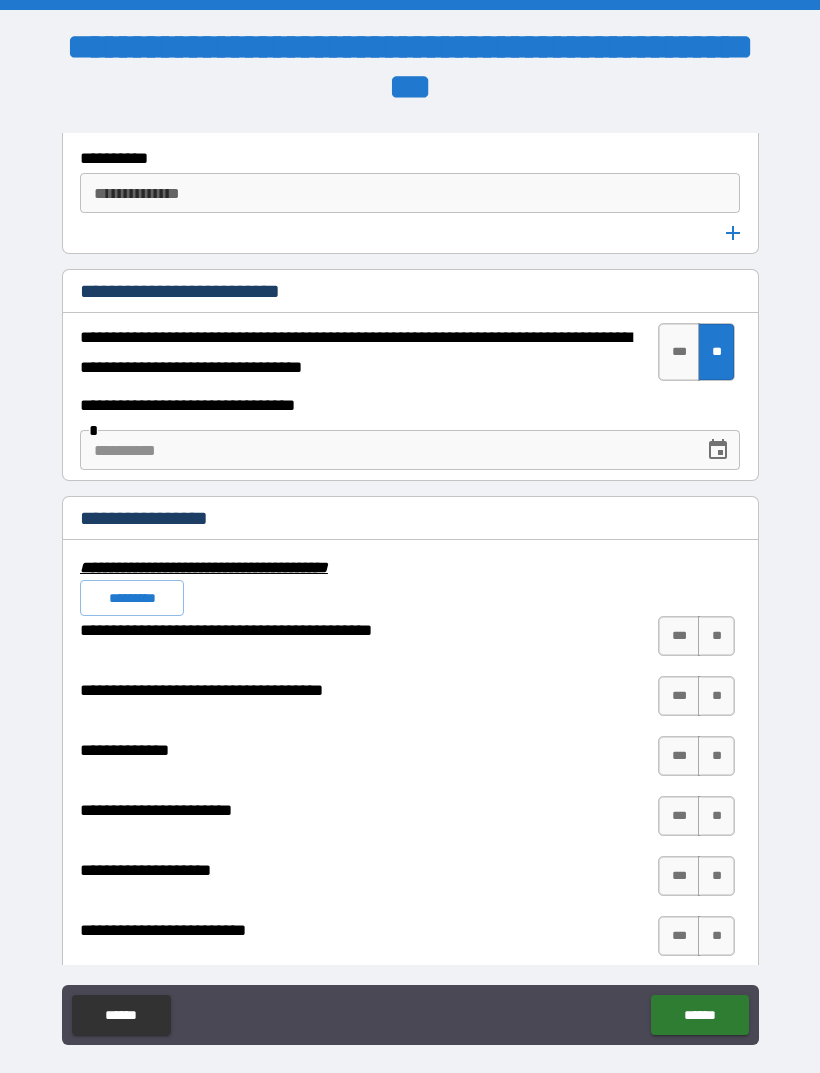 scroll, scrollTop: 6460, scrollLeft: 0, axis: vertical 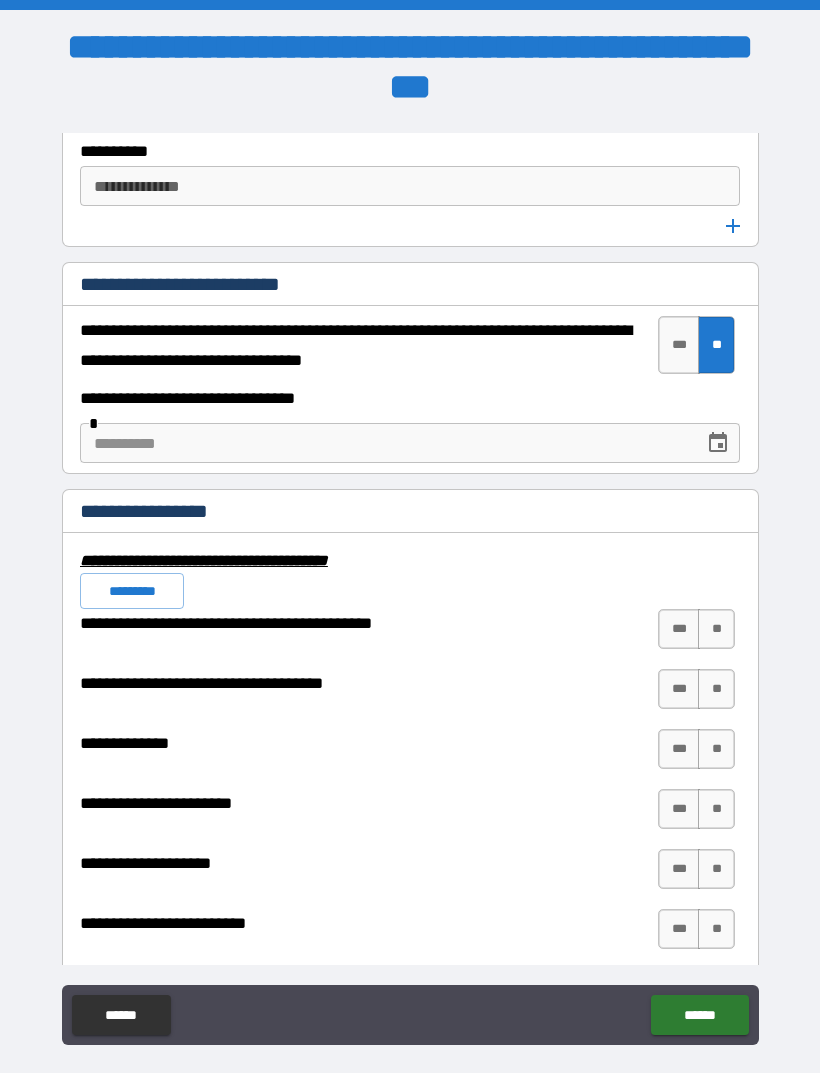 click on "**" at bounding box center [716, 629] 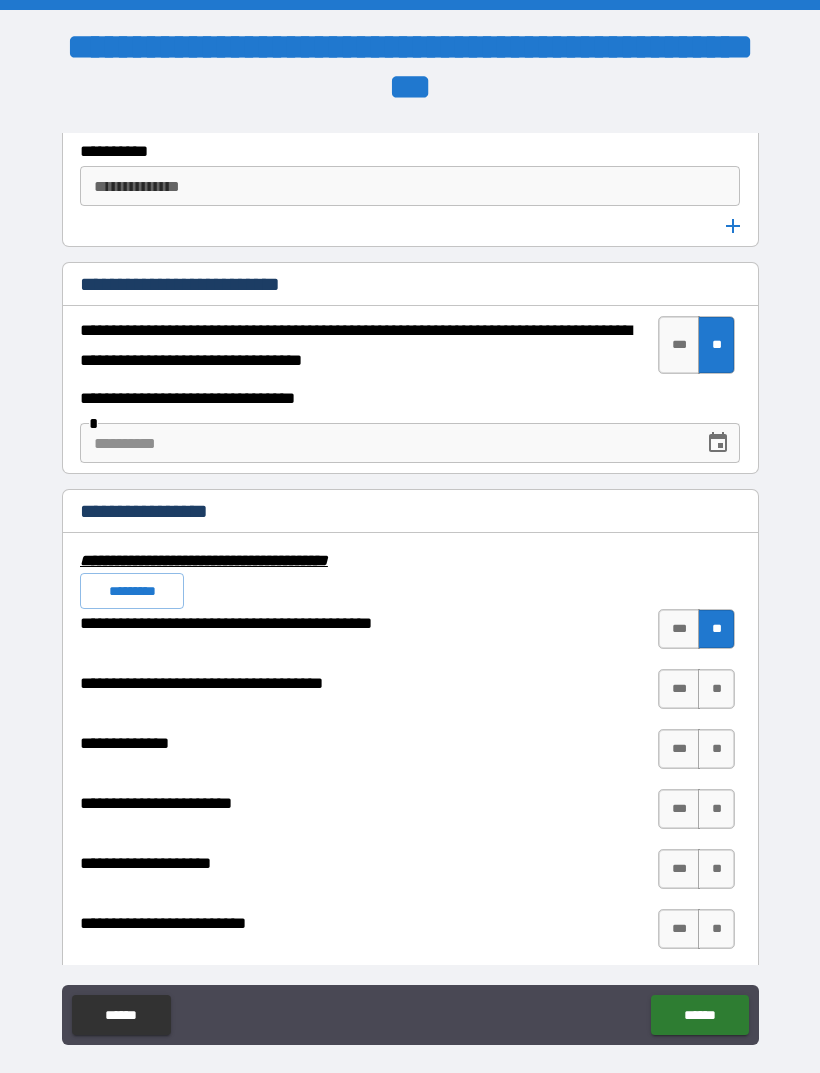 click on "**" at bounding box center (716, 689) 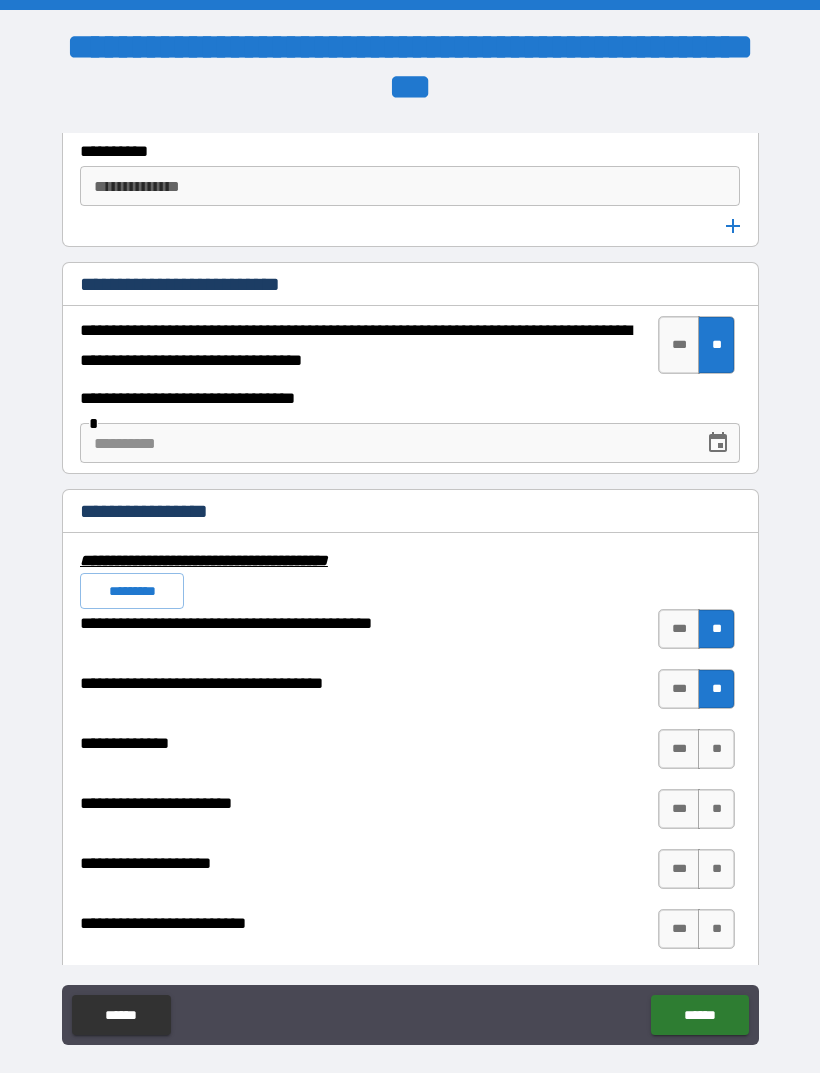 click on "**" at bounding box center [716, 749] 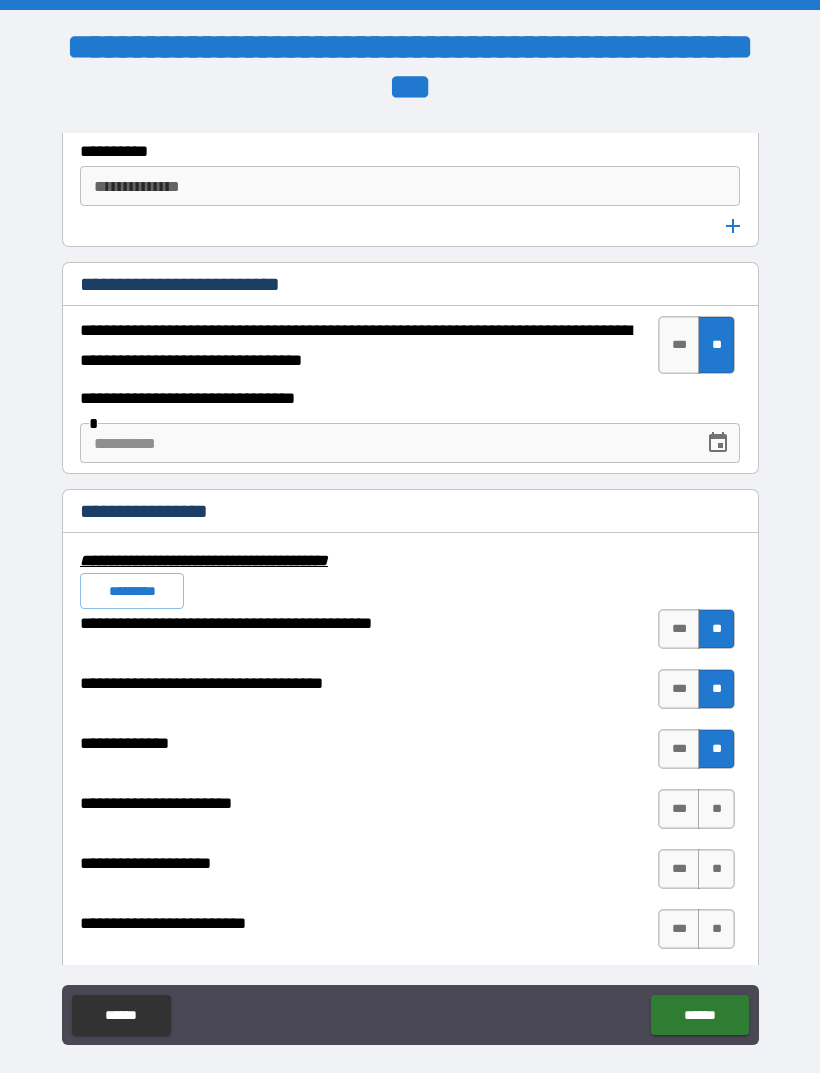 click on "**" at bounding box center (716, 809) 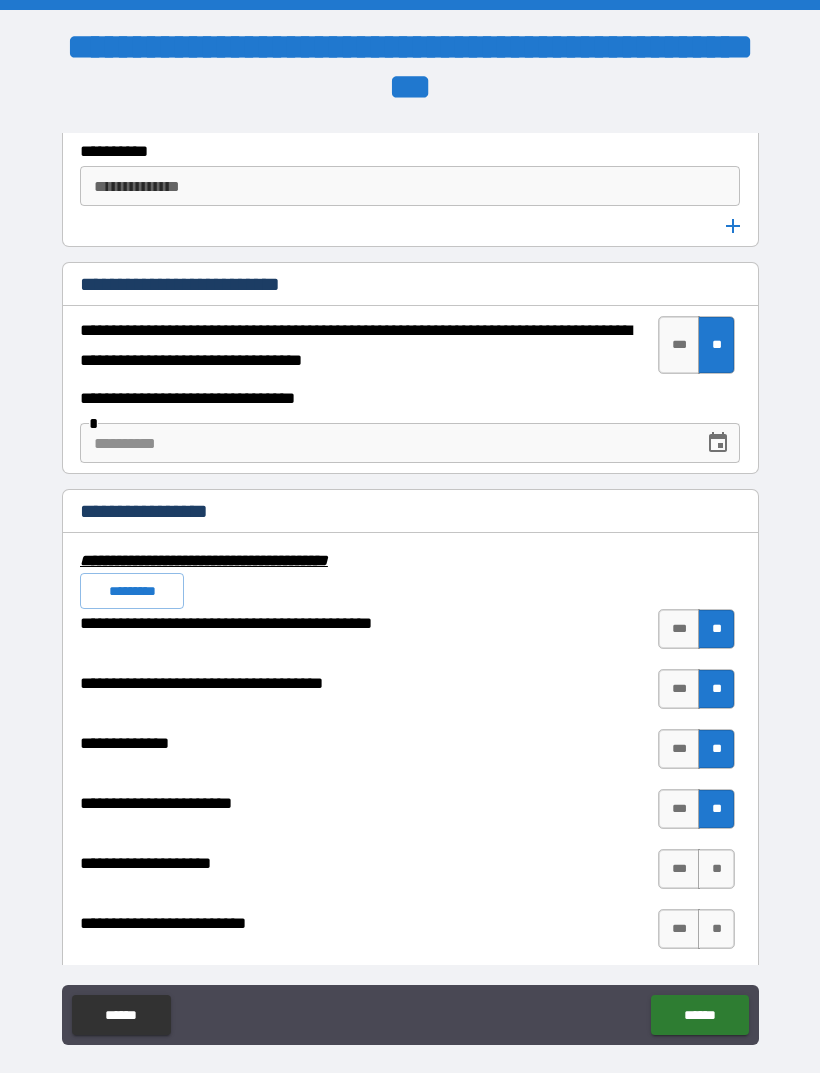 click on "**" at bounding box center [716, 869] 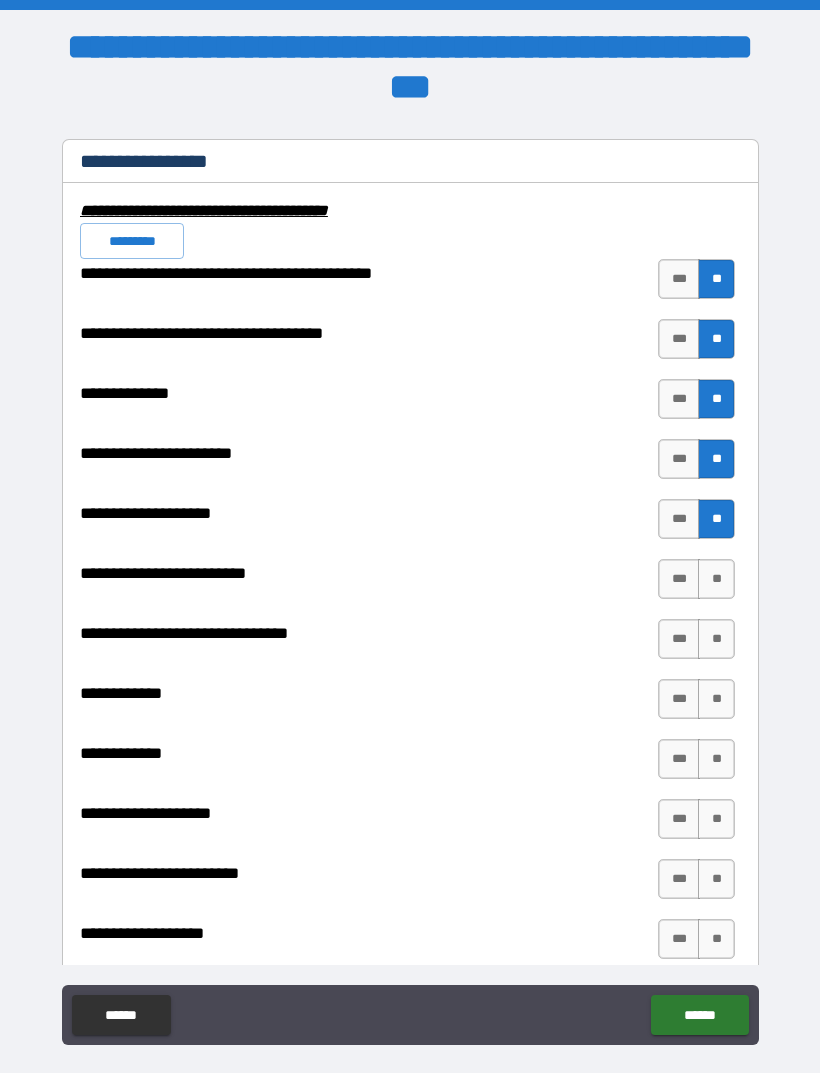 scroll, scrollTop: 6830, scrollLeft: 0, axis: vertical 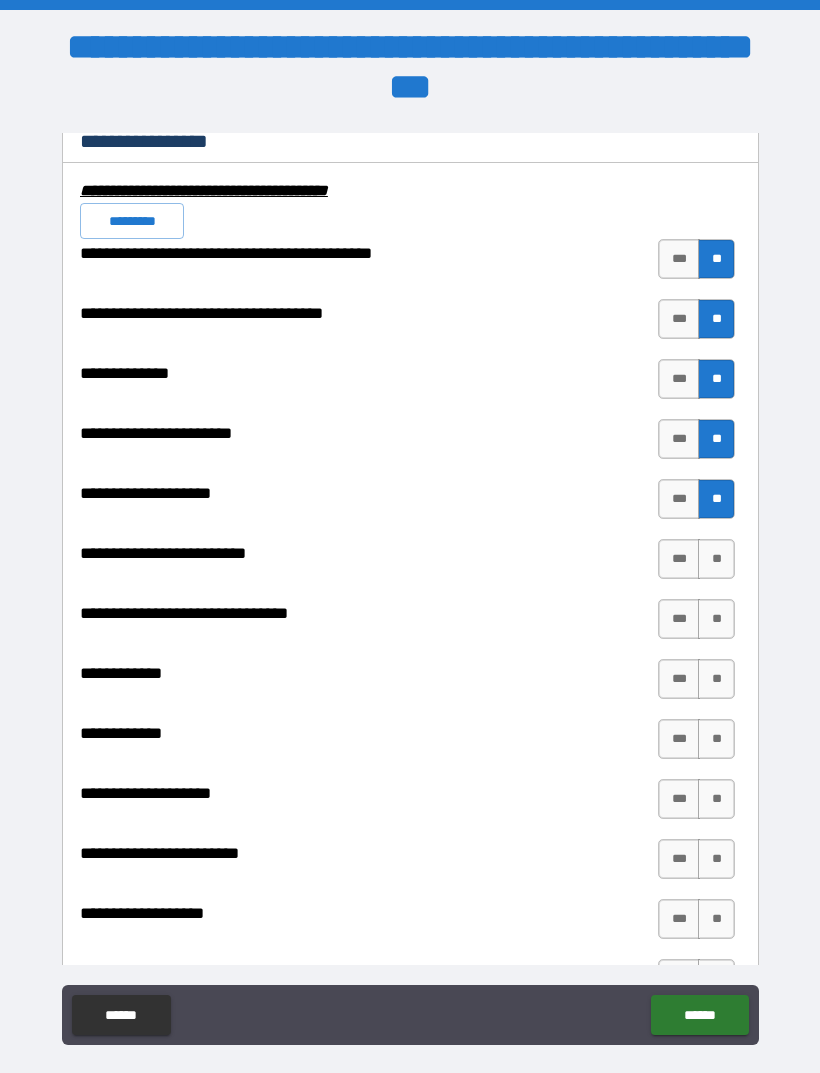 click on "**" at bounding box center (716, 559) 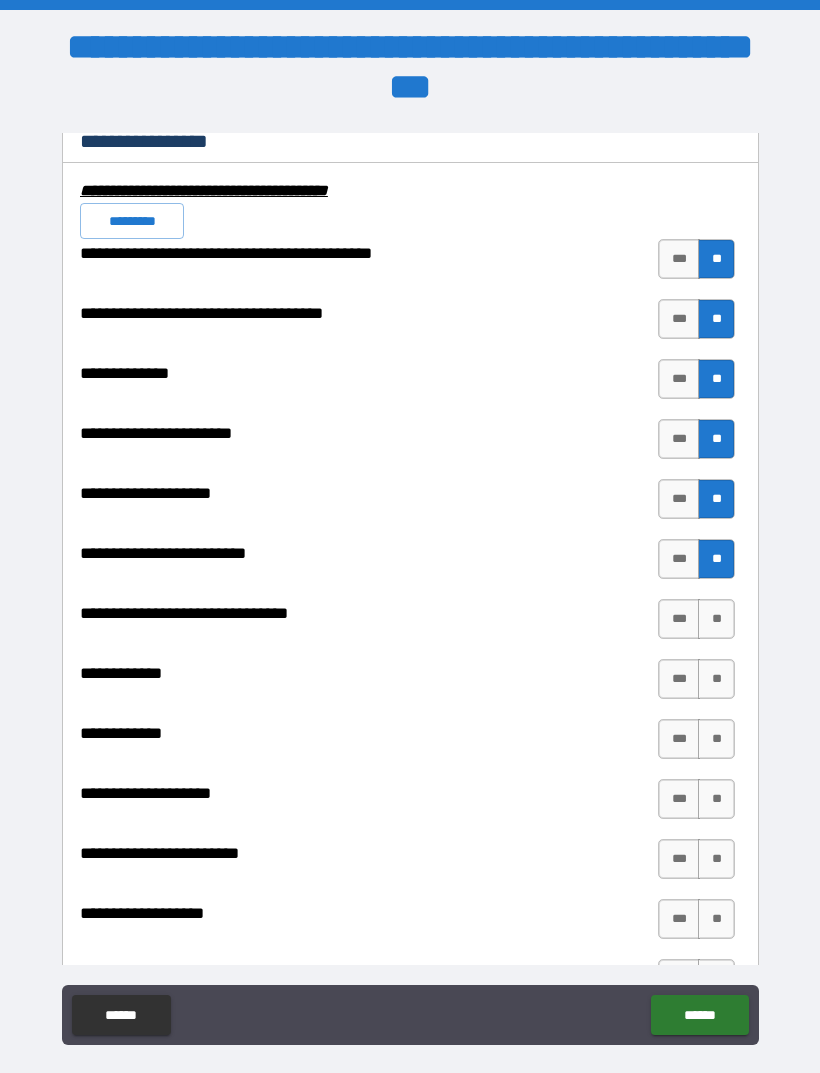 click on "**" at bounding box center [716, 619] 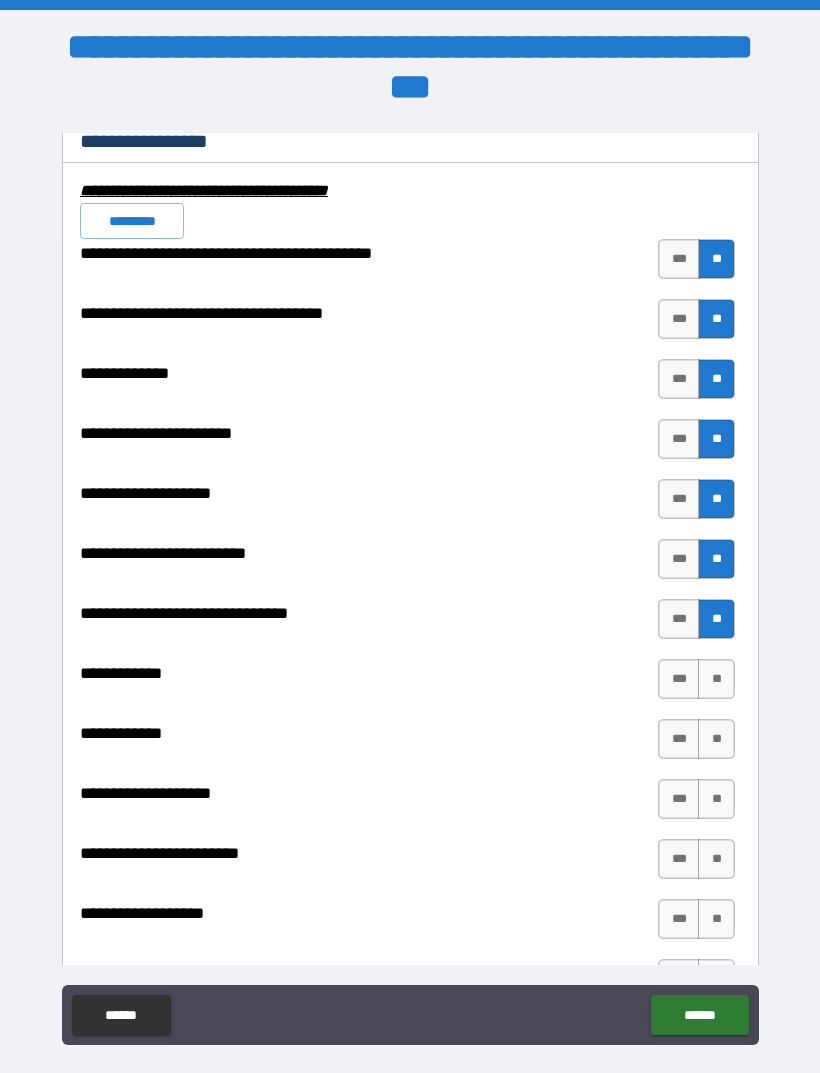 click on "**" at bounding box center [716, 679] 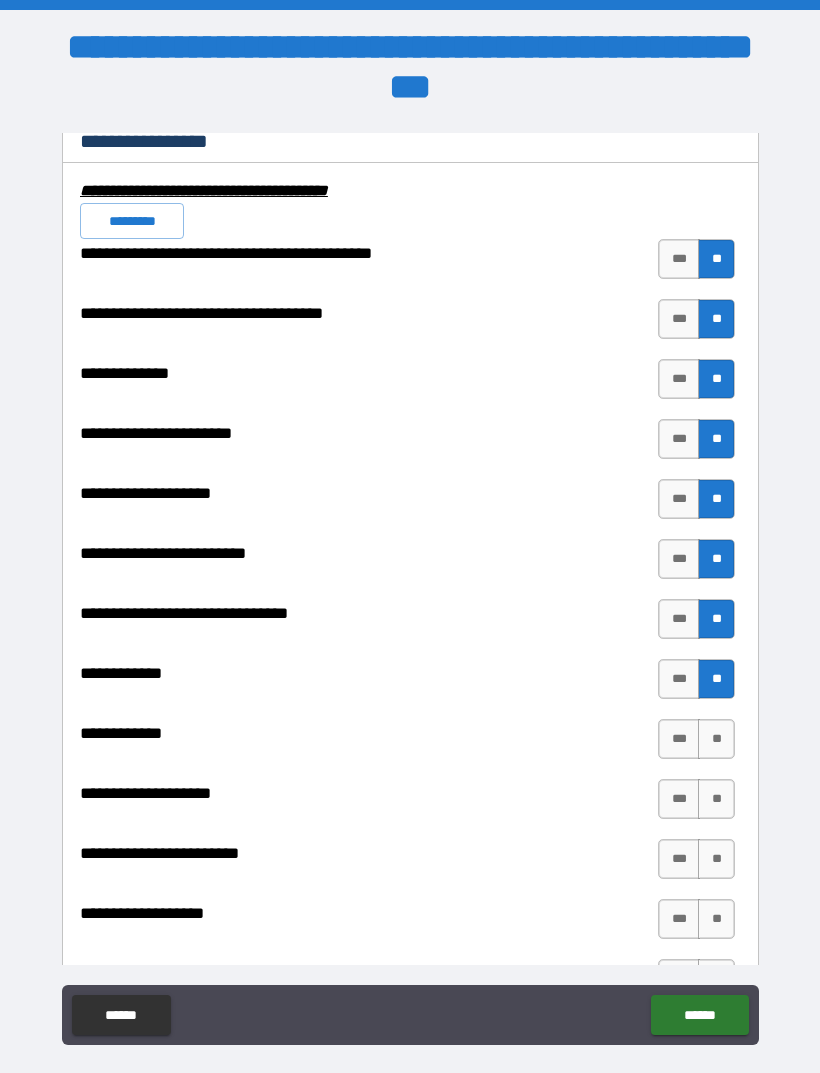 click on "**" at bounding box center (716, 739) 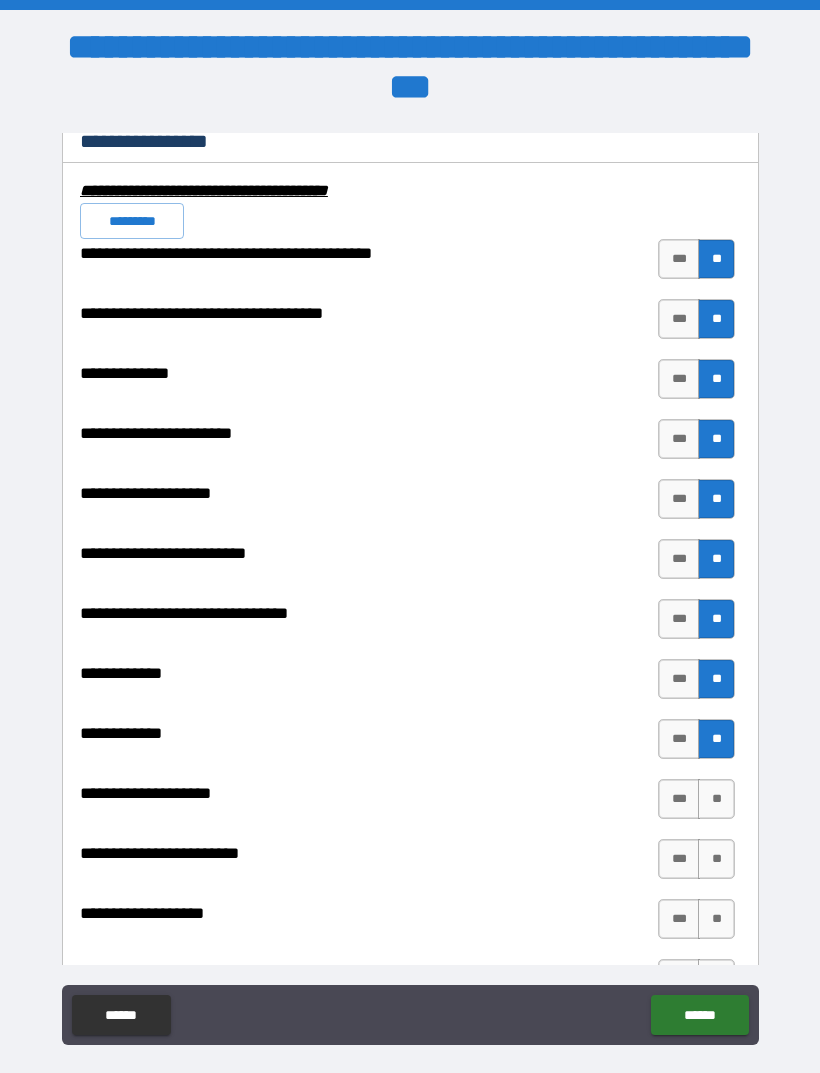 click on "**" at bounding box center (716, 799) 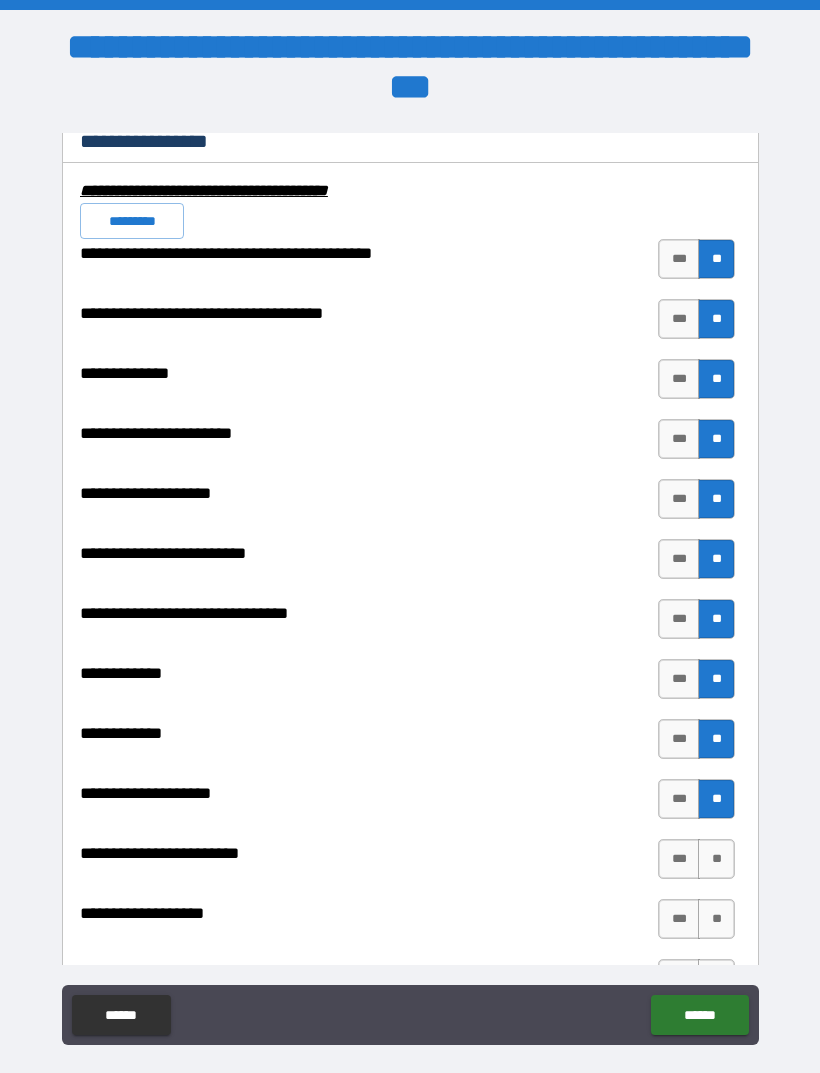 click on "**" at bounding box center (716, 859) 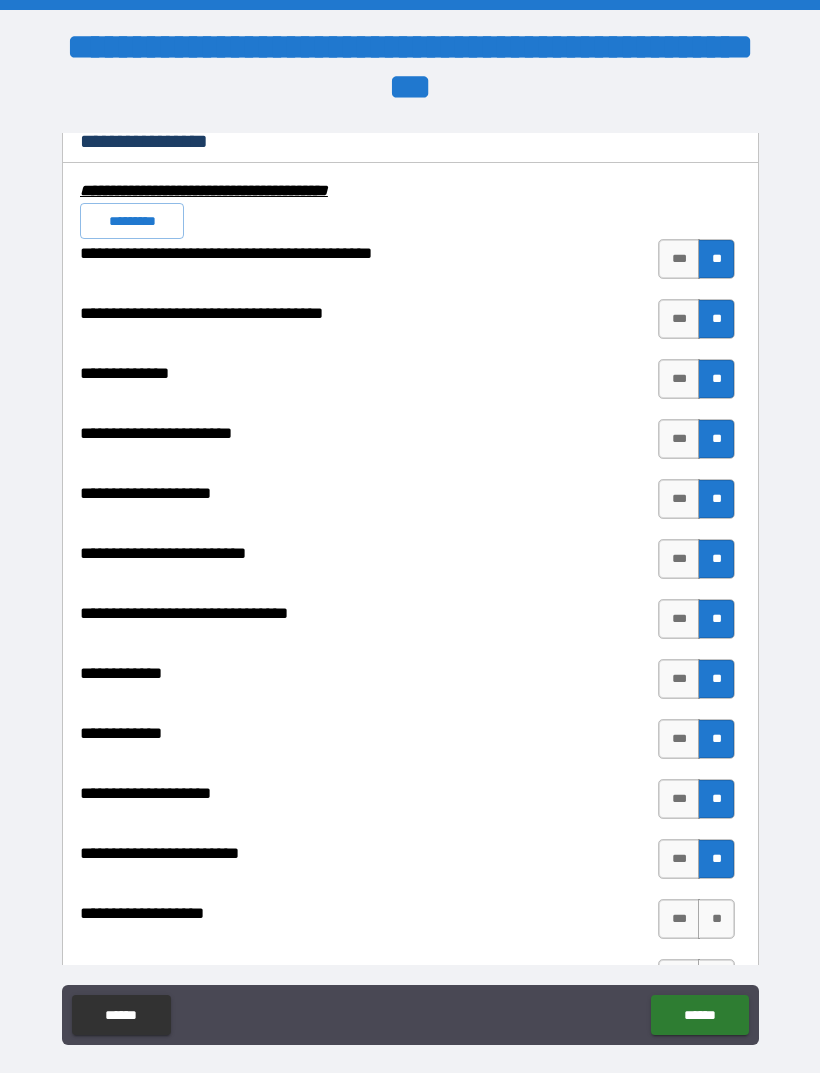 click on "**" at bounding box center (716, 919) 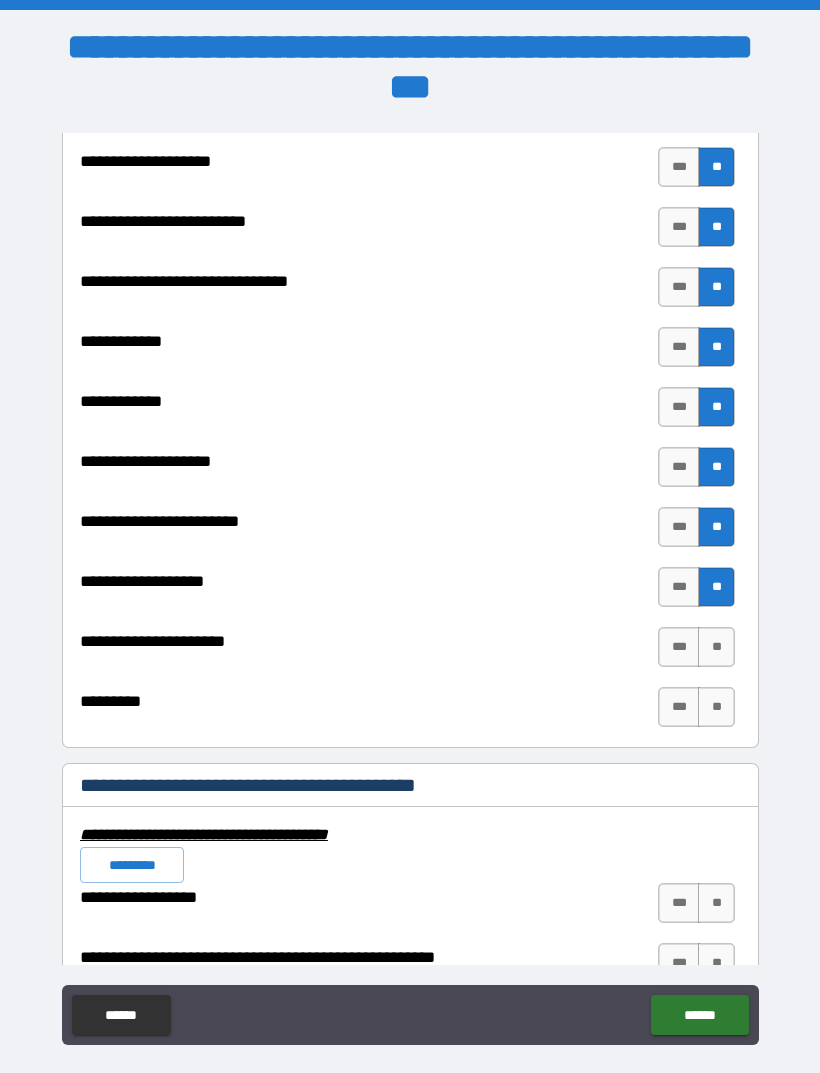 scroll, scrollTop: 7167, scrollLeft: 0, axis: vertical 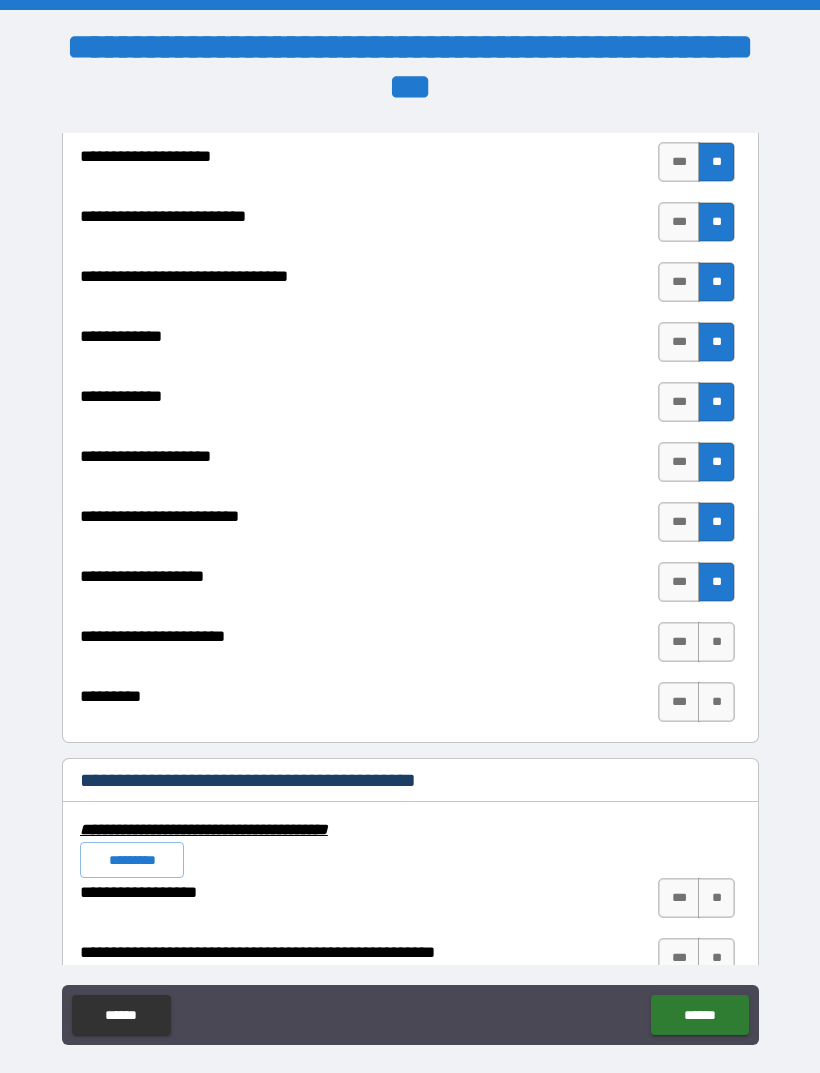 click on "**" at bounding box center (716, 642) 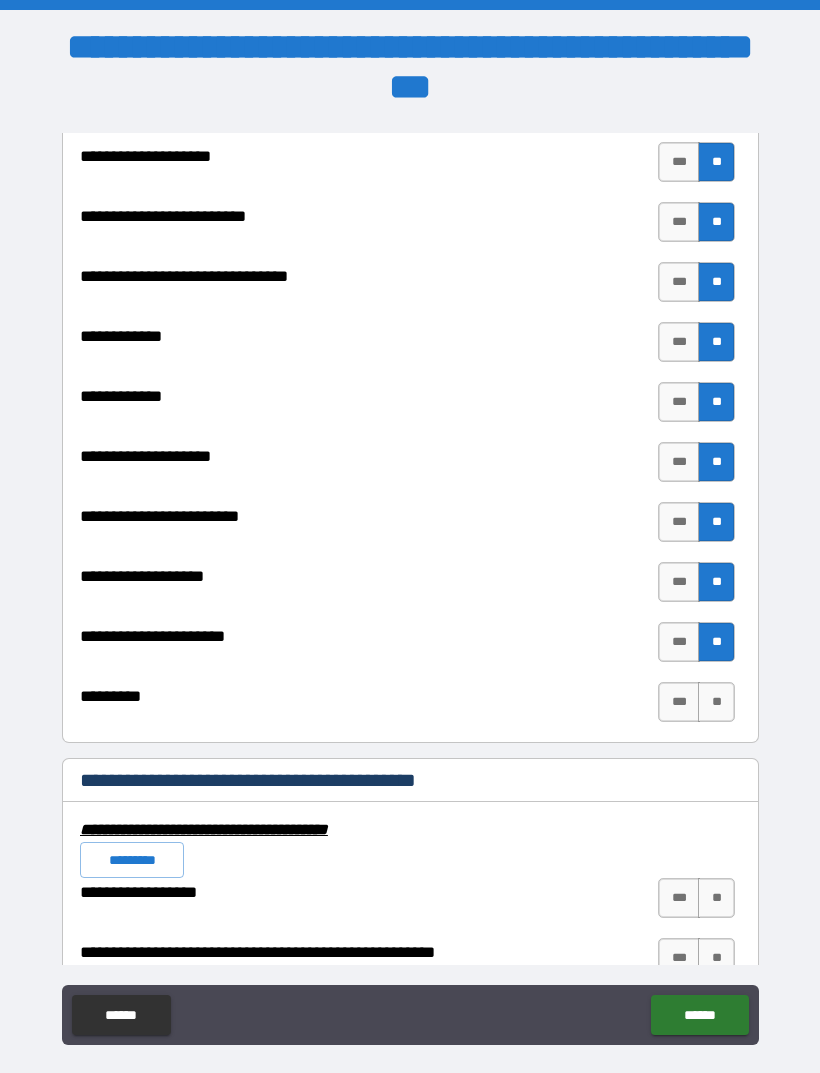 click on "**" at bounding box center [716, 702] 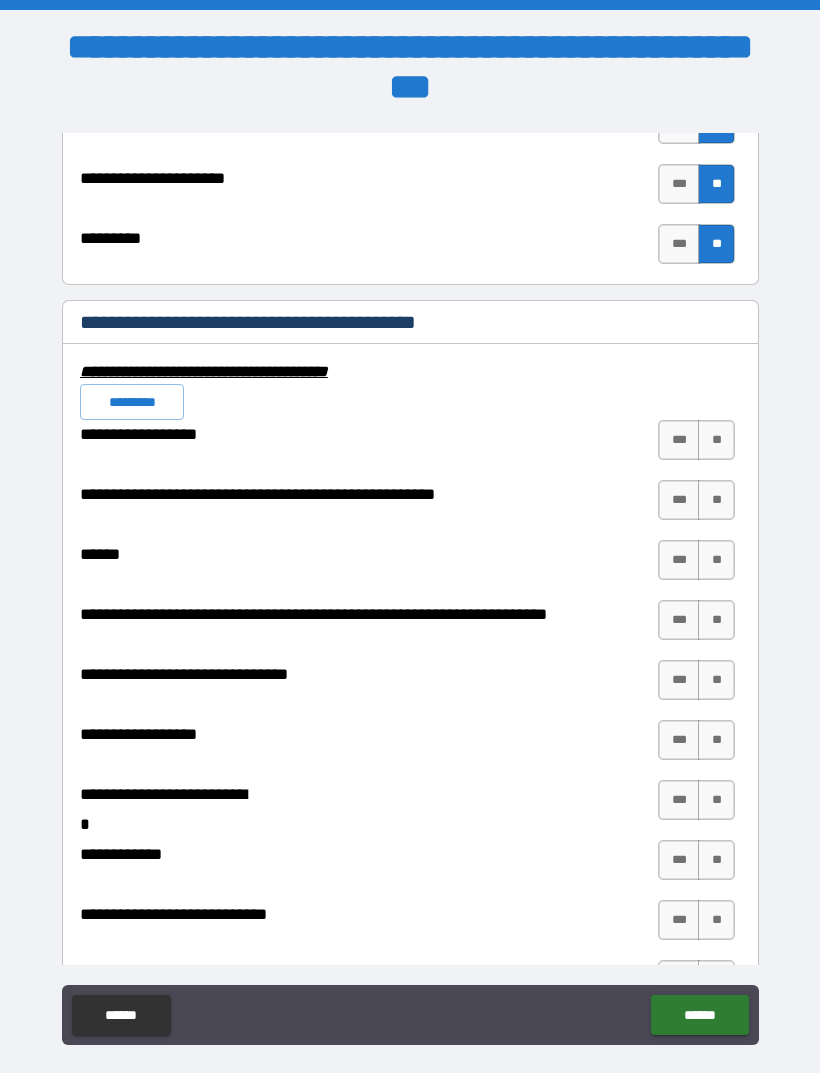 scroll, scrollTop: 7626, scrollLeft: 0, axis: vertical 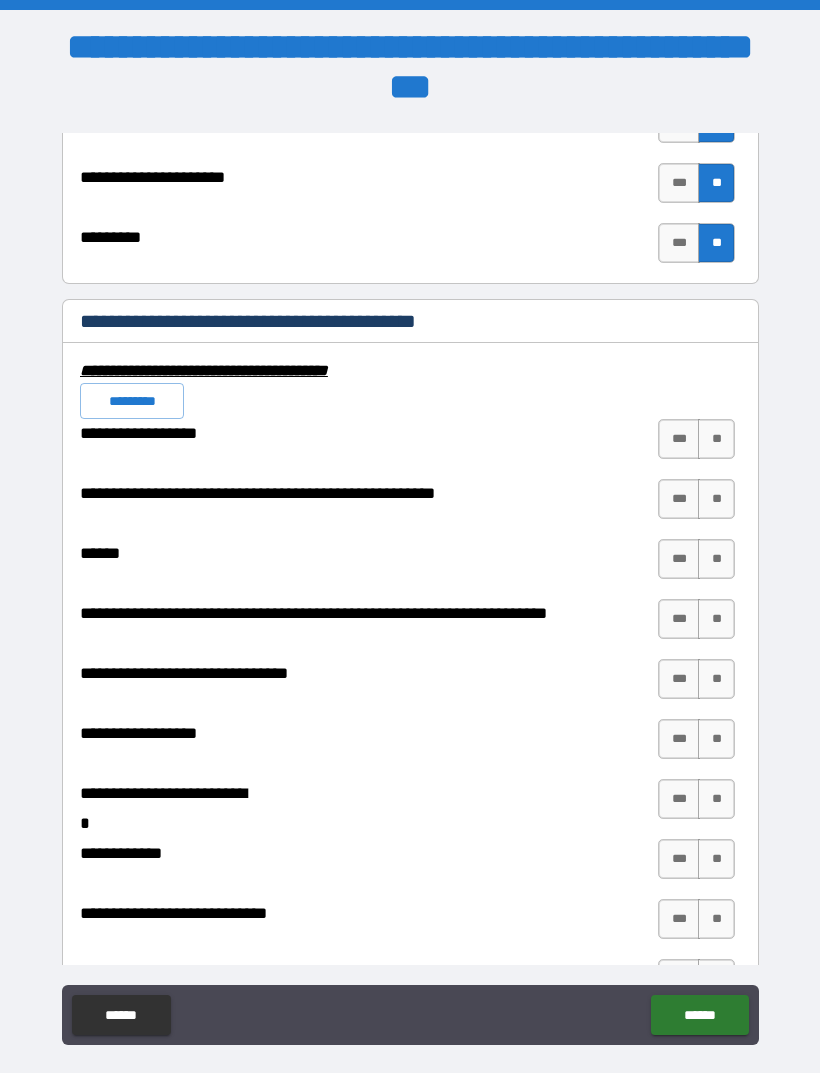 click on "**" at bounding box center (716, 439) 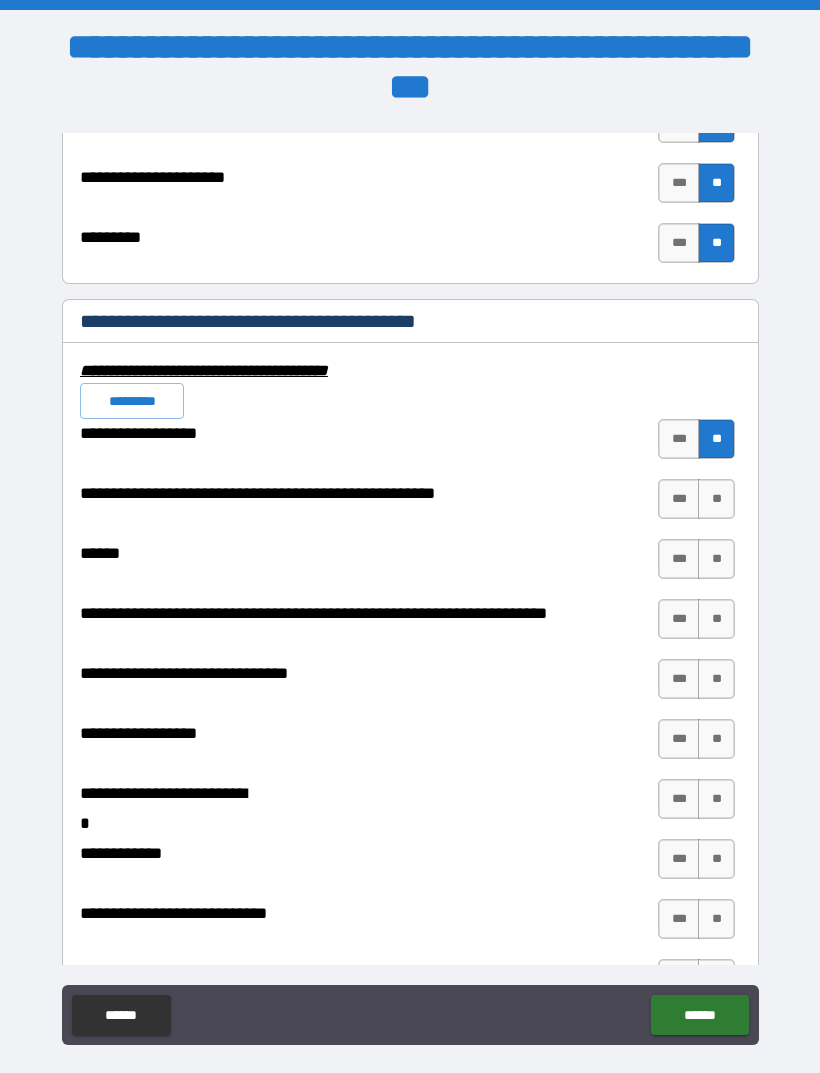 click on "**" at bounding box center (716, 499) 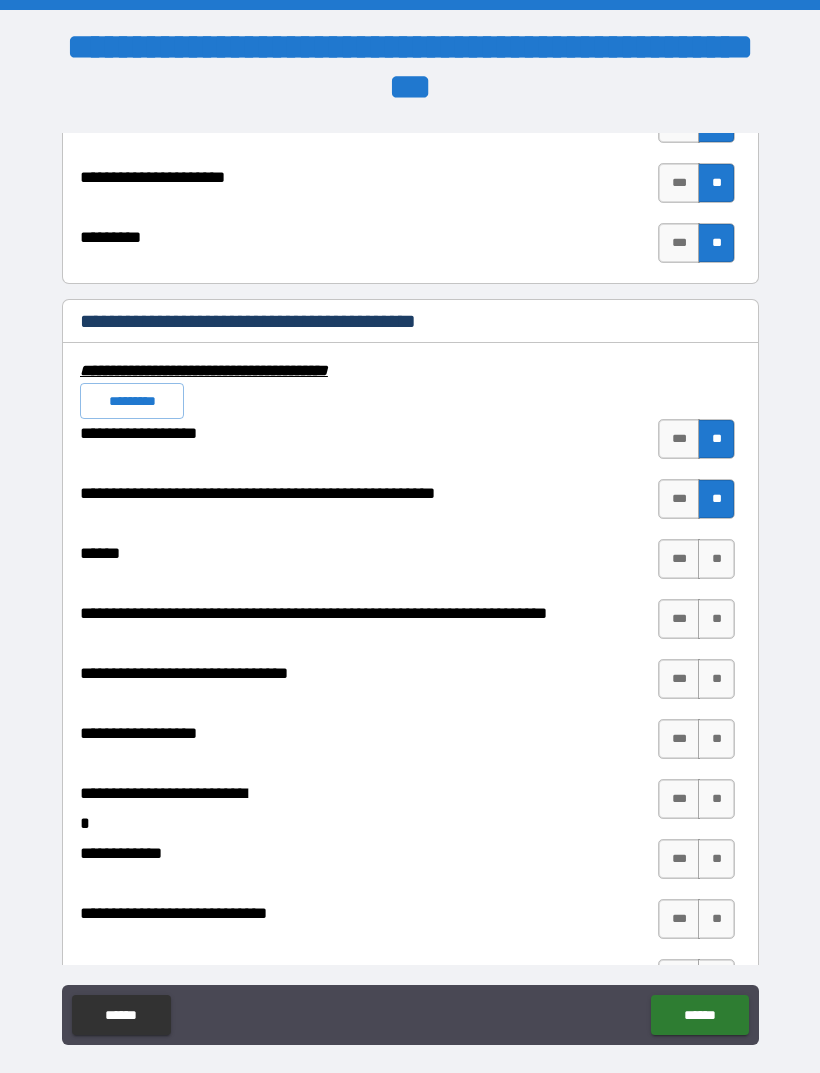 click on "**" at bounding box center [716, 559] 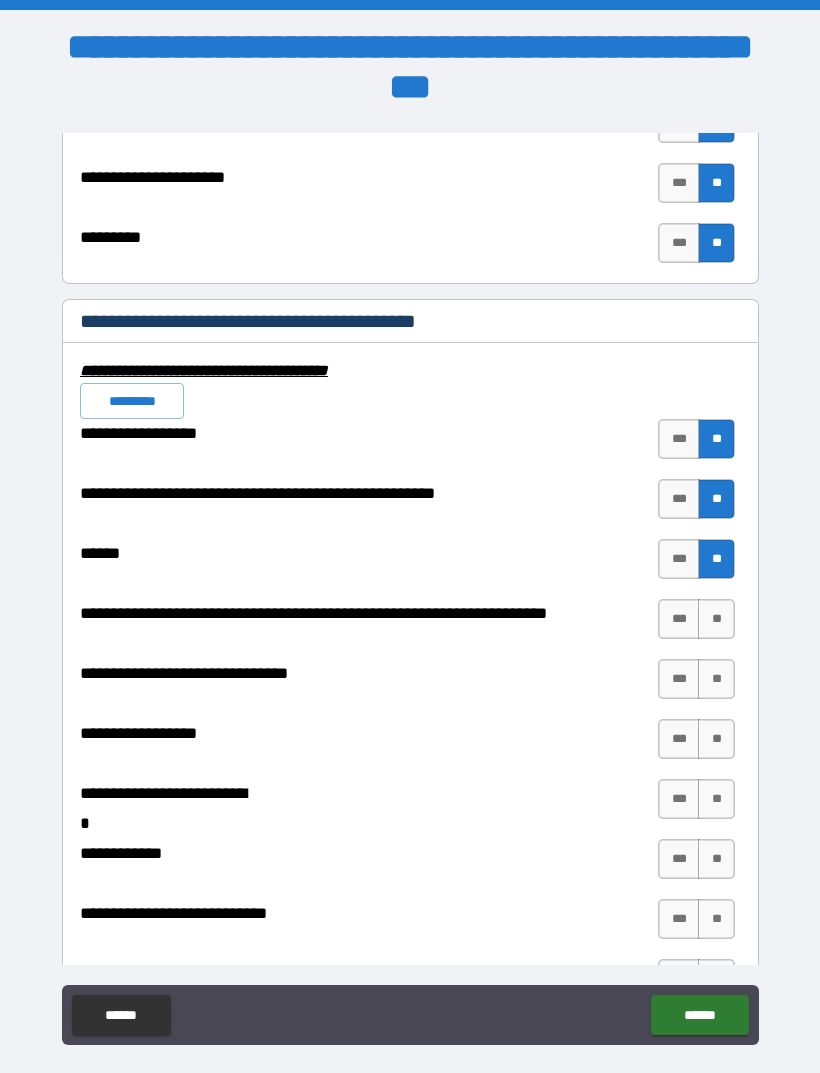click on "**" at bounding box center (716, 619) 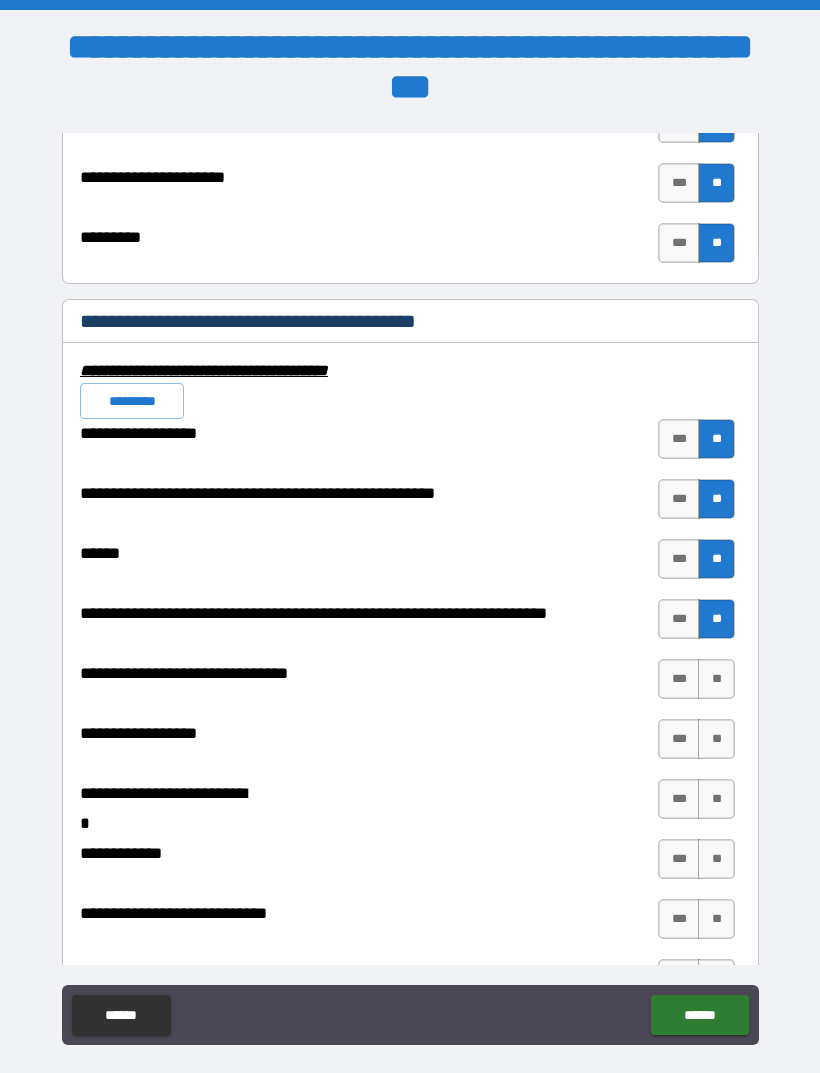 click on "**" at bounding box center [716, 679] 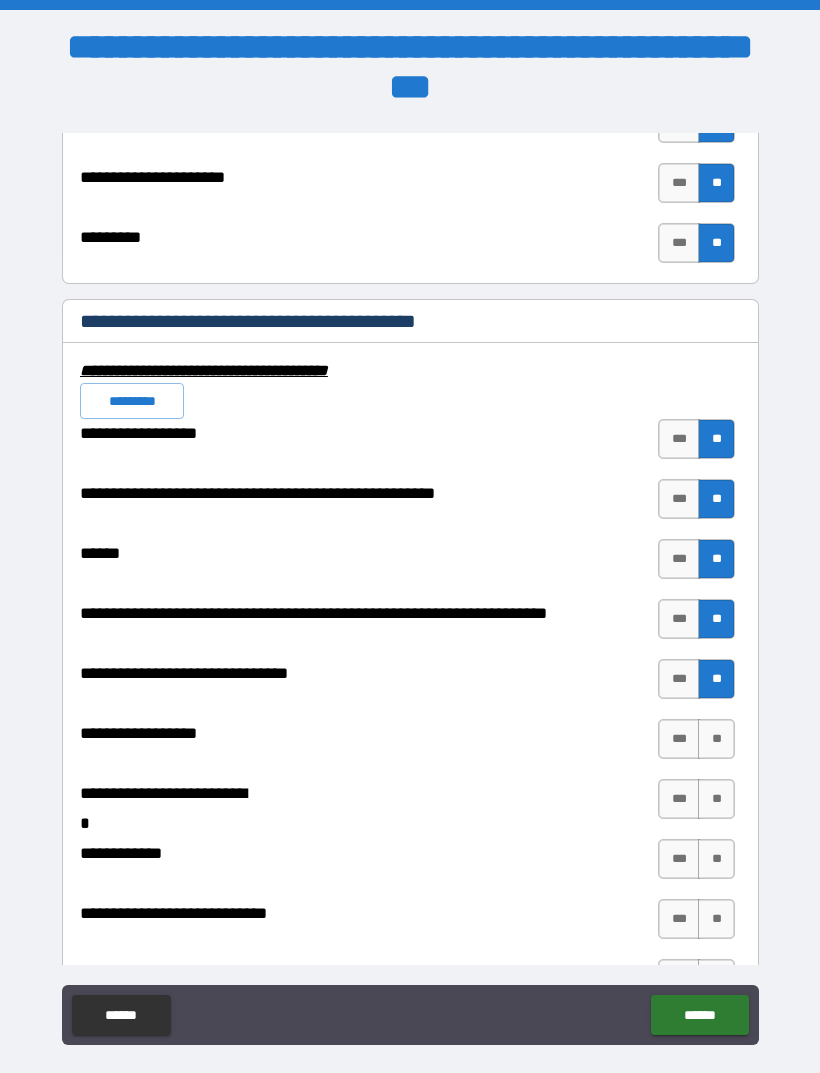 click on "**" at bounding box center [716, 739] 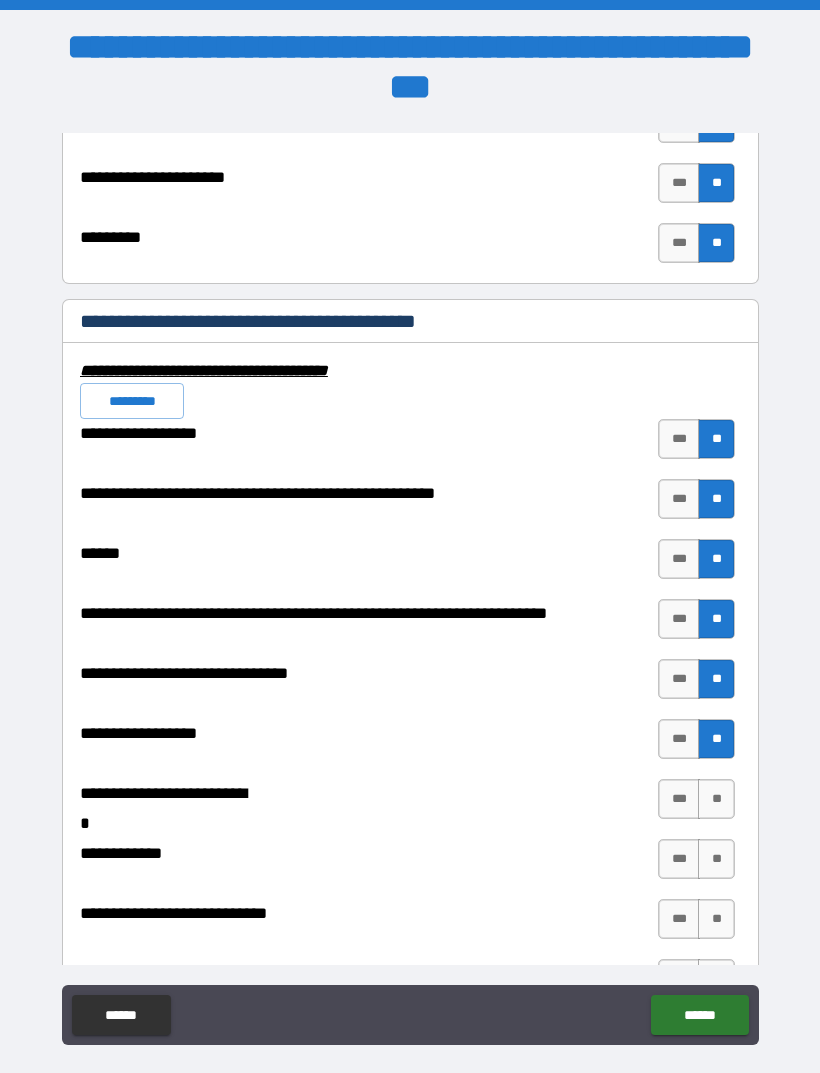click on "**" at bounding box center [716, 799] 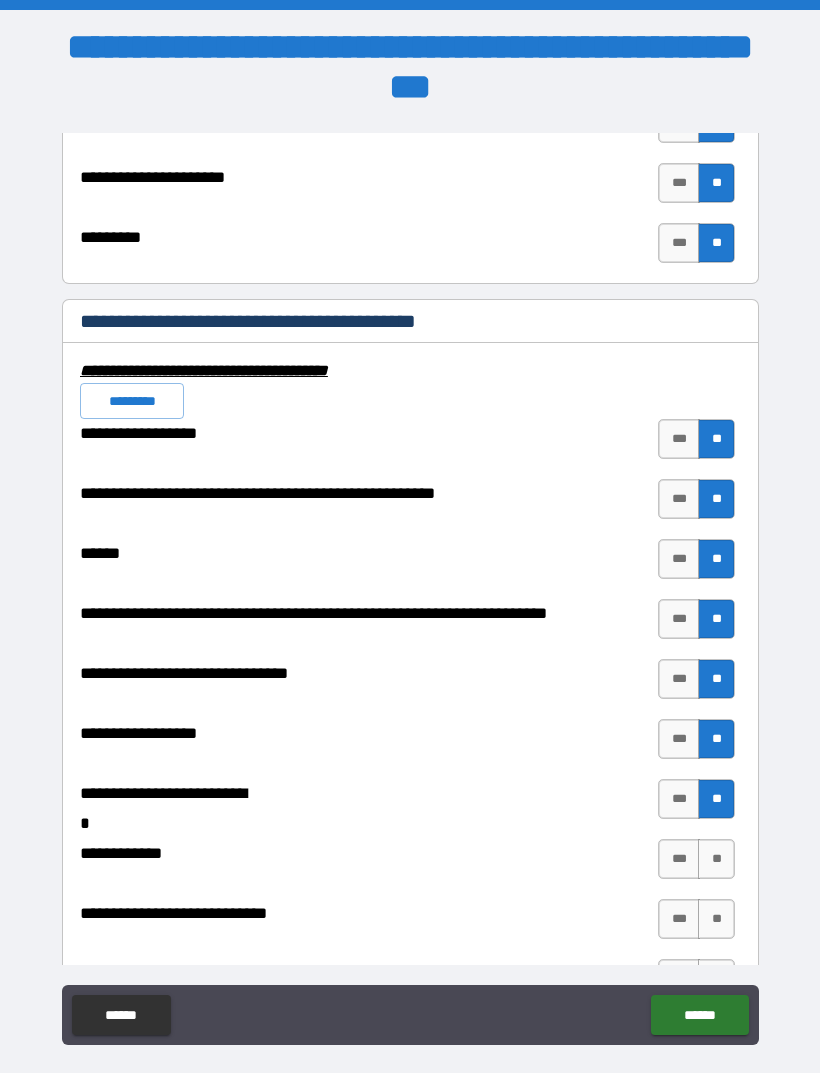 click on "**" at bounding box center [716, 859] 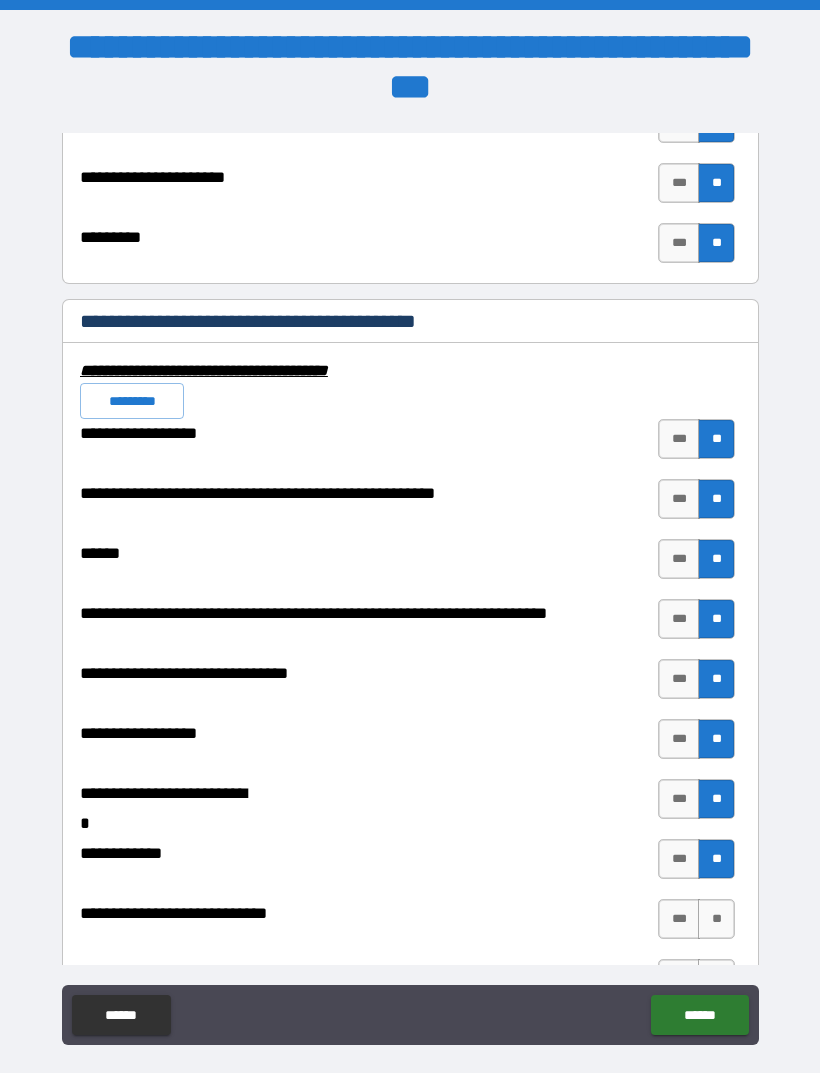 click on "**" at bounding box center (716, 919) 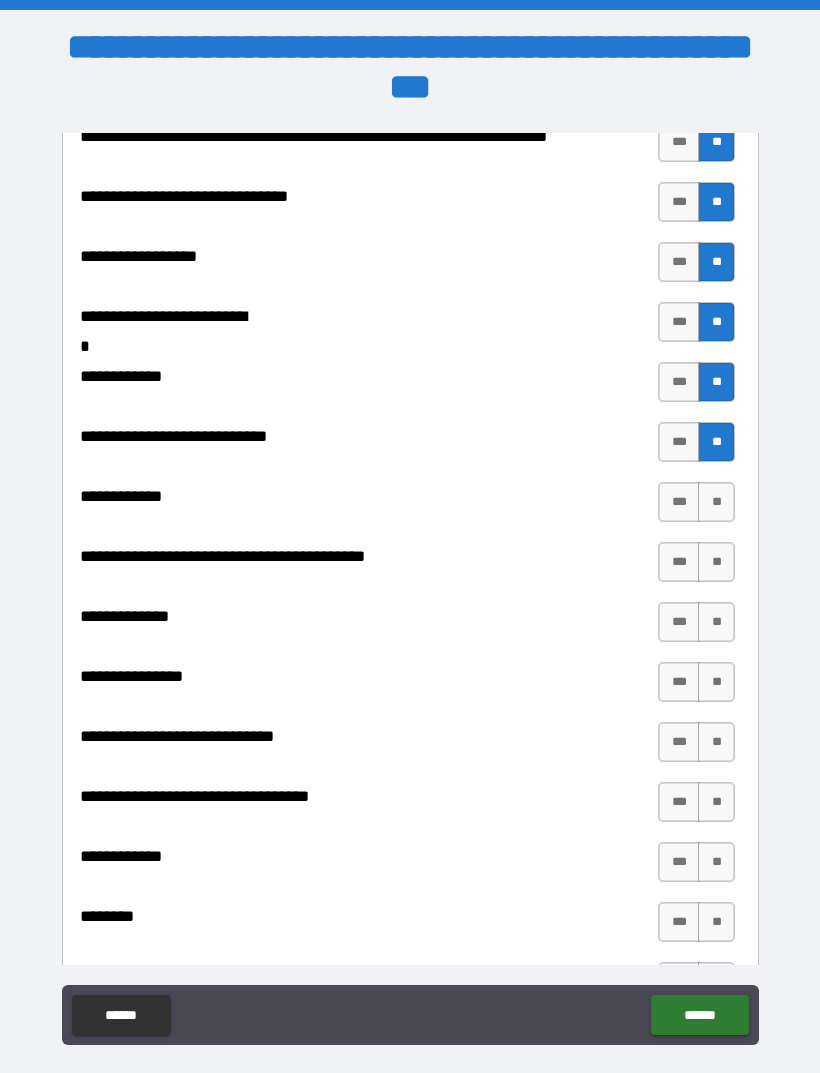 scroll, scrollTop: 8105, scrollLeft: 0, axis: vertical 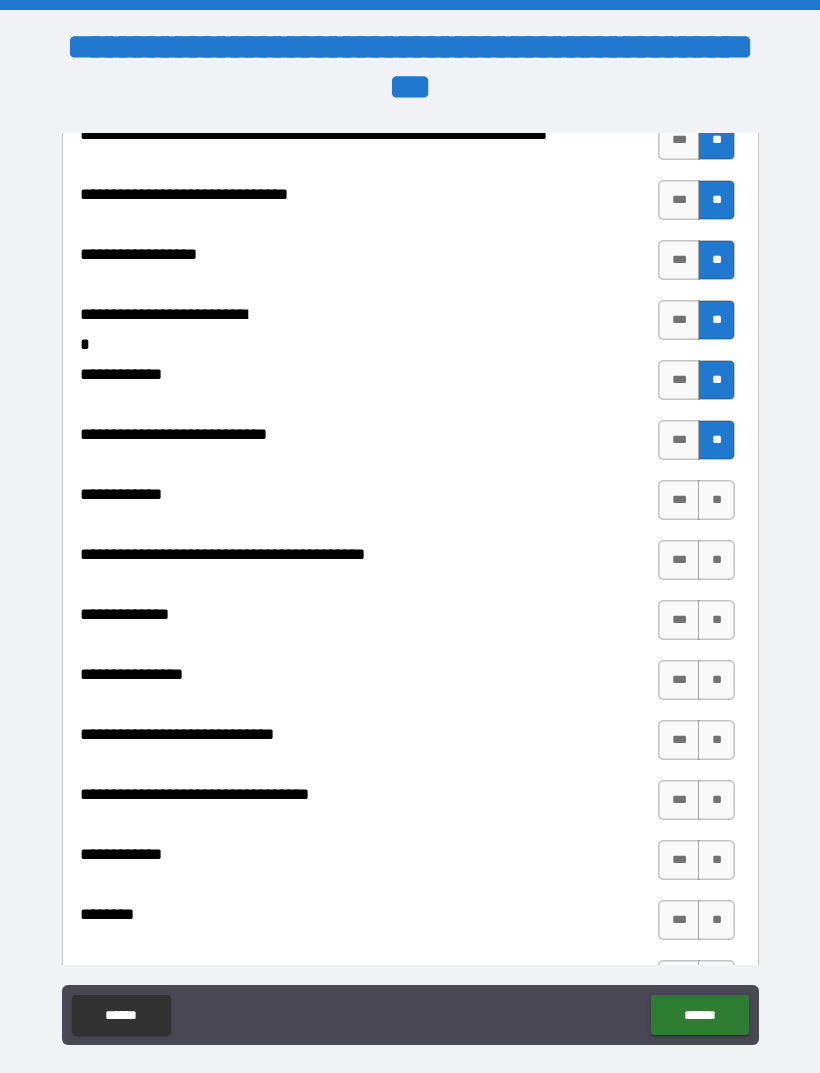 click on "**" at bounding box center (716, 500) 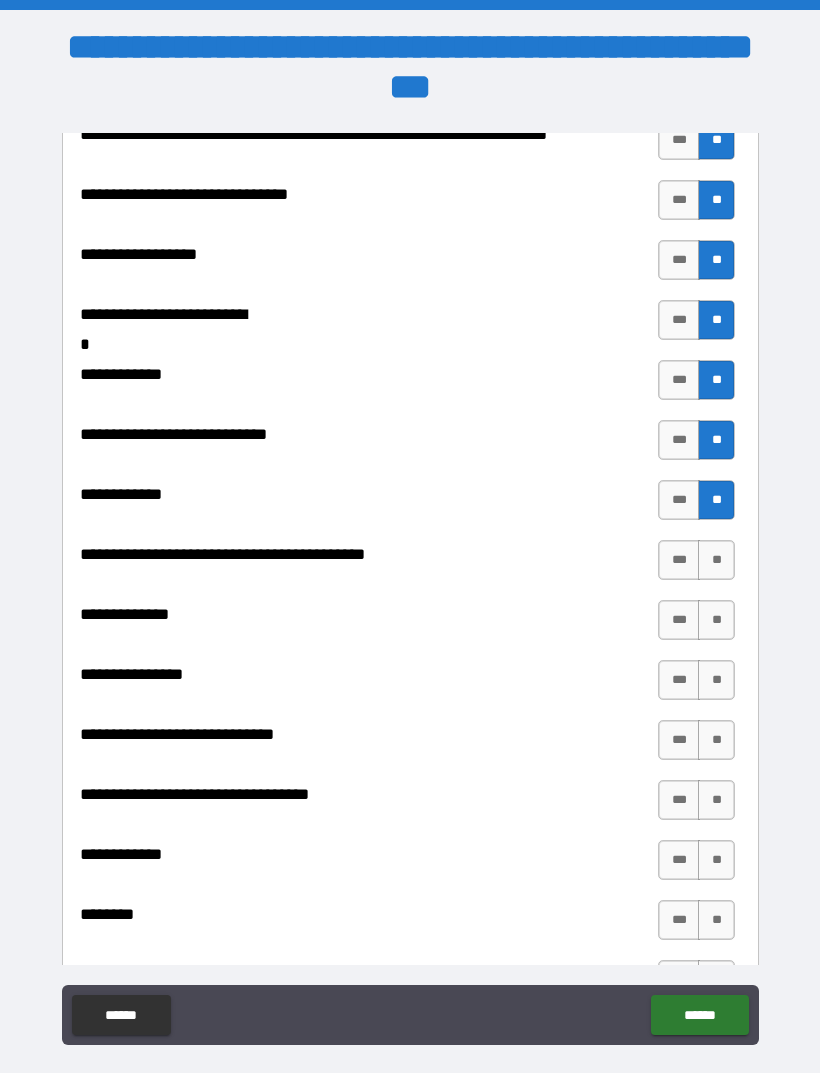 click on "**" at bounding box center [716, 560] 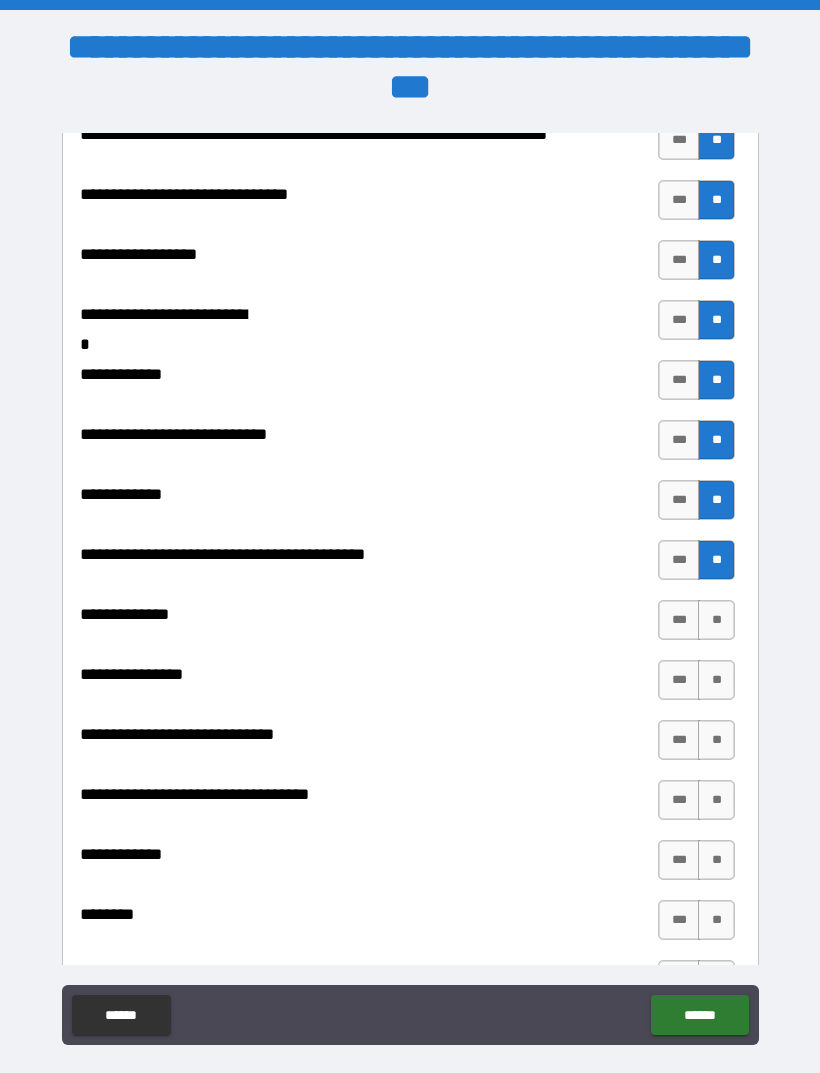 click on "**" at bounding box center [716, 620] 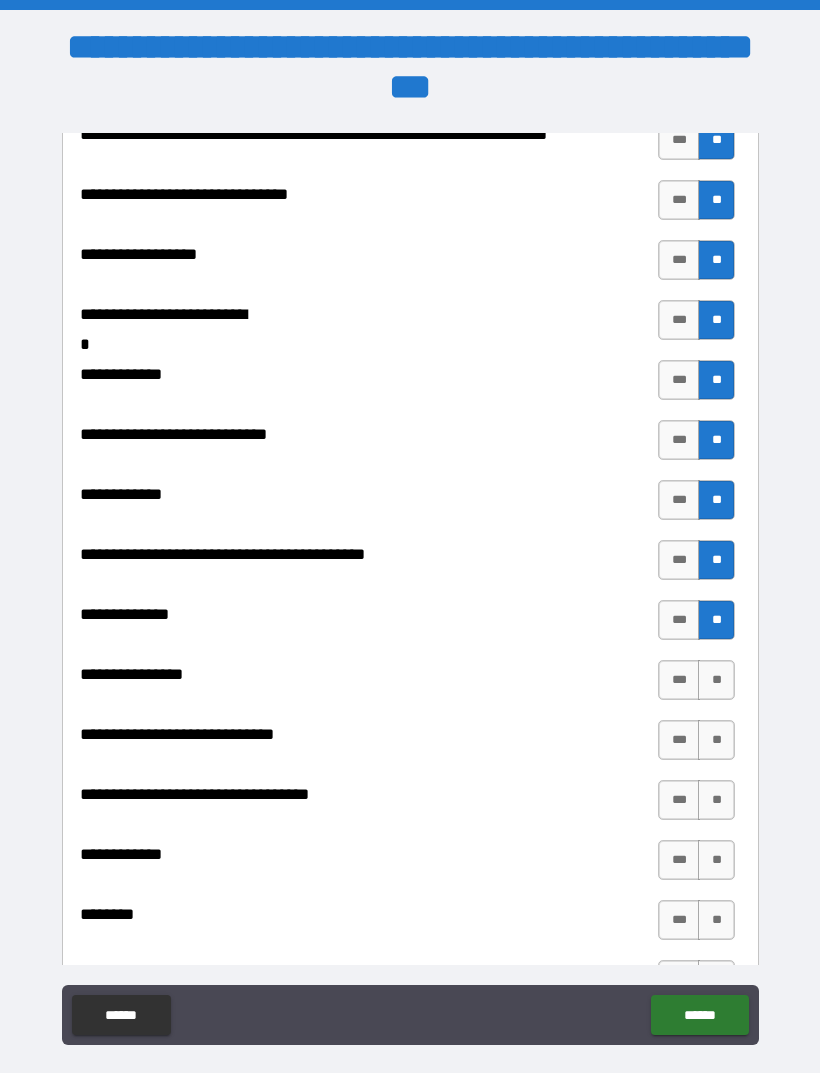click on "**" at bounding box center [716, 680] 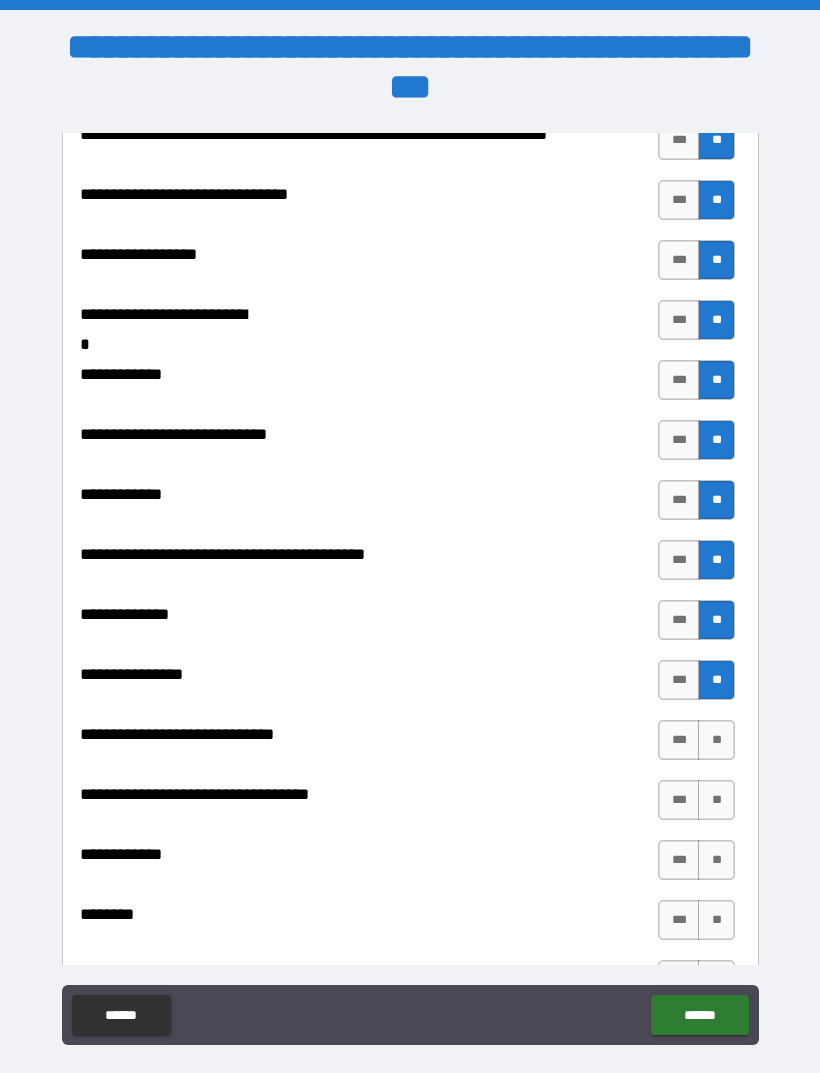 click on "**" at bounding box center (716, 740) 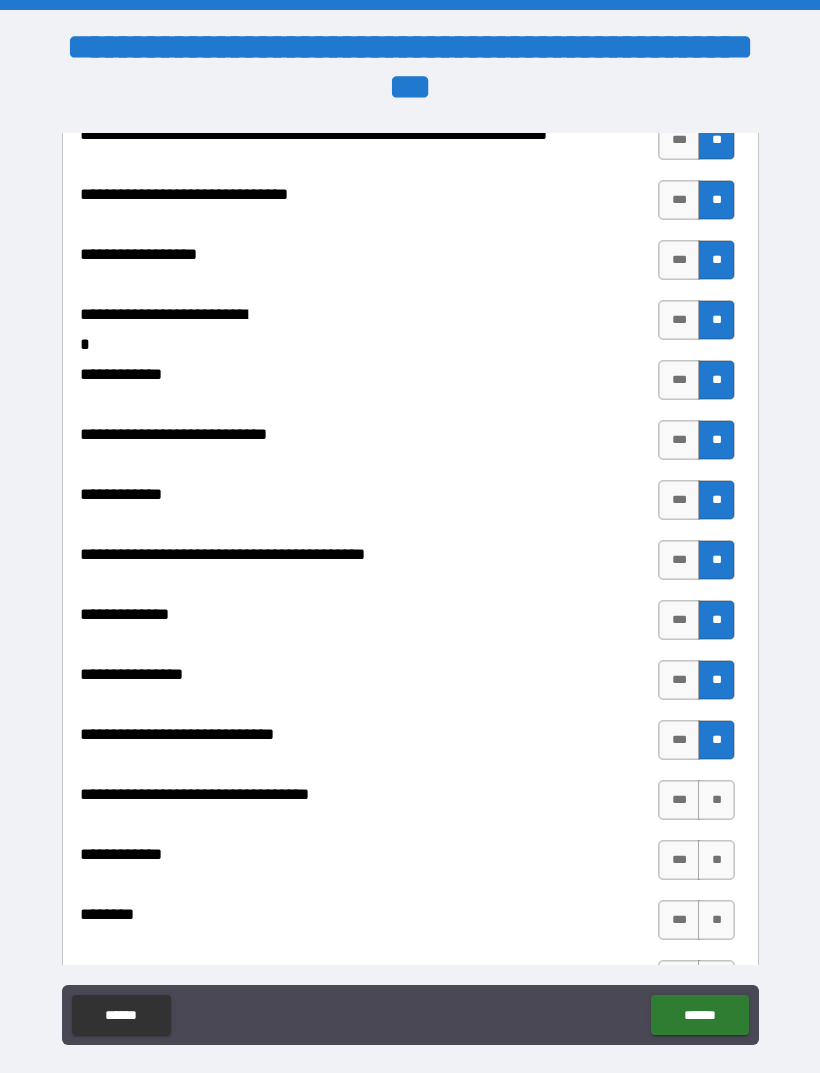 click on "**" at bounding box center [716, 800] 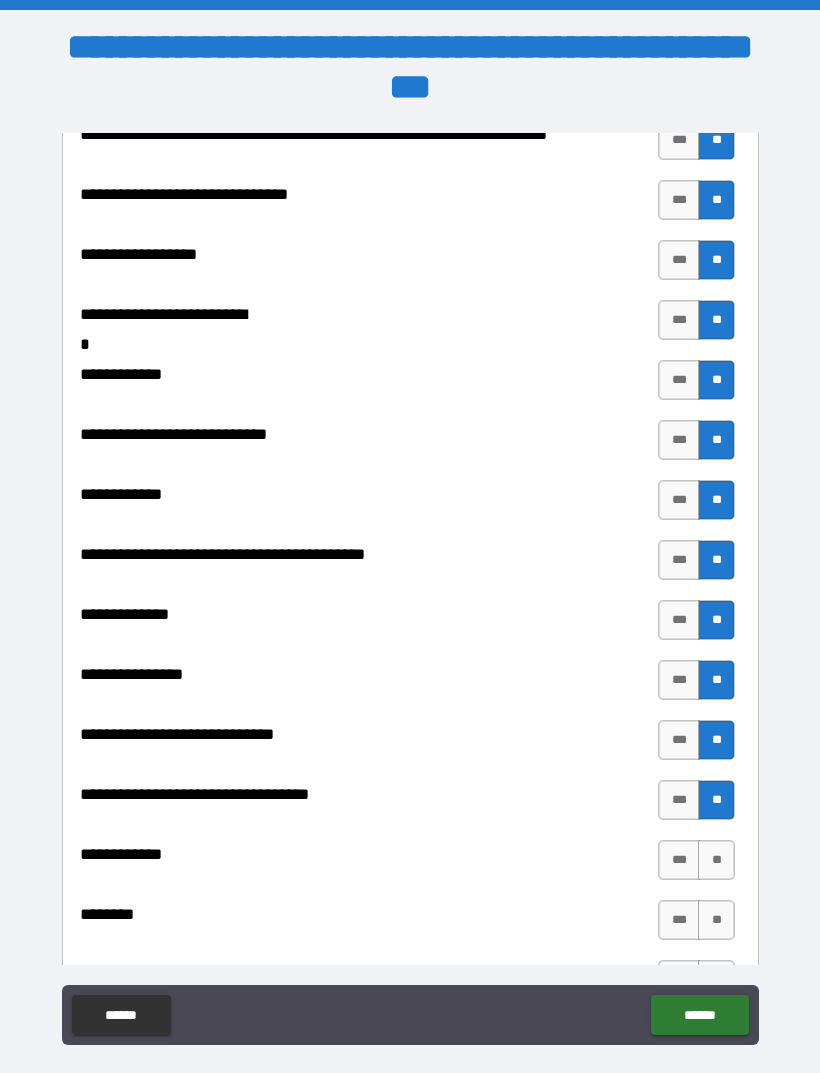 click on "**" at bounding box center [716, 860] 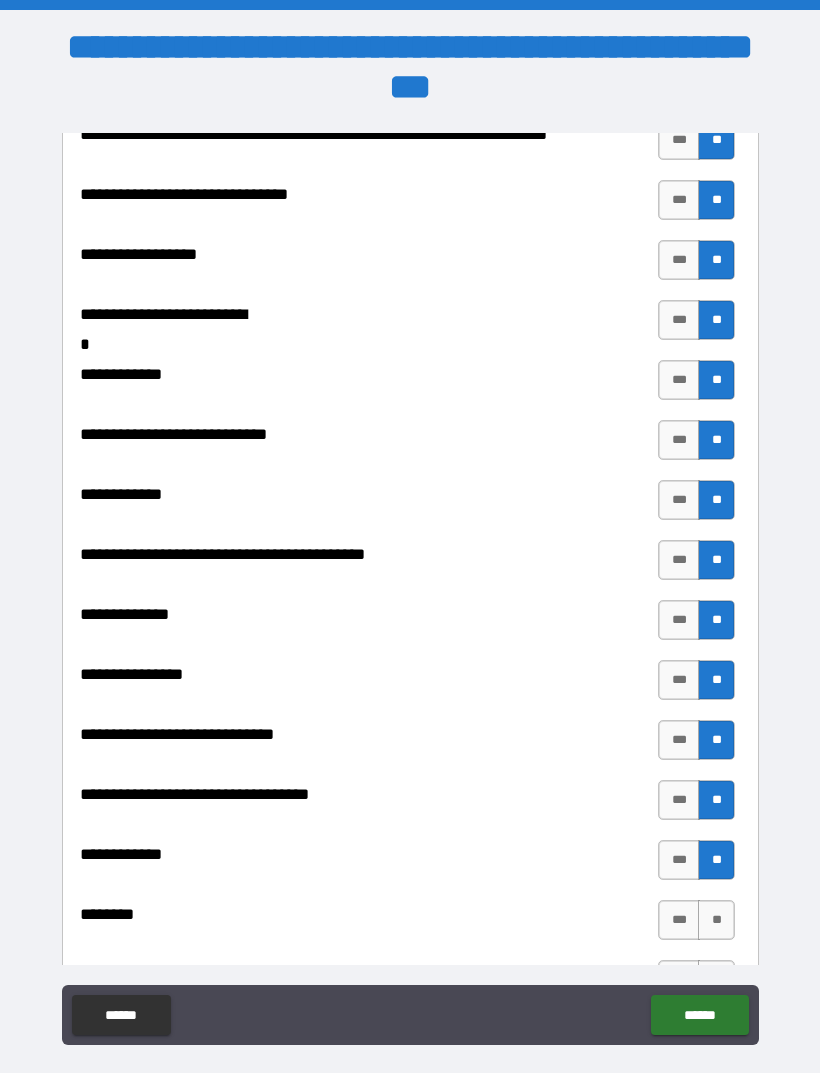 click on "**" at bounding box center [716, 920] 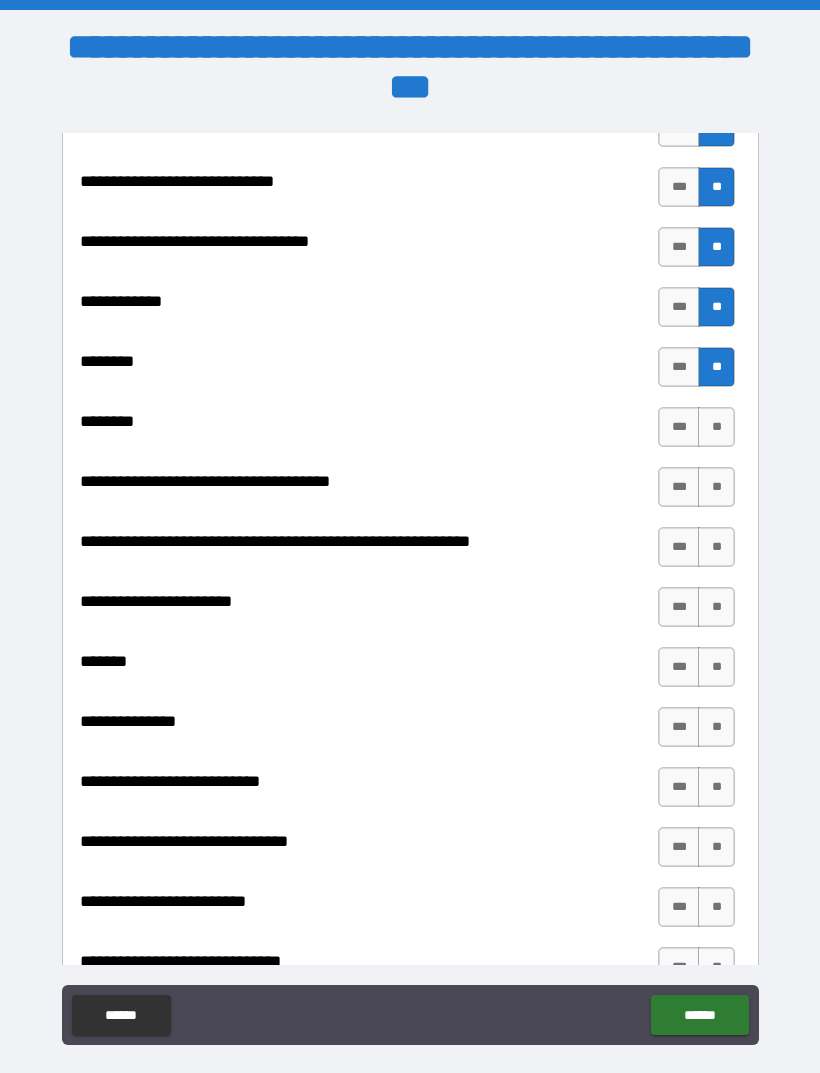 scroll, scrollTop: 8684, scrollLeft: 0, axis: vertical 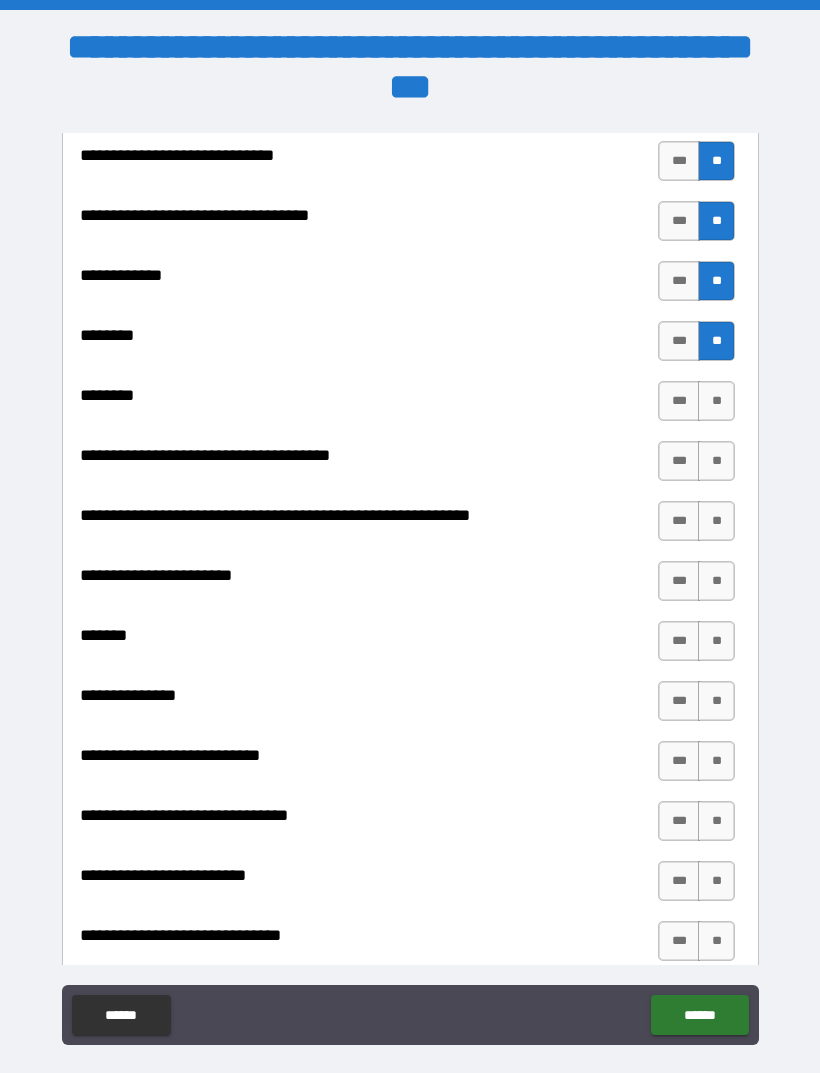 click on "**" at bounding box center [716, 401] 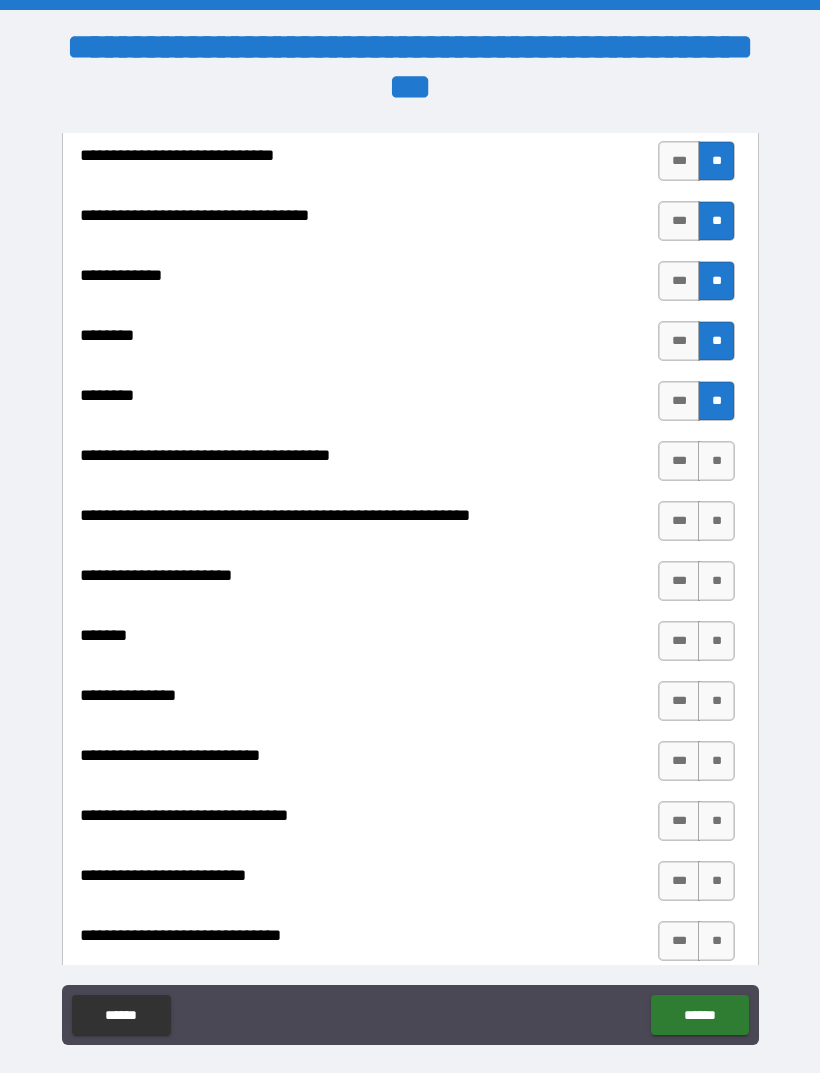 click on "**" at bounding box center (716, 461) 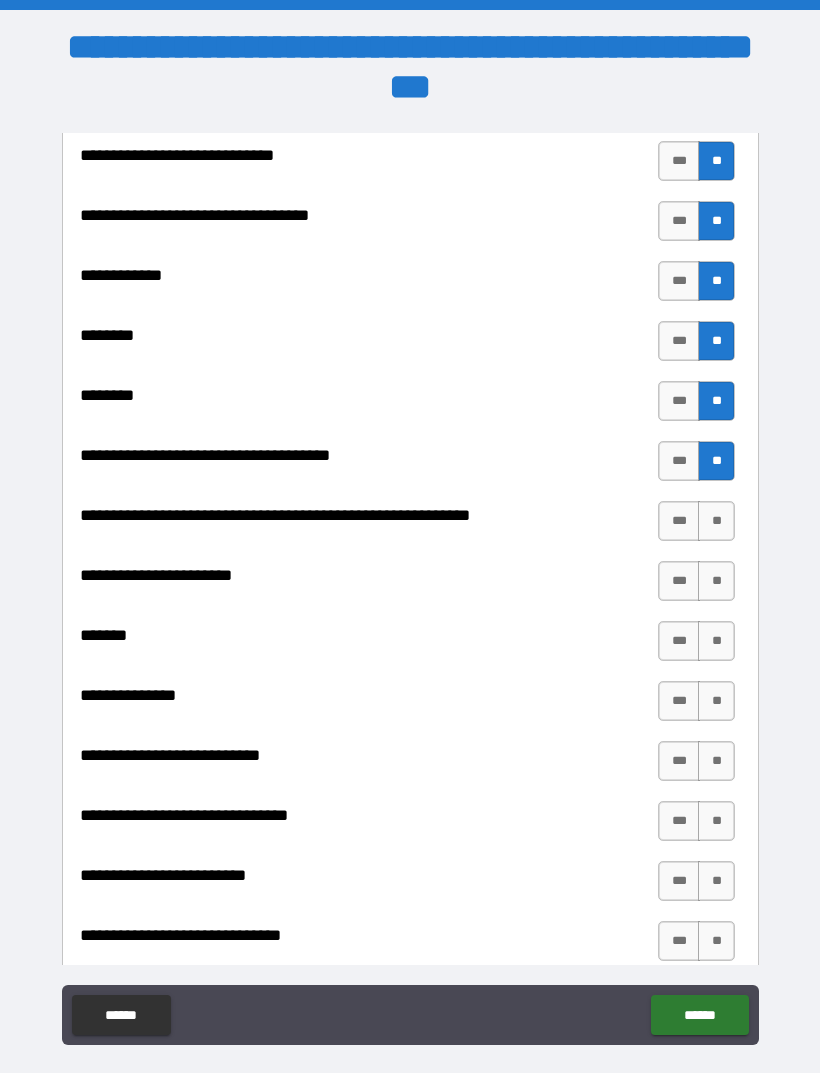 click on "**" at bounding box center (716, 521) 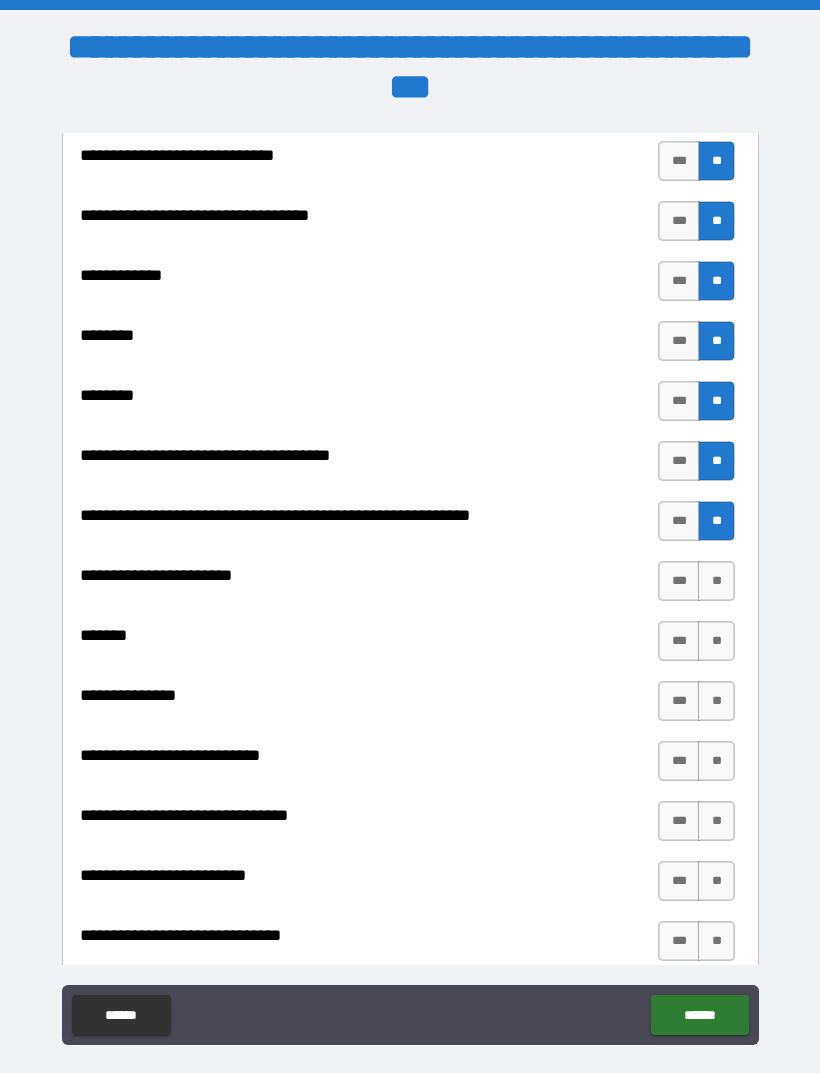 click on "**" at bounding box center [716, 581] 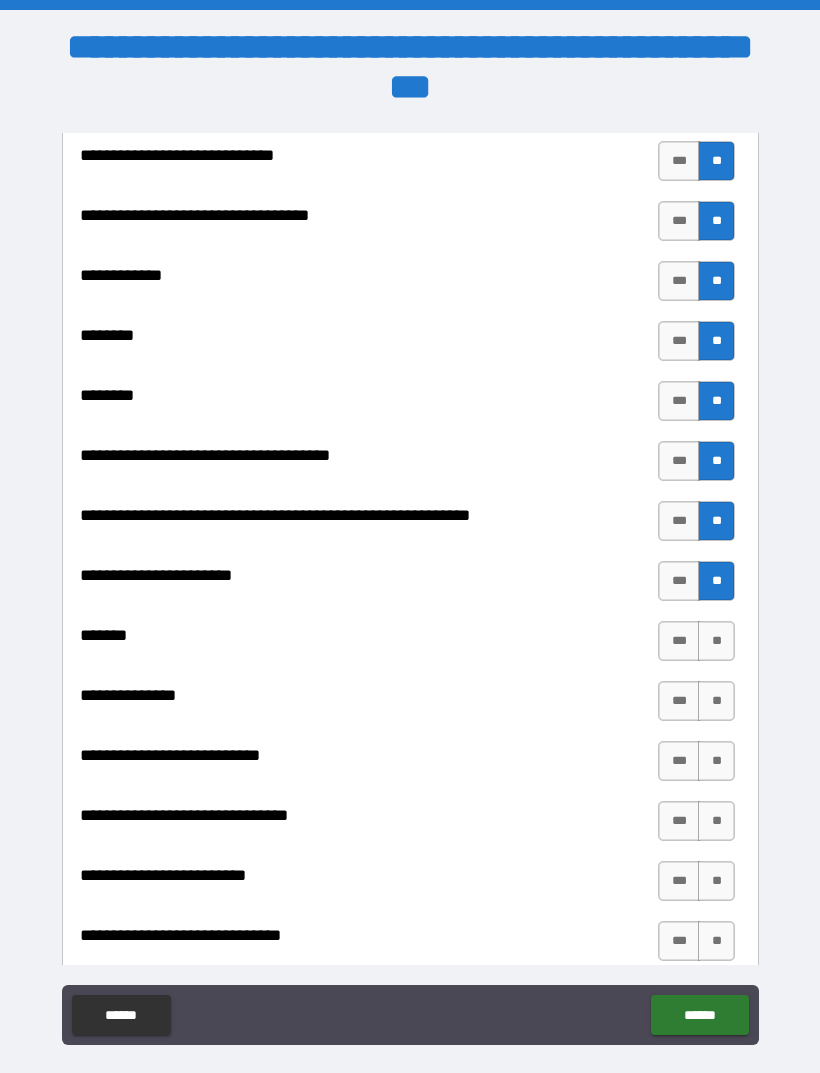 click on "**" at bounding box center (716, 641) 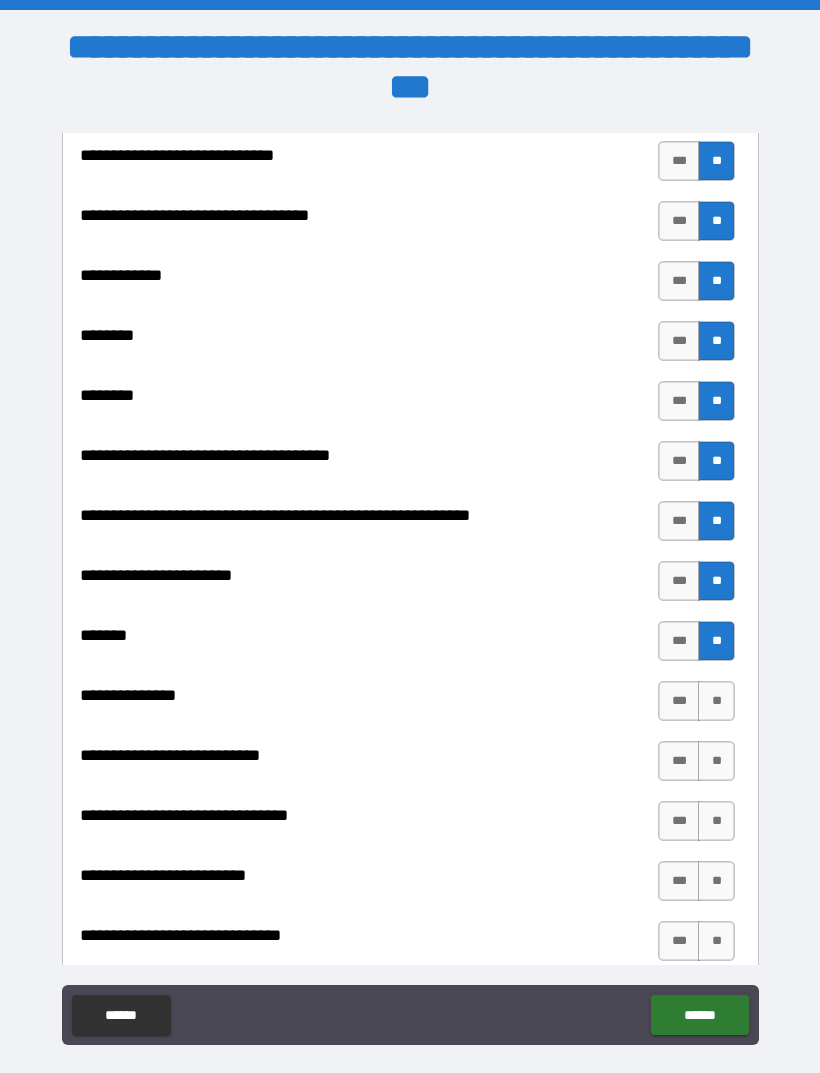click on "**" at bounding box center [716, 701] 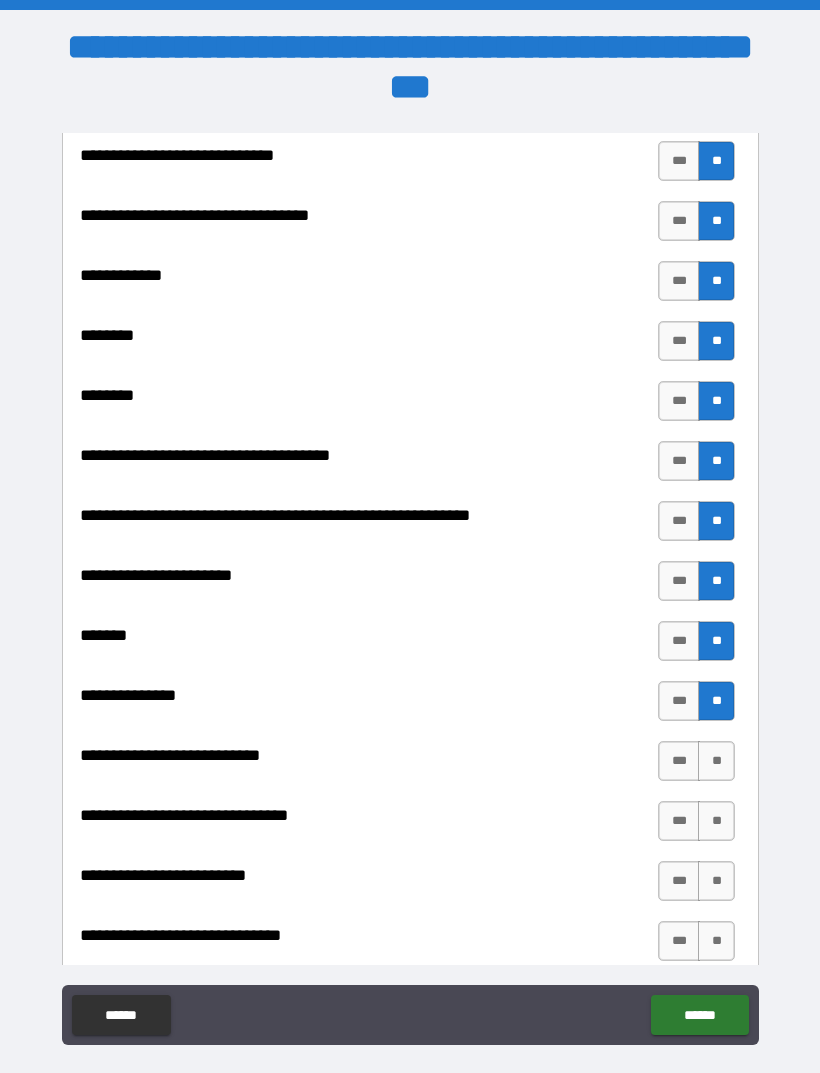 click on "**" at bounding box center [716, 761] 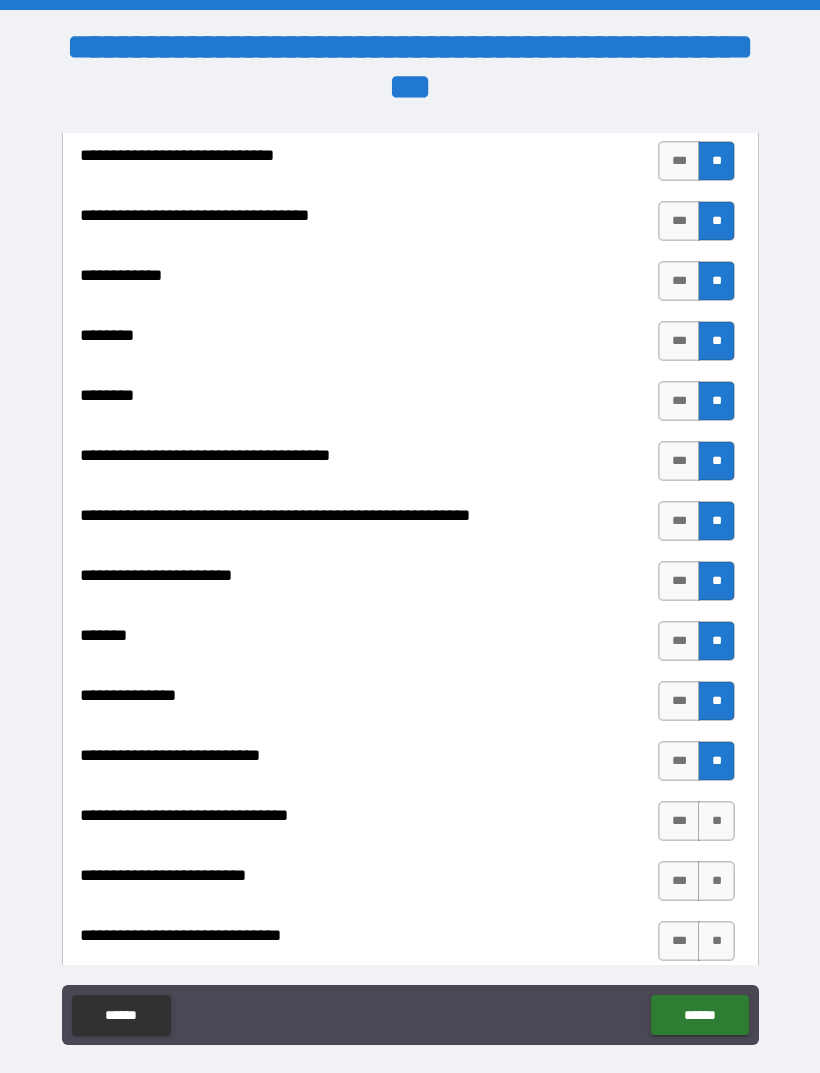 click on "**" at bounding box center [716, 821] 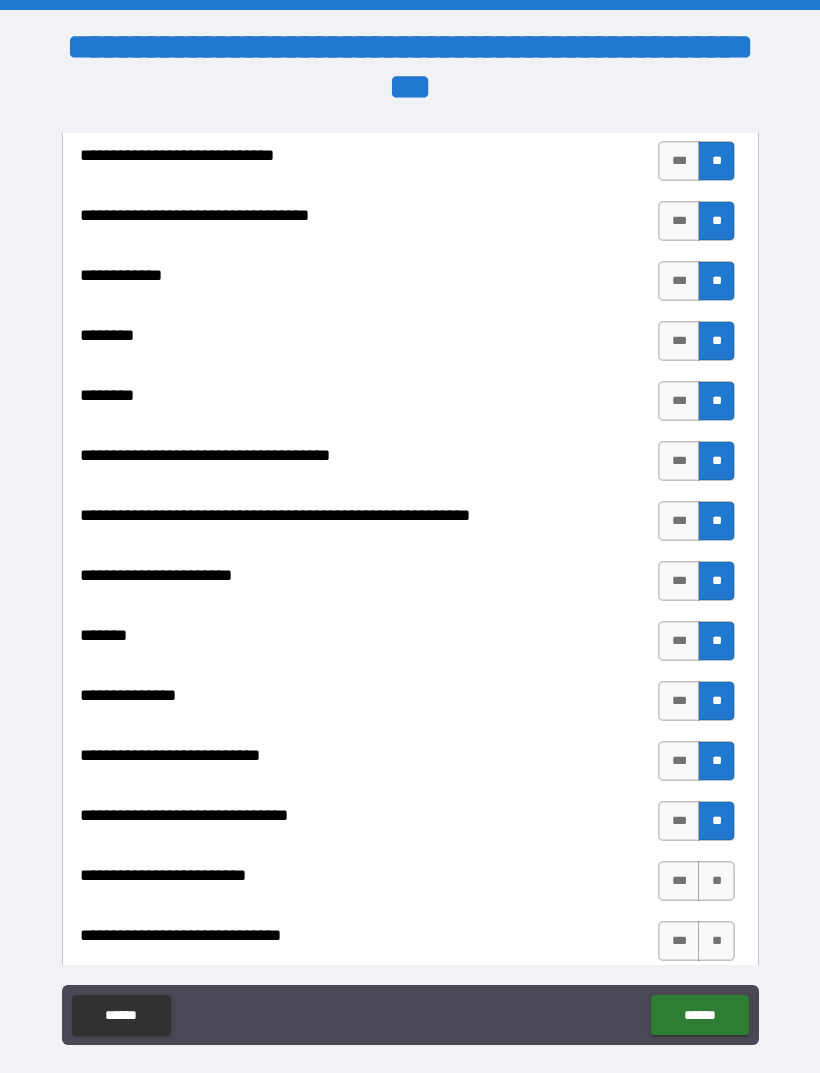 click on "**" at bounding box center [716, 881] 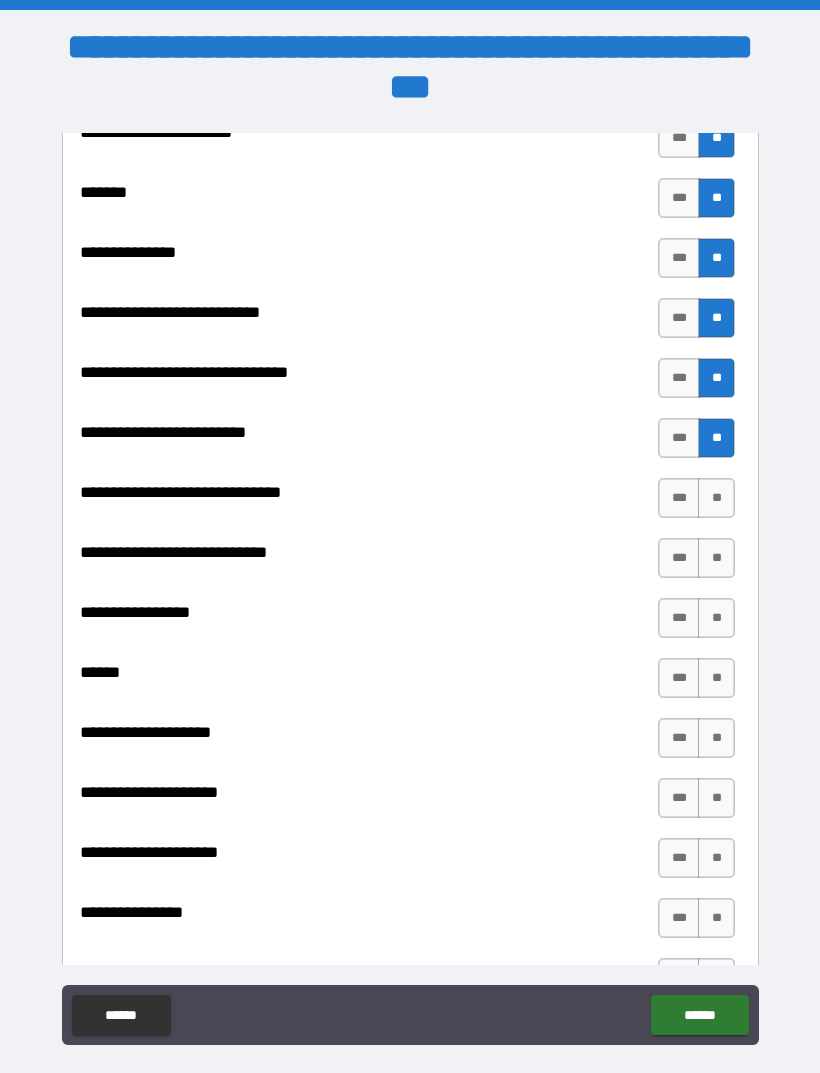 scroll, scrollTop: 9141, scrollLeft: 0, axis: vertical 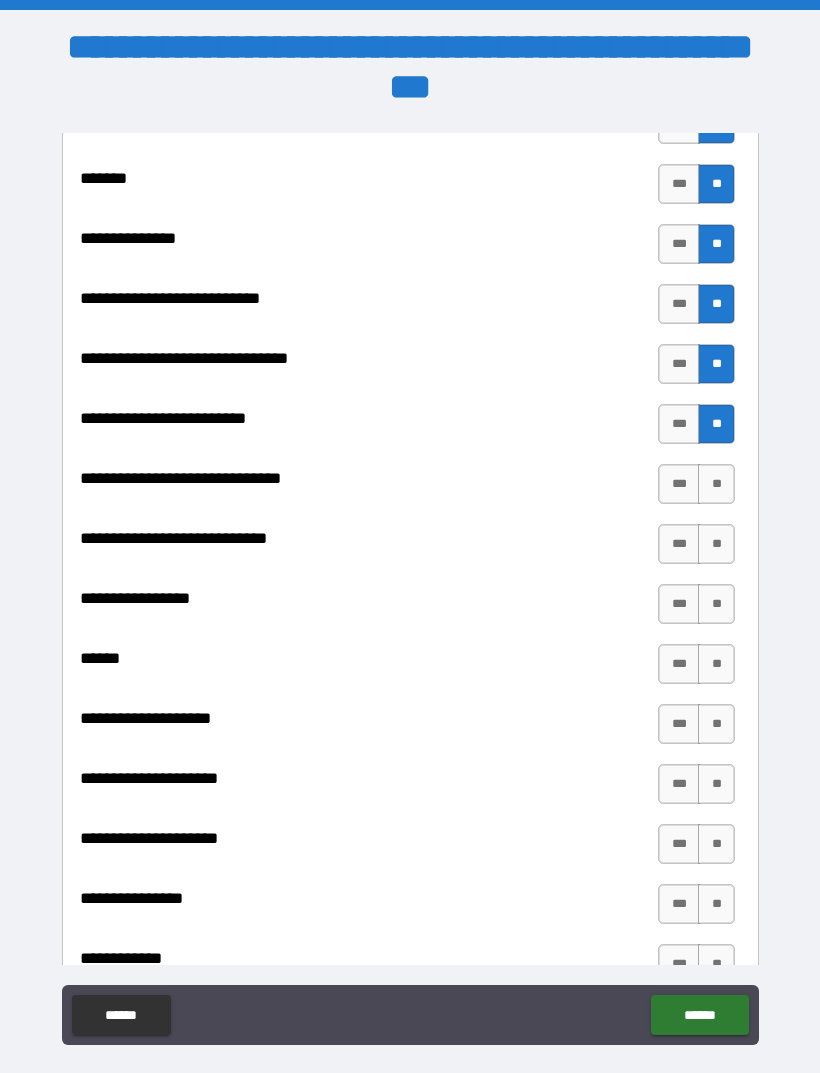 click on "**" at bounding box center (716, 484) 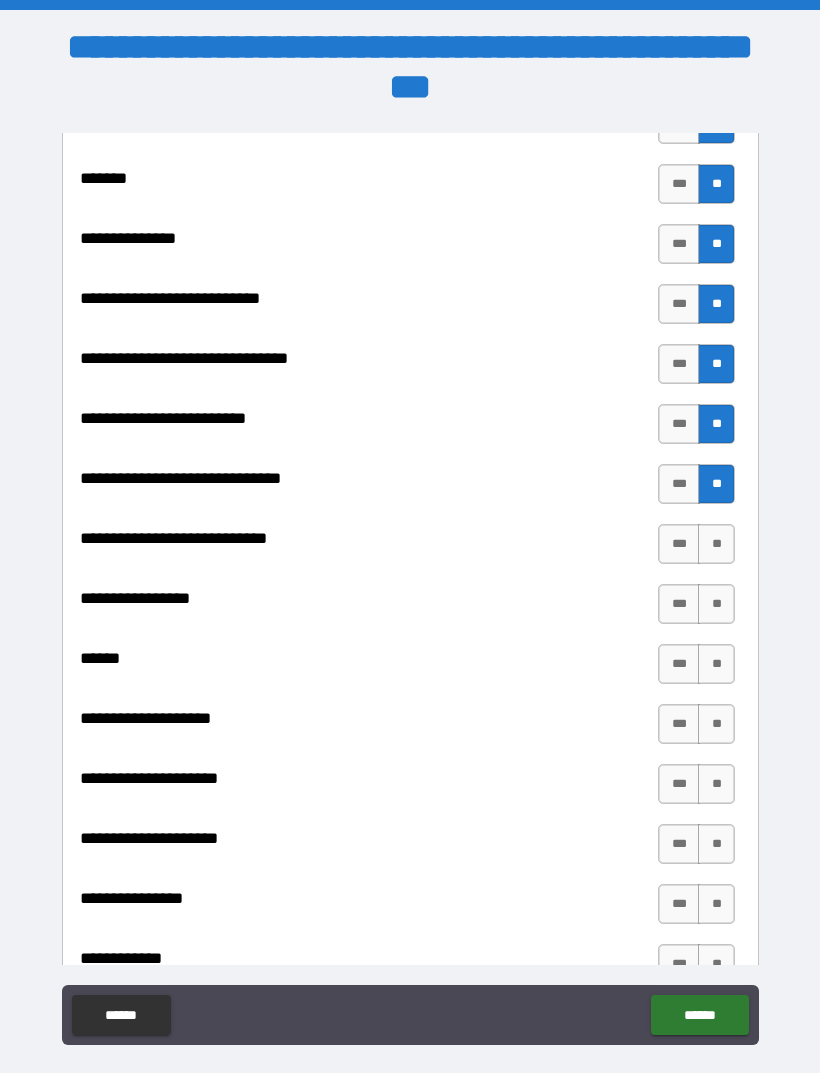 click on "**" at bounding box center [716, 544] 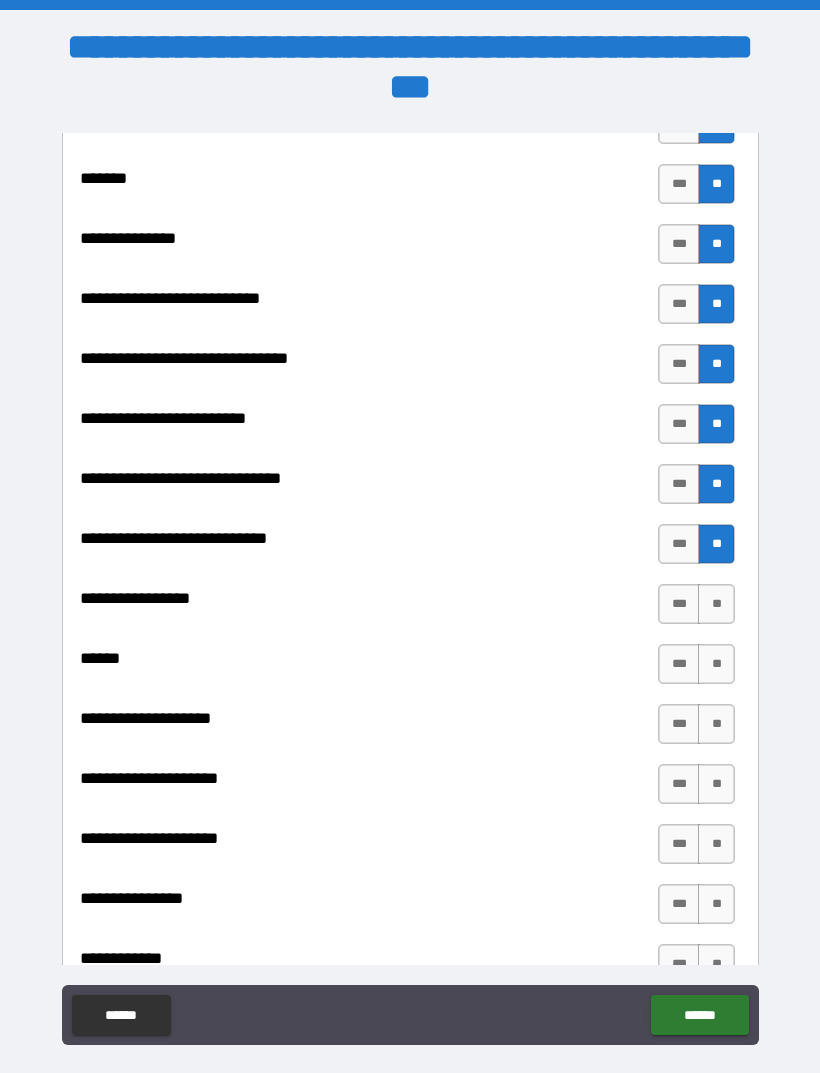 click on "**" at bounding box center (716, 604) 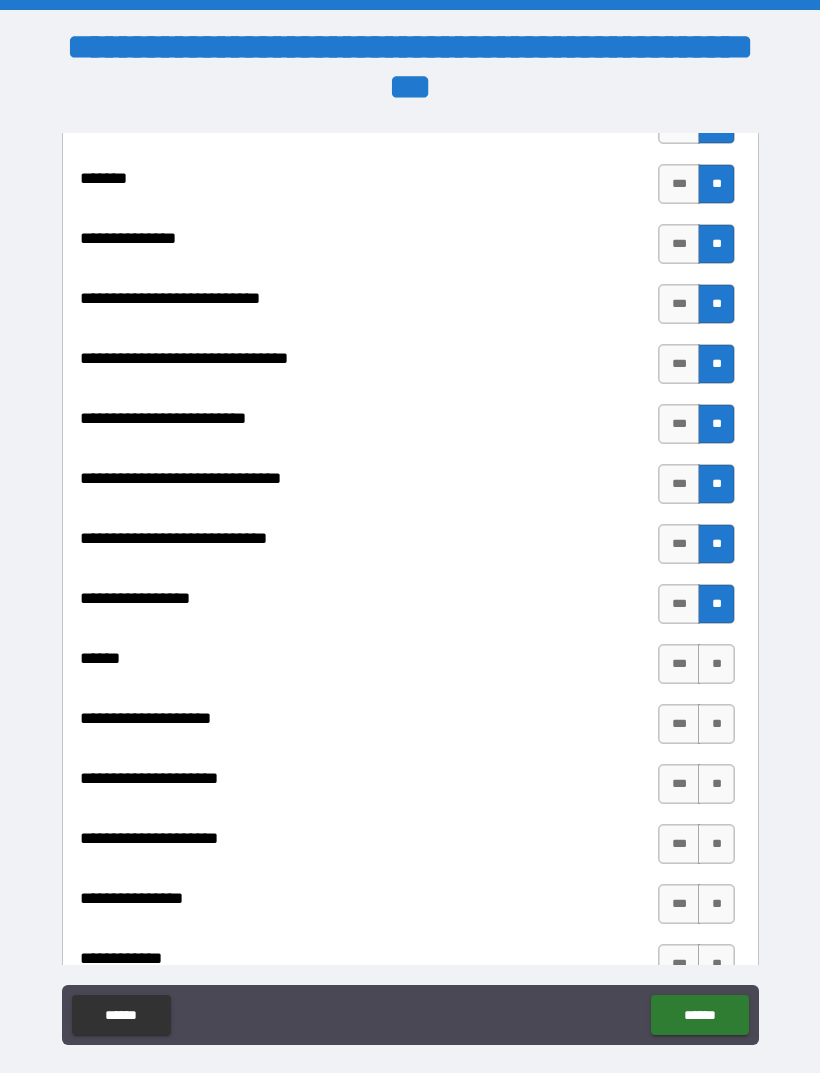 click on "**" at bounding box center (716, 664) 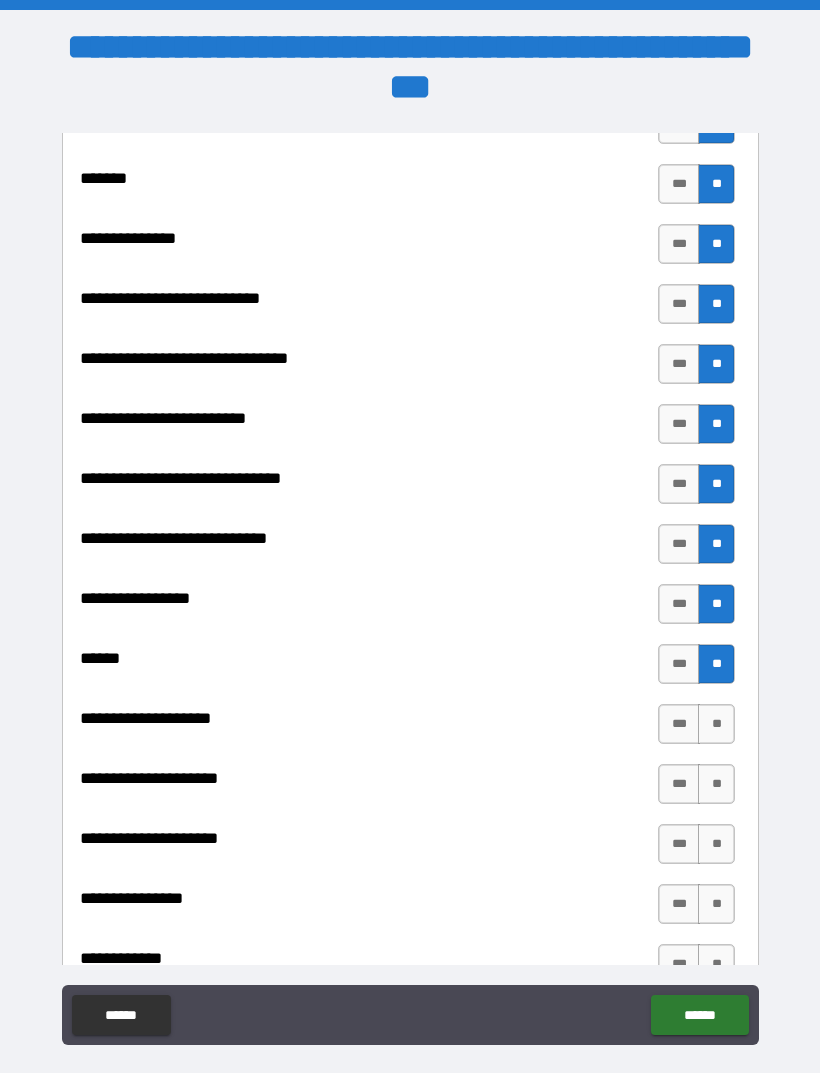 click on "**" at bounding box center (716, 724) 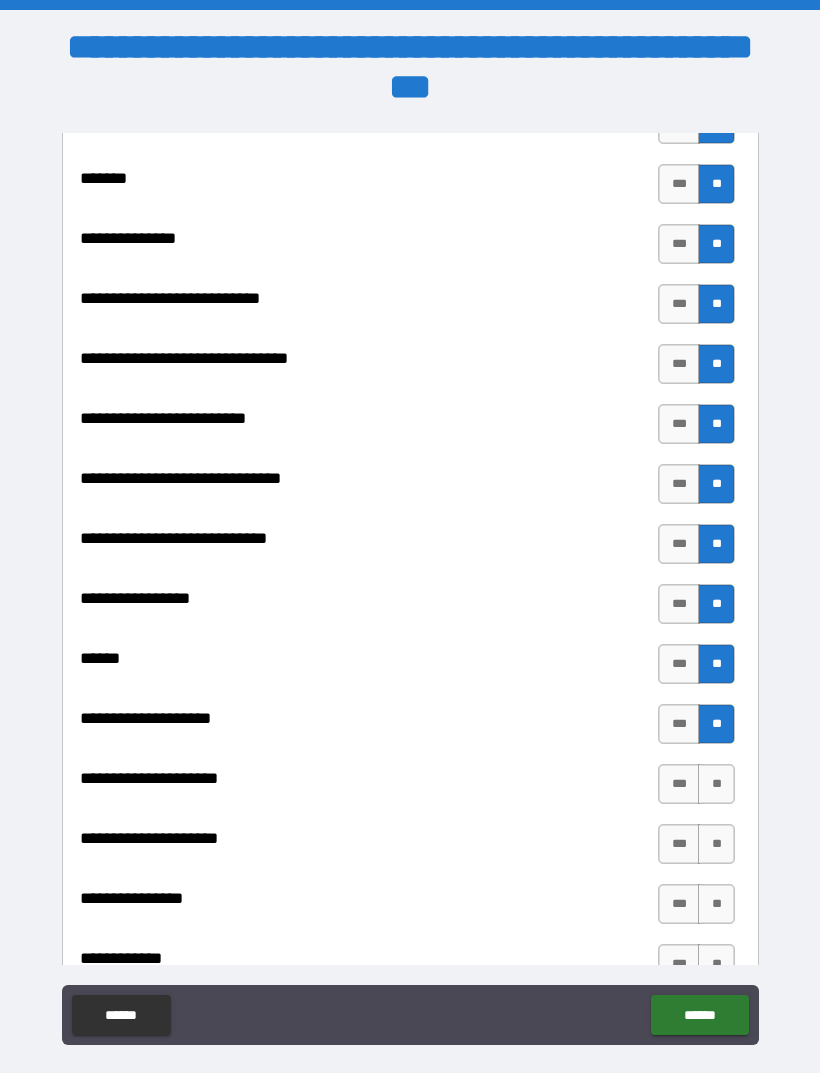 click on "**" at bounding box center (716, 784) 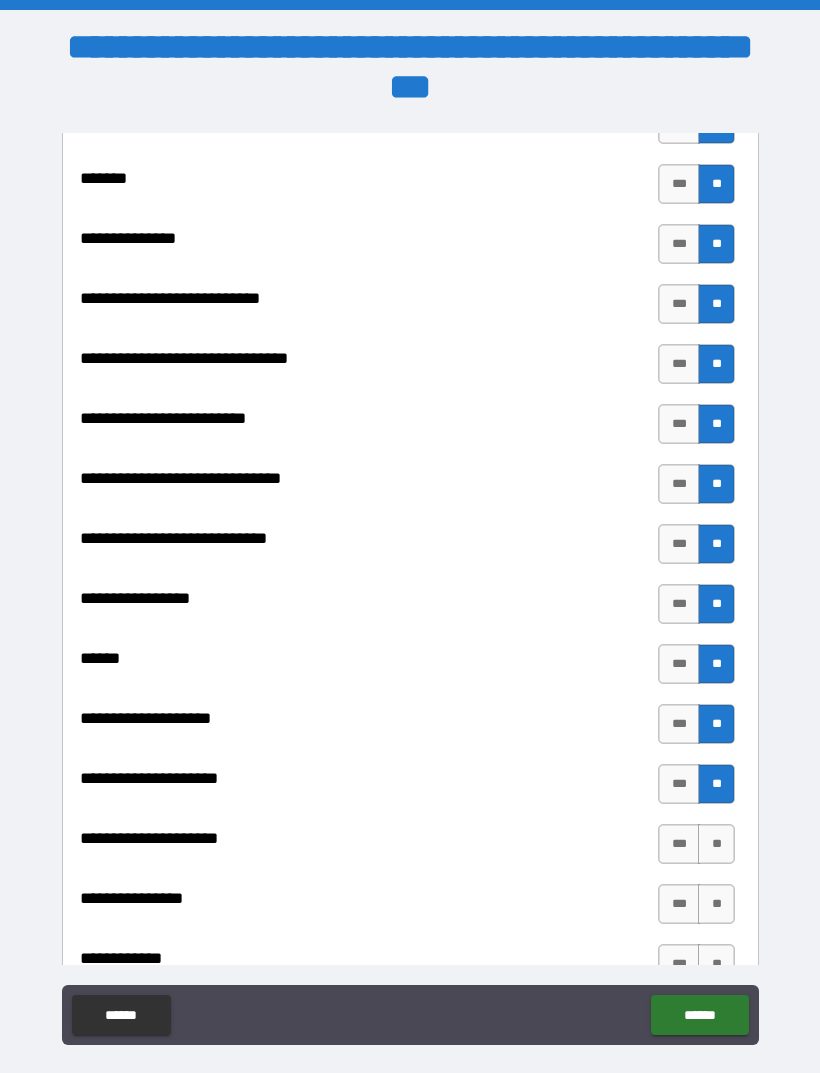 click on "**" at bounding box center [716, 844] 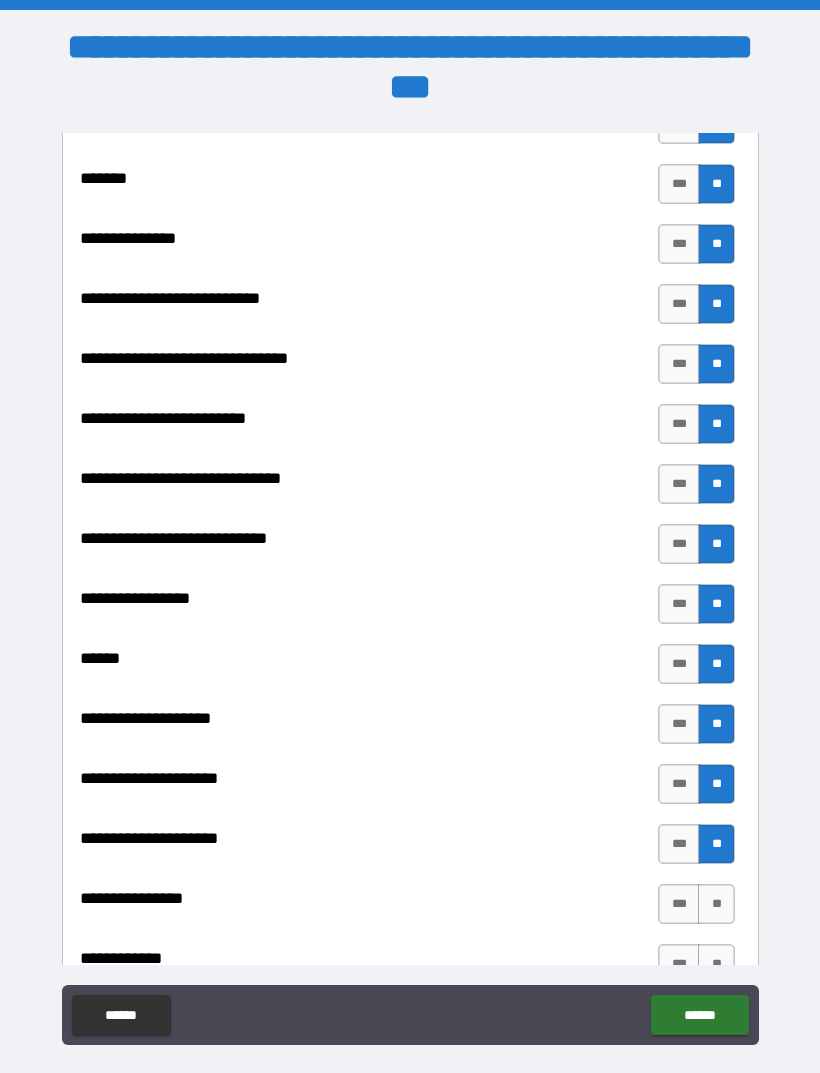 click on "**" at bounding box center [716, 904] 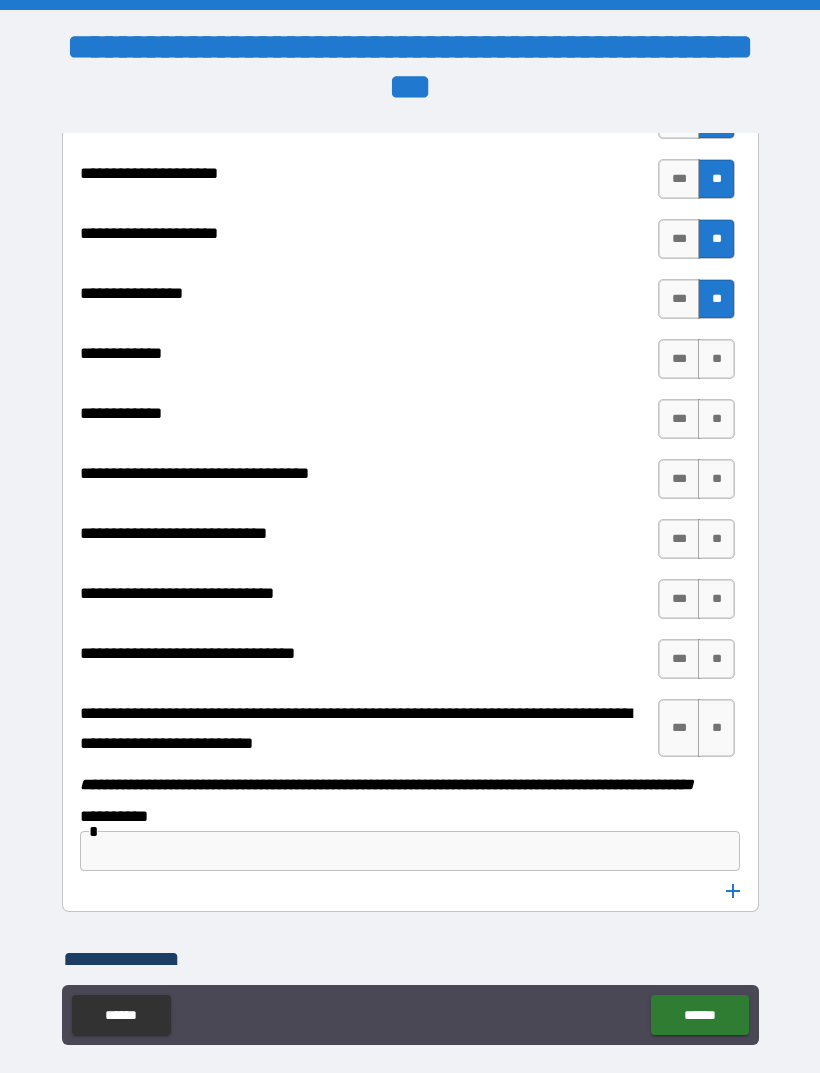scroll, scrollTop: 9747, scrollLeft: 0, axis: vertical 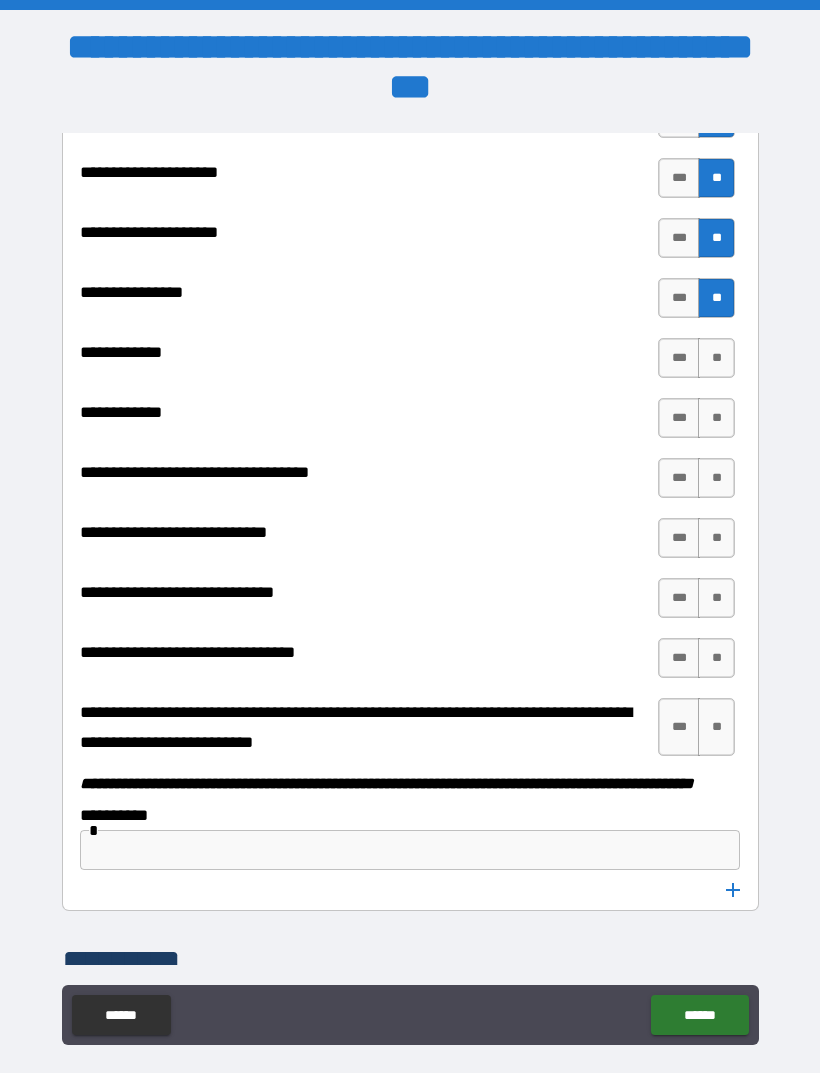 click on "**" at bounding box center (716, 358) 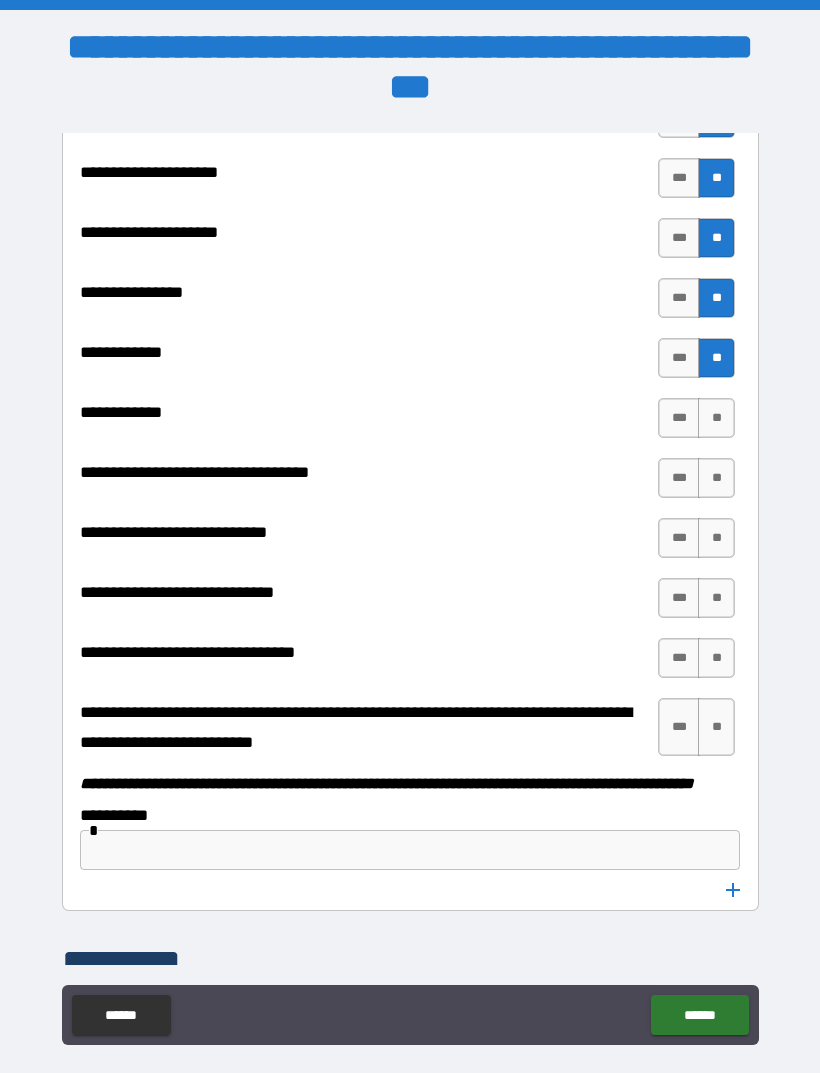 click on "**" at bounding box center (716, 418) 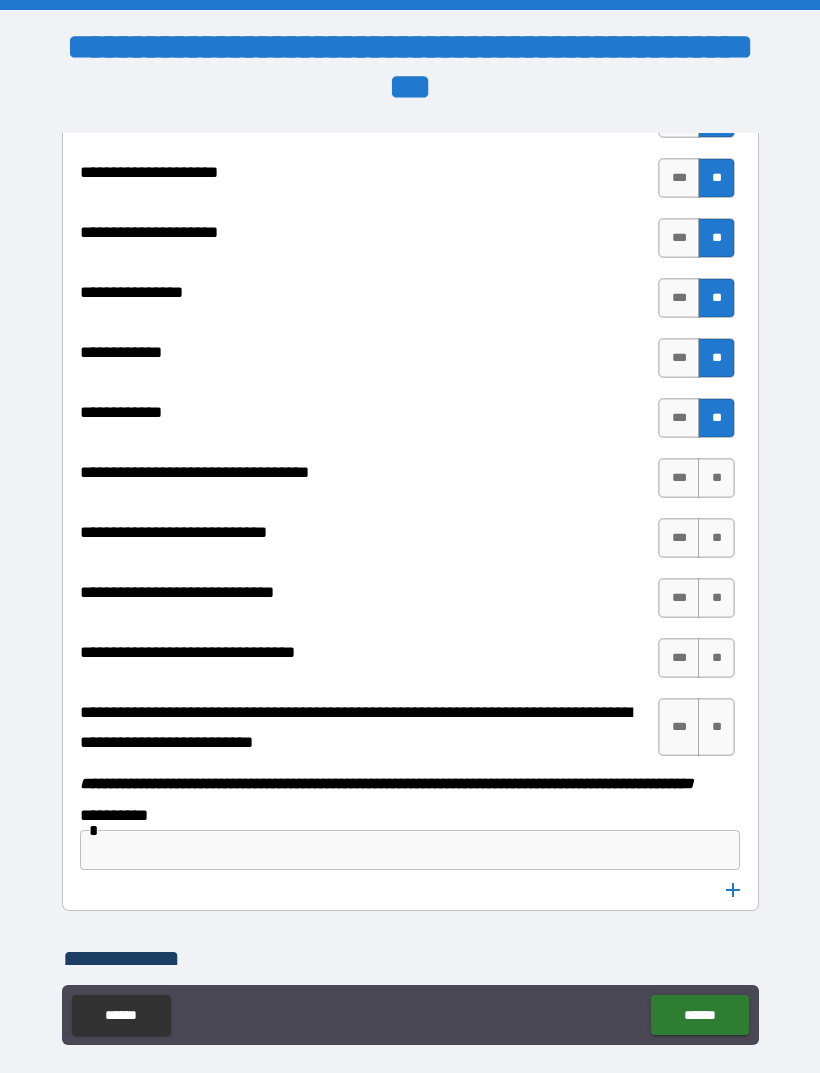 click on "**" at bounding box center (716, 478) 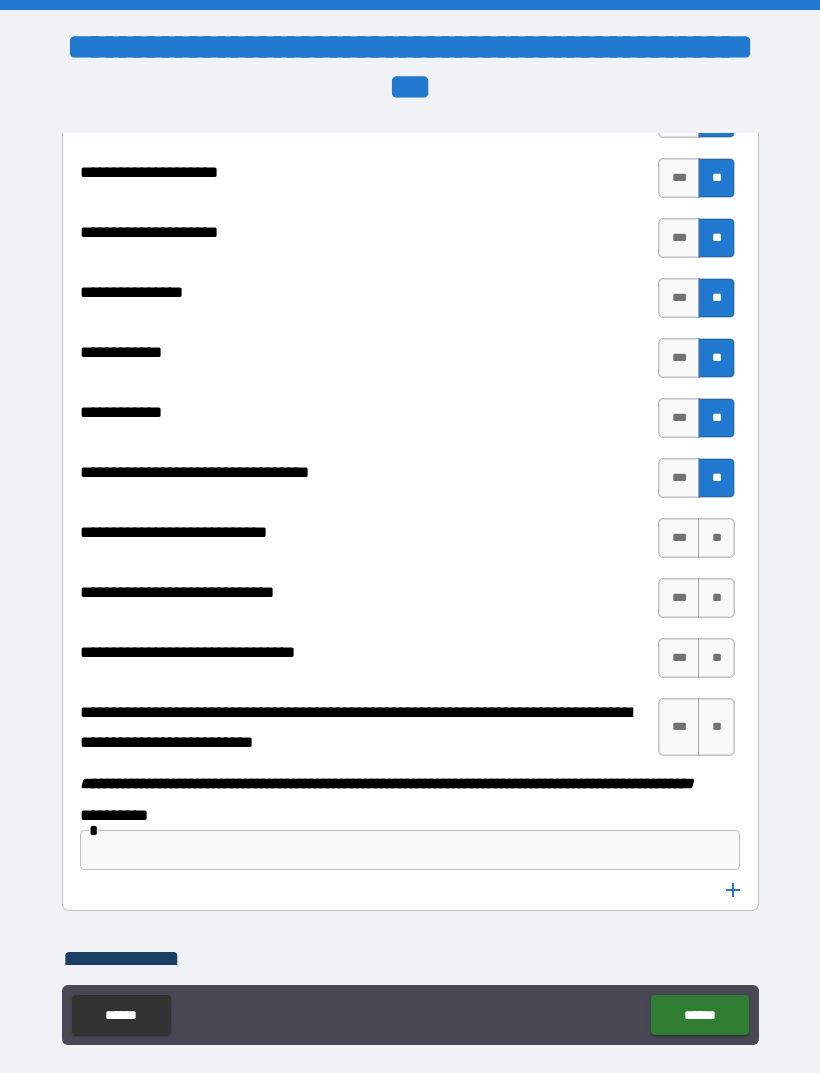 click on "**" at bounding box center (716, 538) 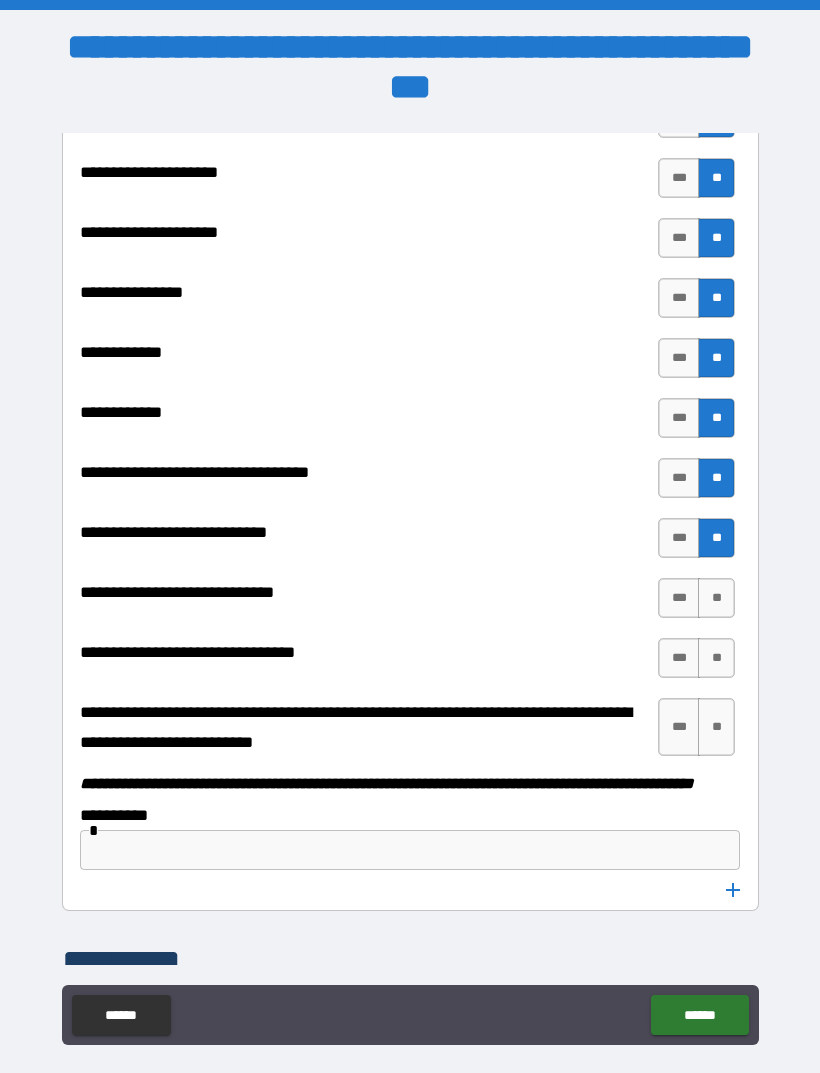 click on "**" at bounding box center [716, 598] 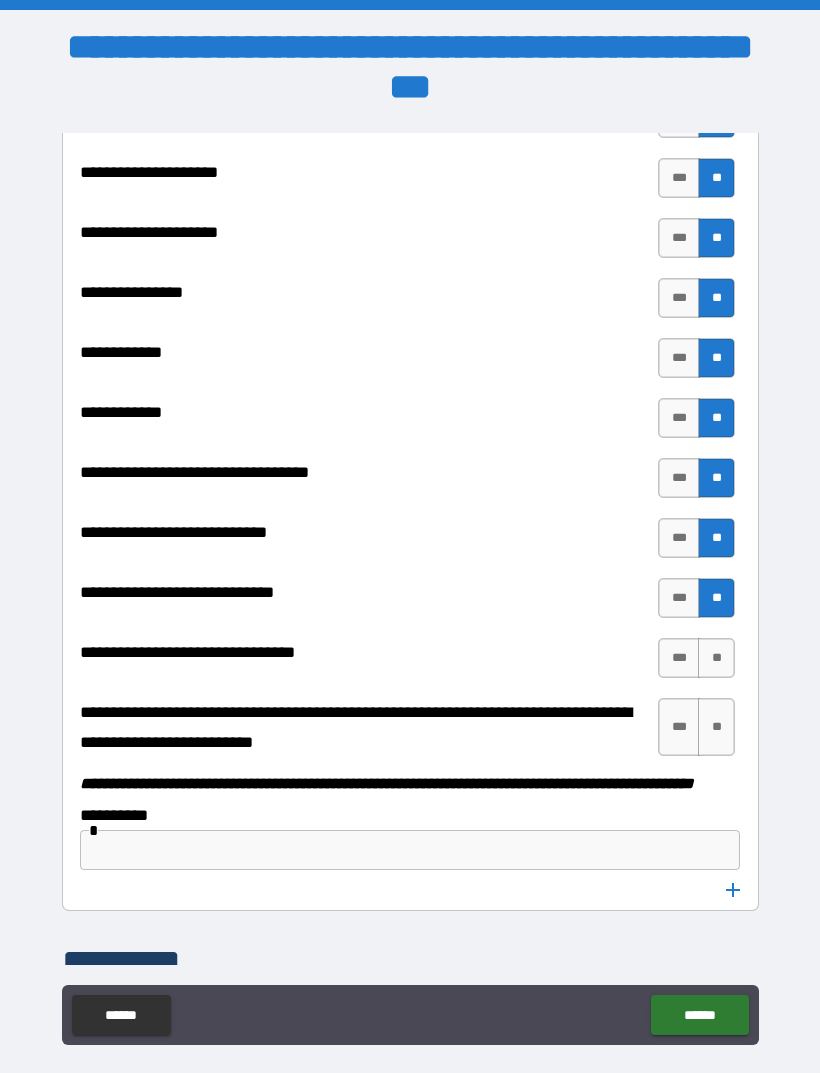click on "**" at bounding box center [716, 658] 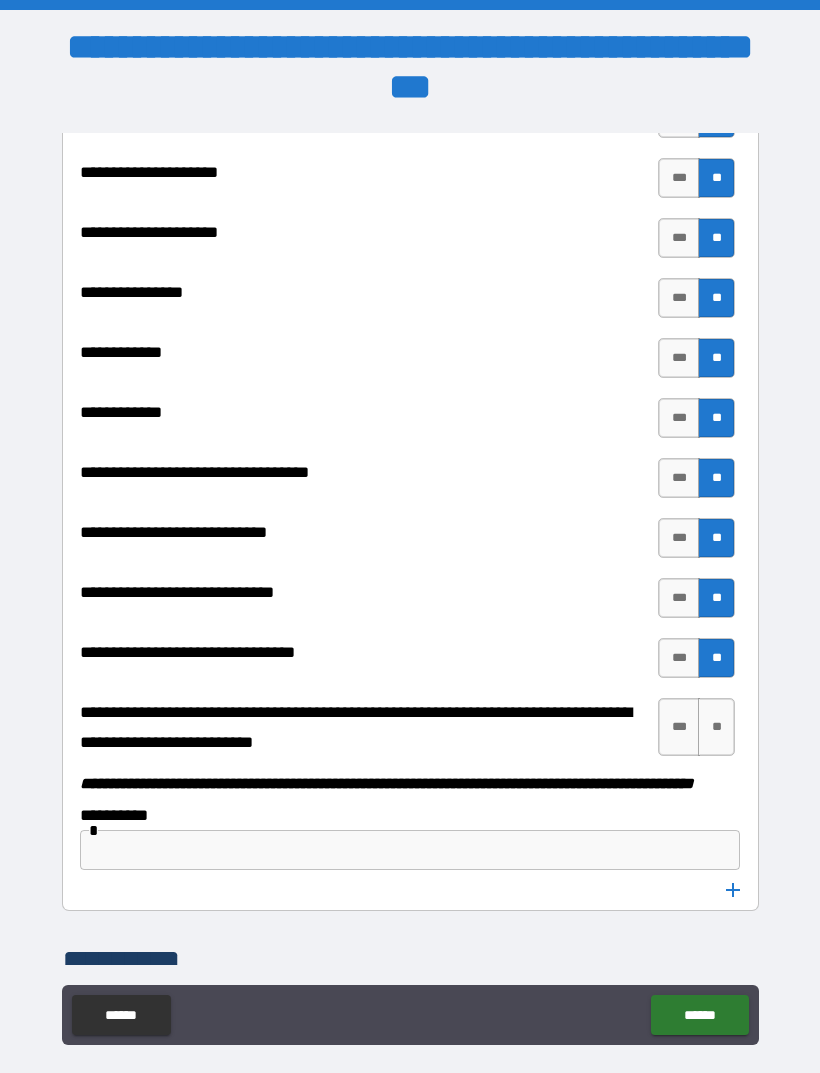 click on "**" at bounding box center [716, 727] 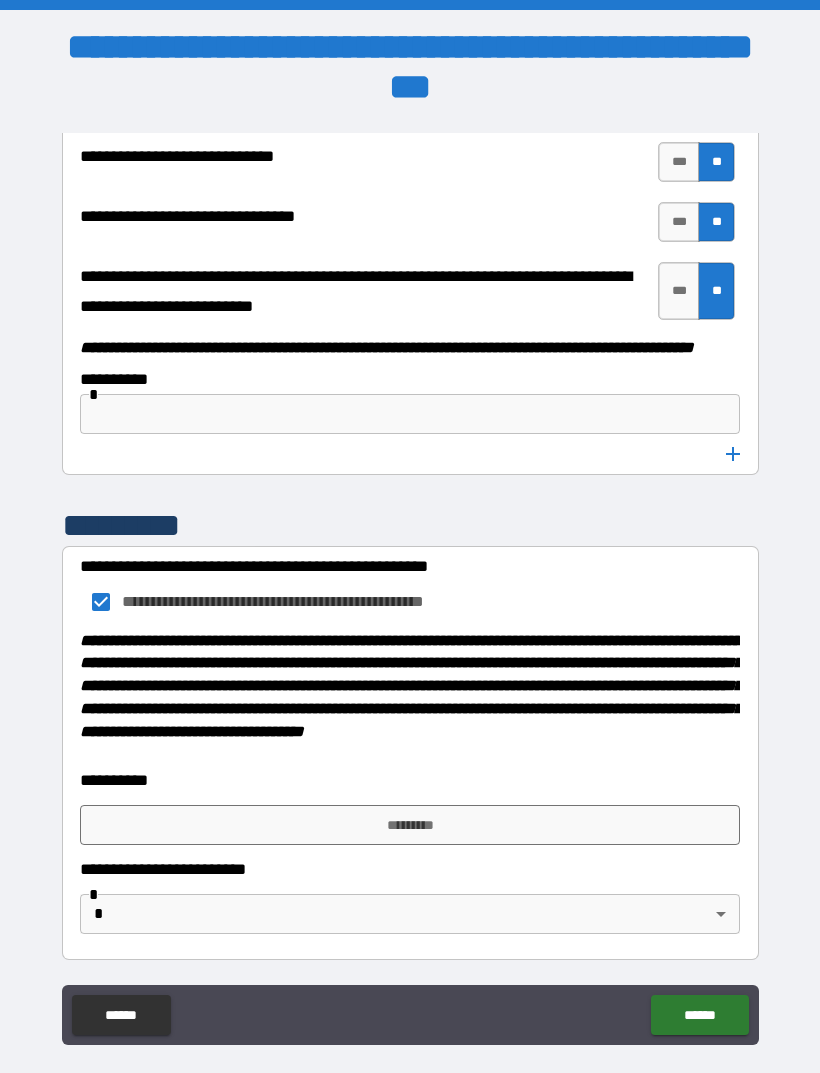scroll, scrollTop: 10236, scrollLeft: 0, axis: vertical 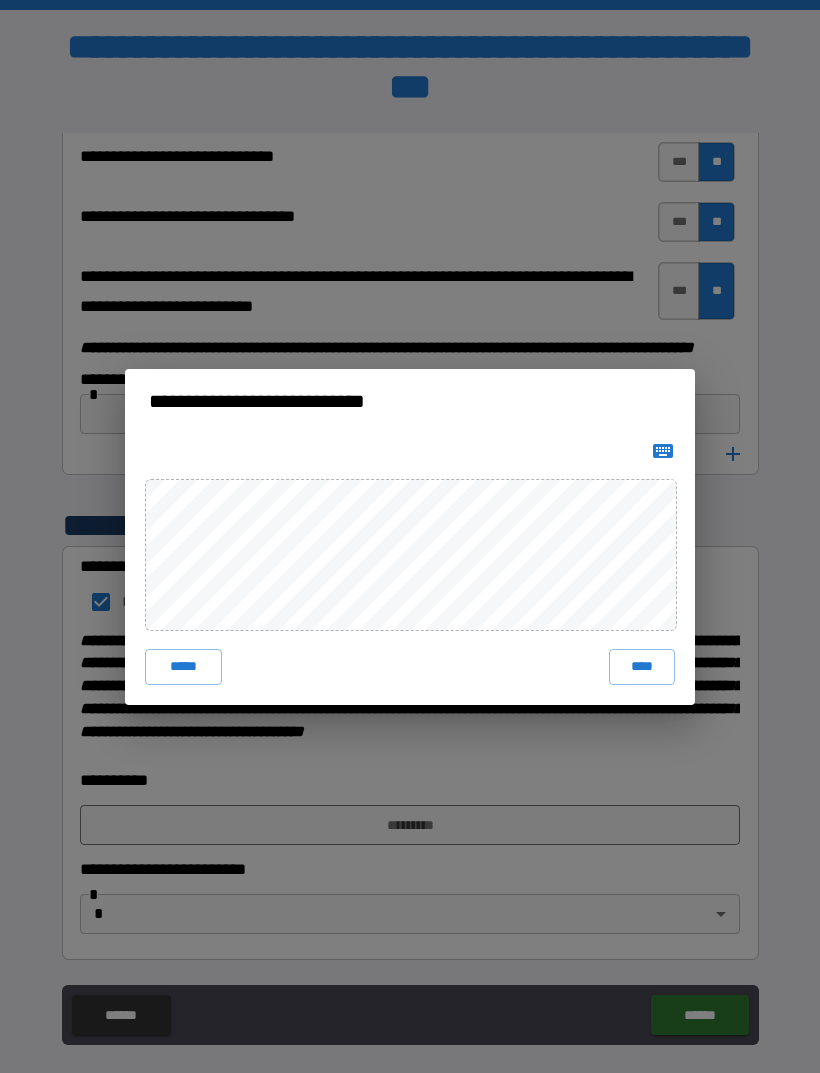 click on "****" at bounding box center [642, 667] 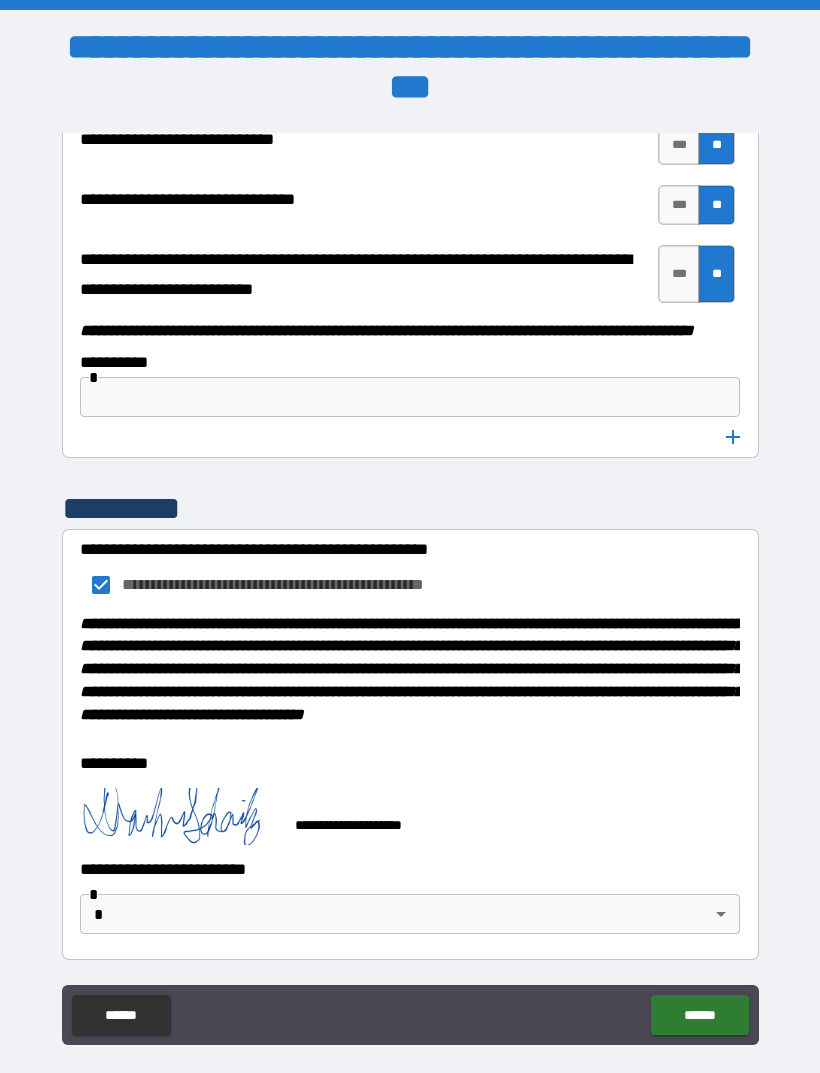 scroll, scrollTop: 10253, scrollLeft: 0, axis: vertical 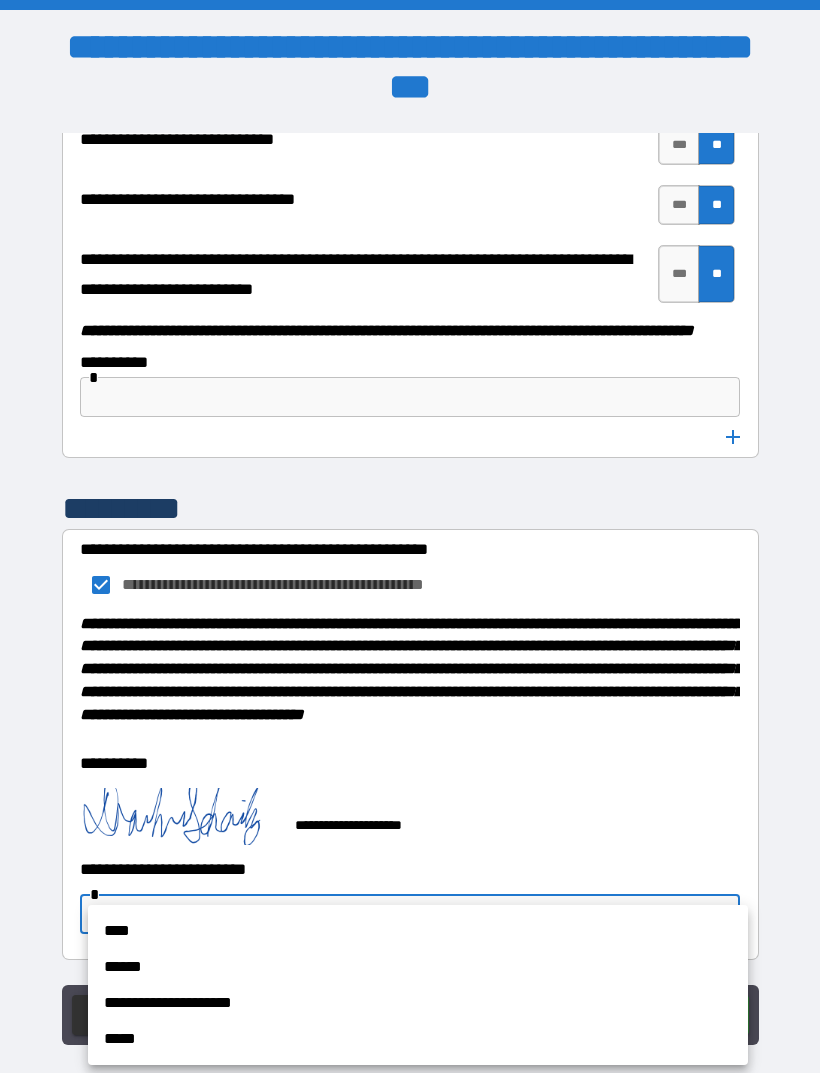 click on "****" at bounding box center [418, 931] 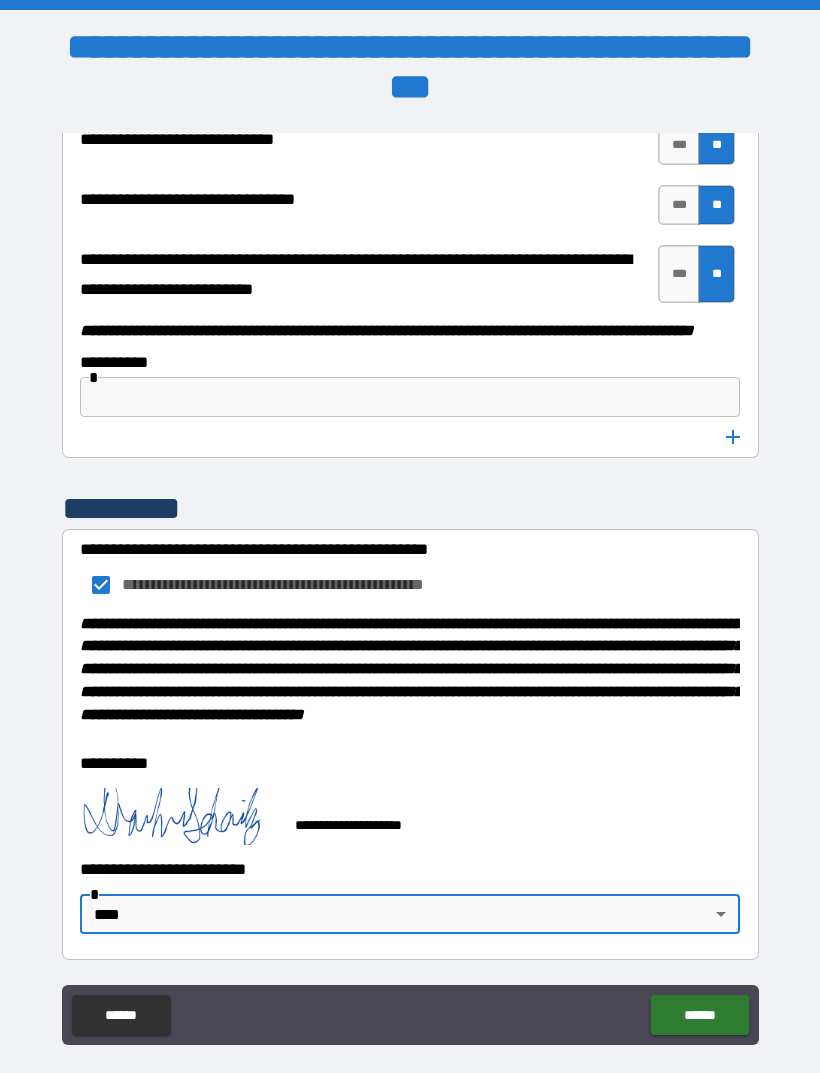 type on "****" 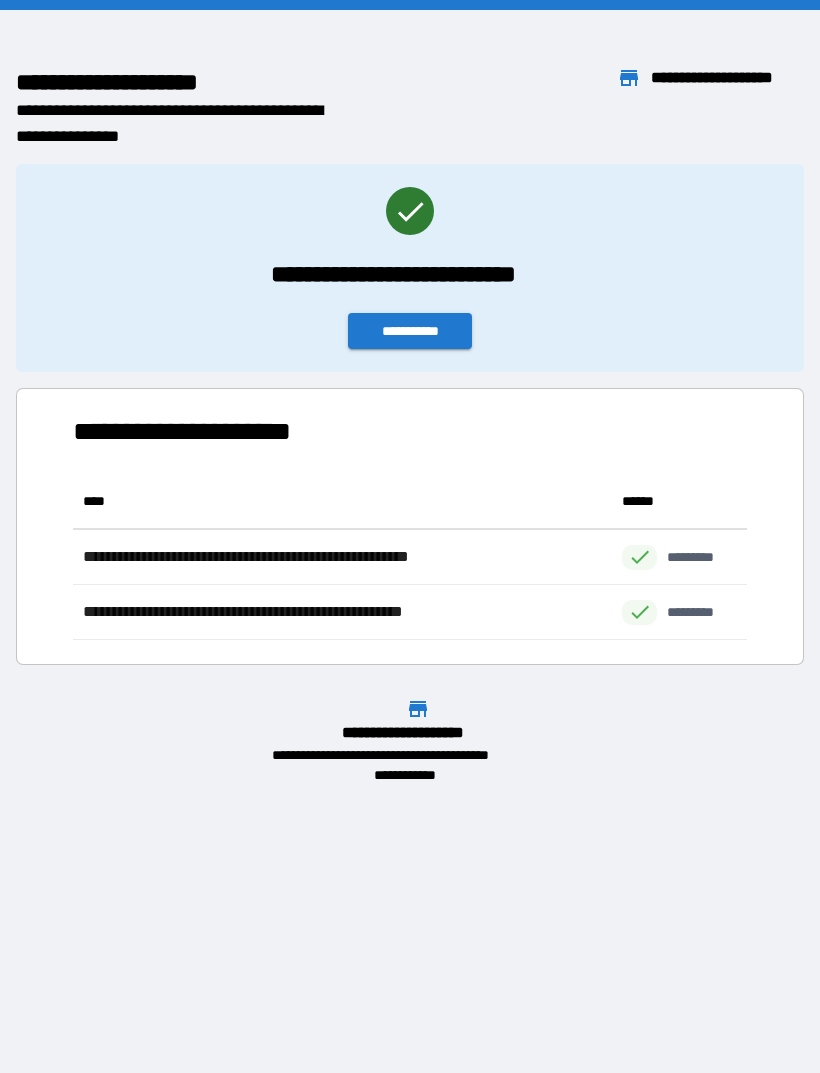 scroll, scrollTop: 1, scrollLeft: 1, axis: both 